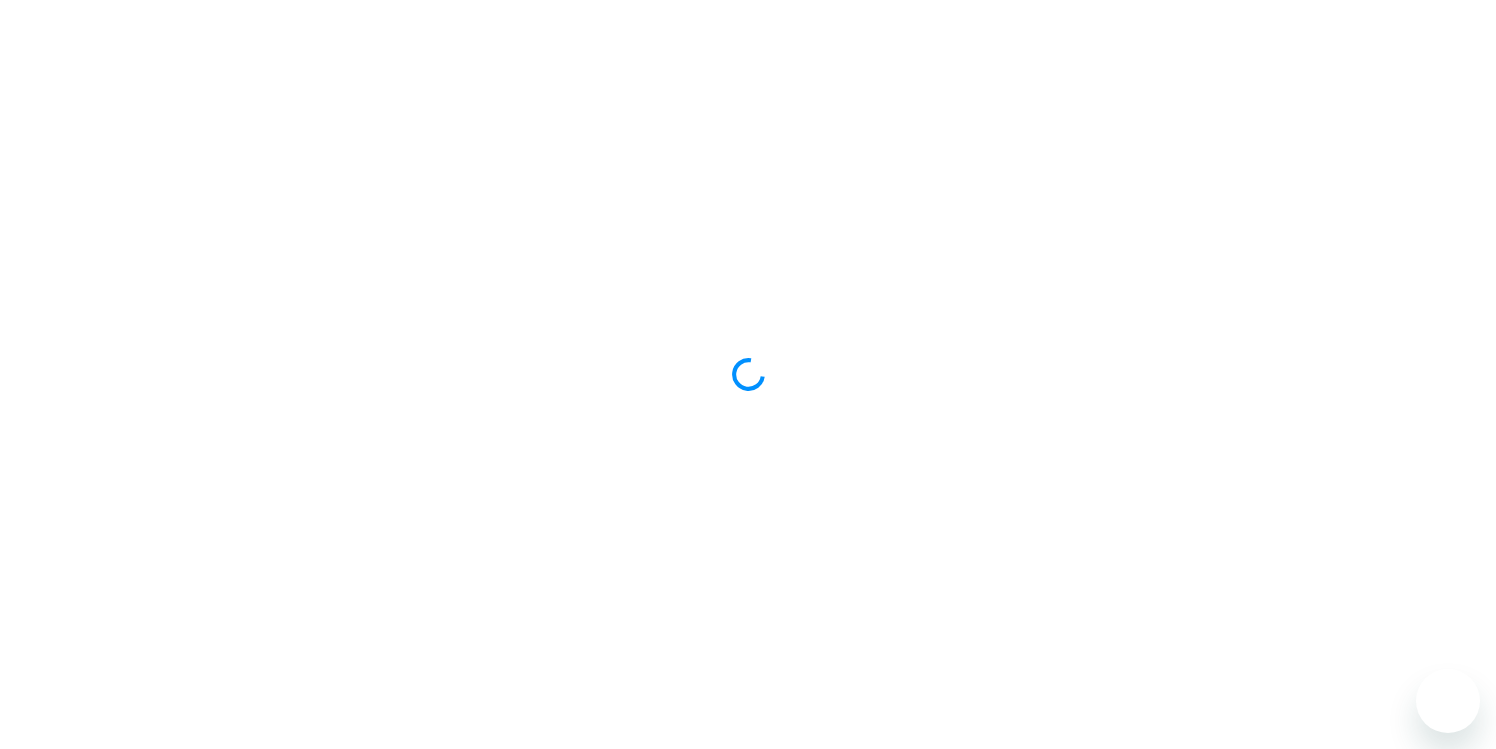 scroll, scrollTop: 0, scrollLeft: 0, axis: both 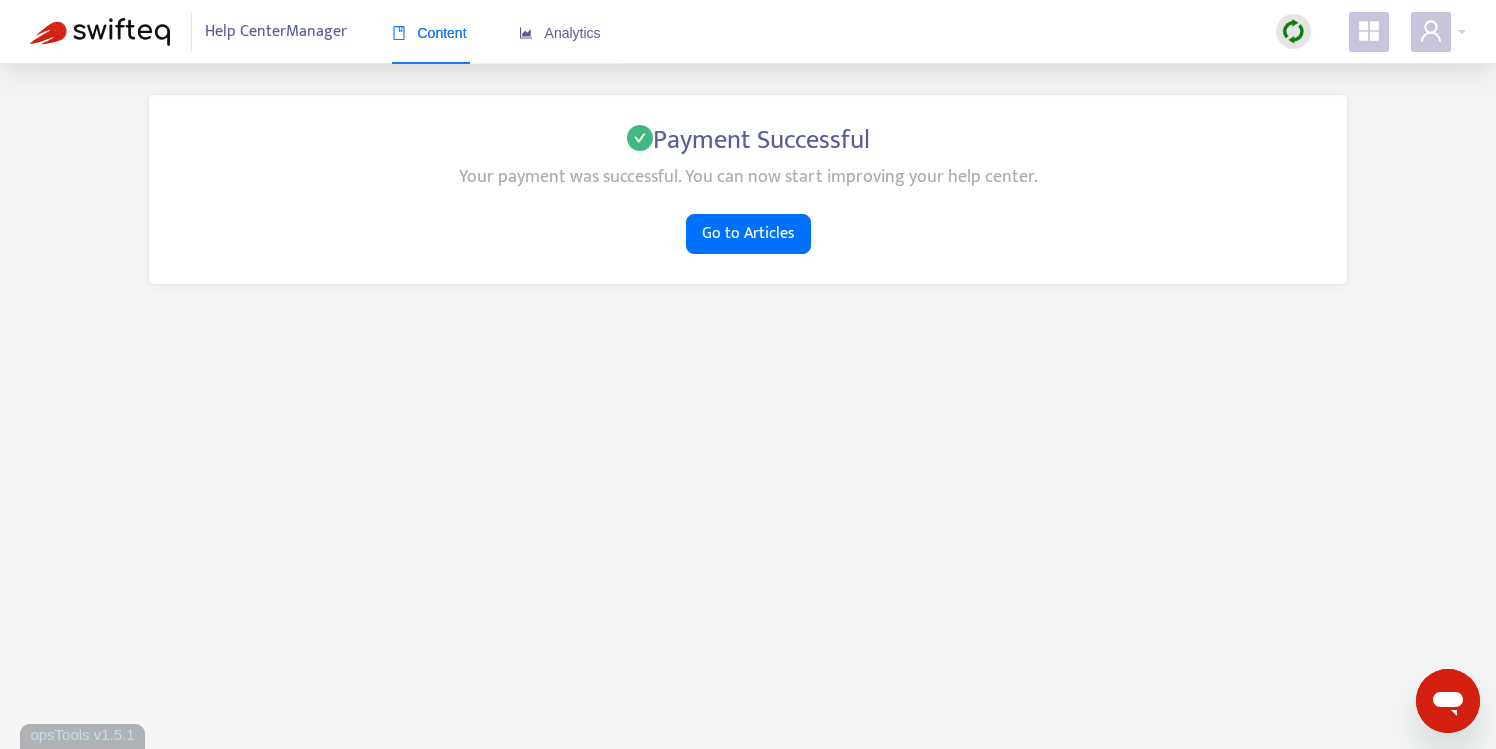 click on "Content" at bounding box center (429, 33) 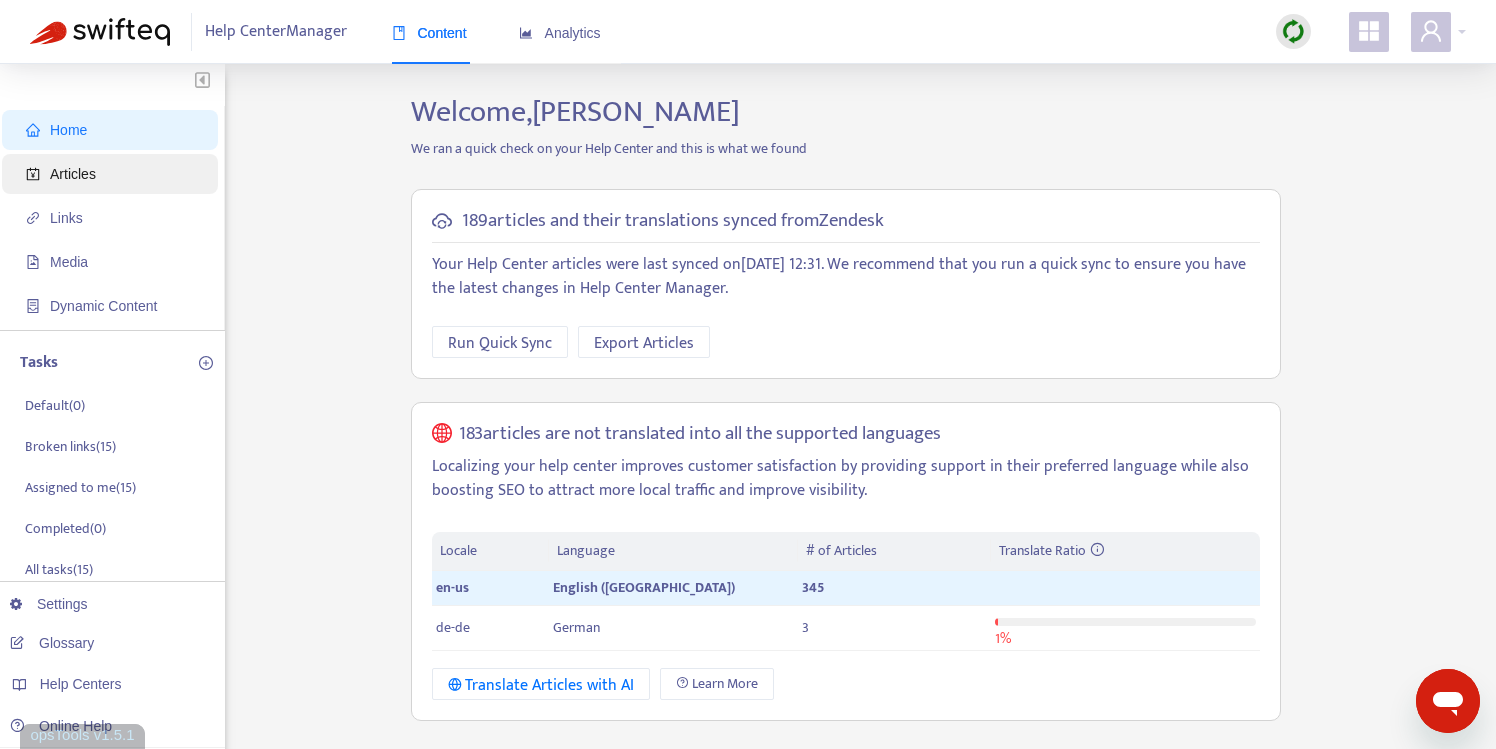 click on "Articles" at bounding box center [73, 174] 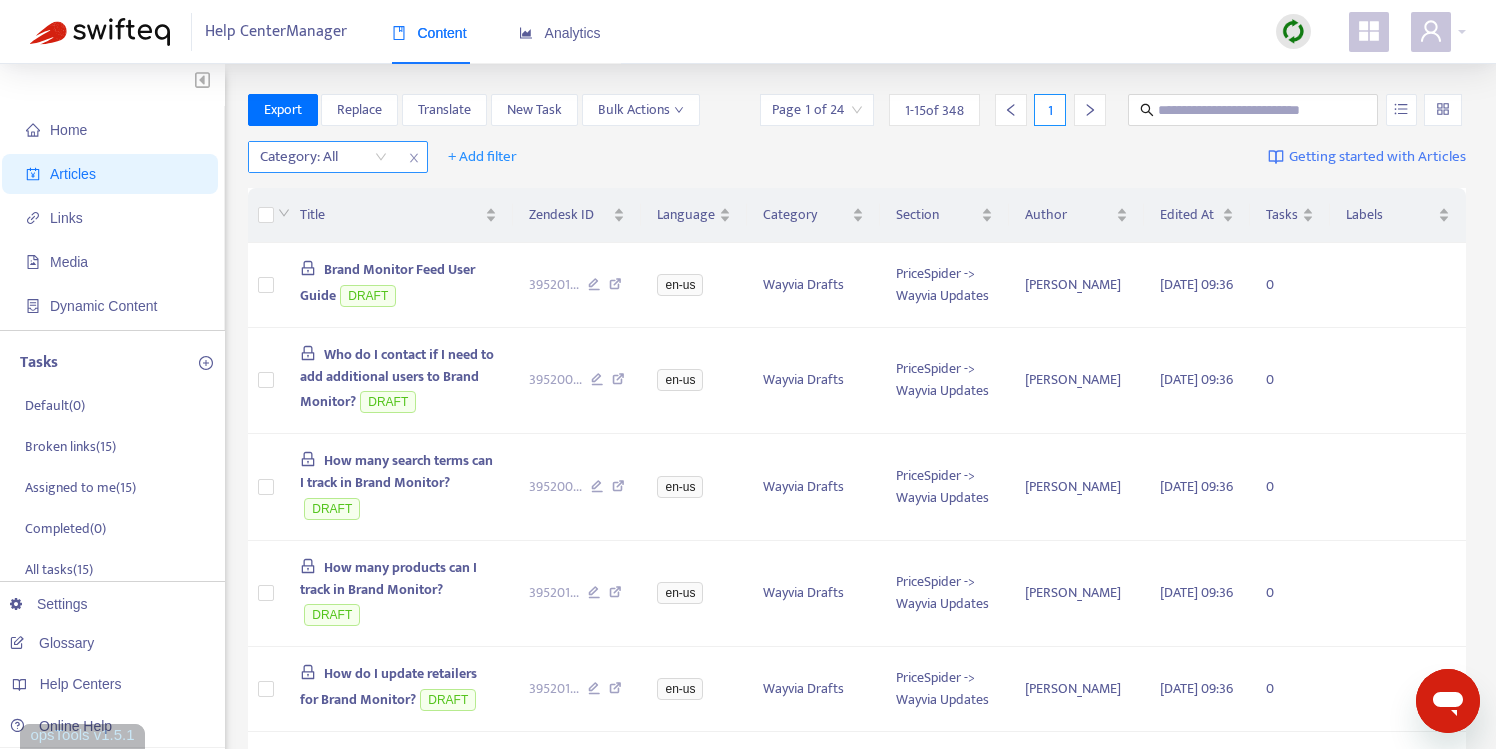 click at bounding box center [313, 157] 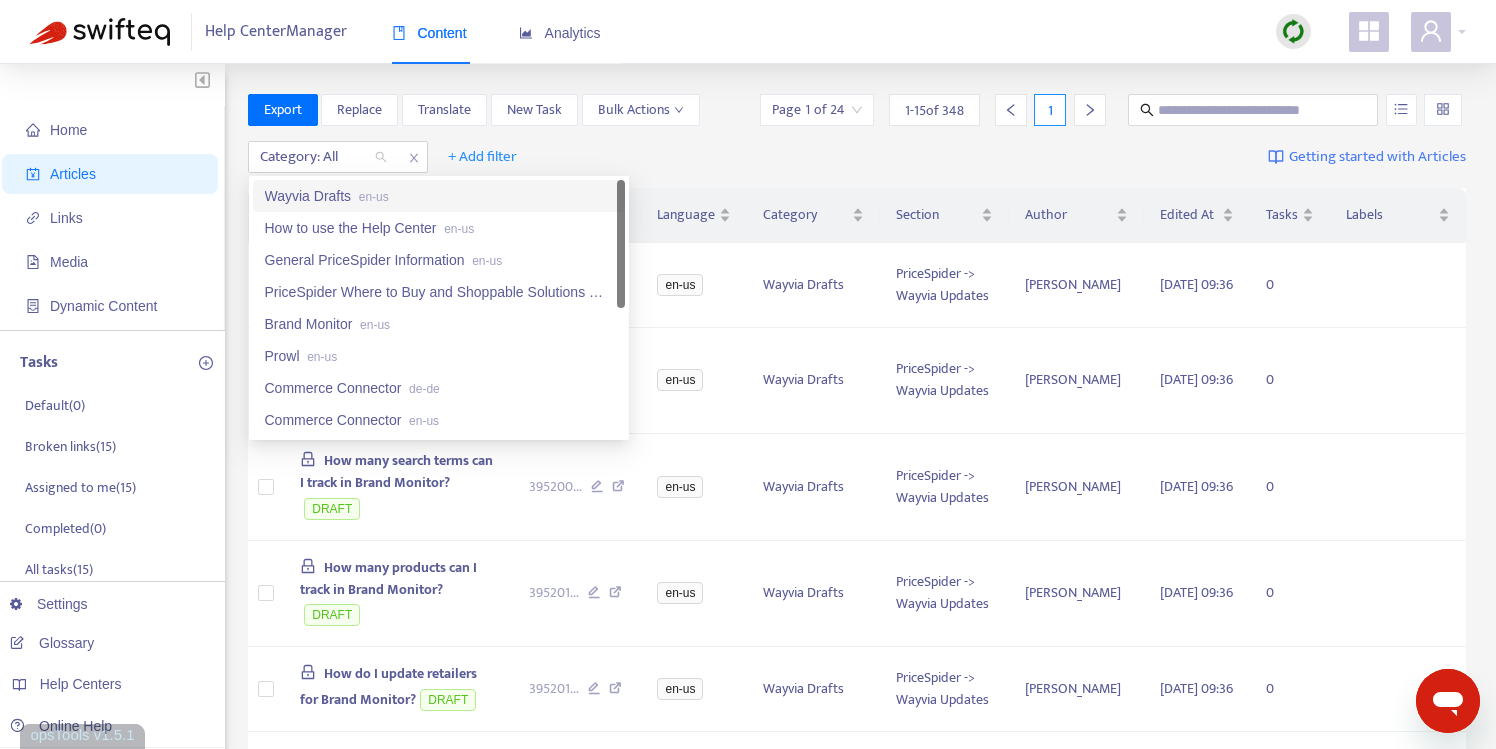 click on "Wayvia Drafts   en-us" at bounding box center (439, 196) 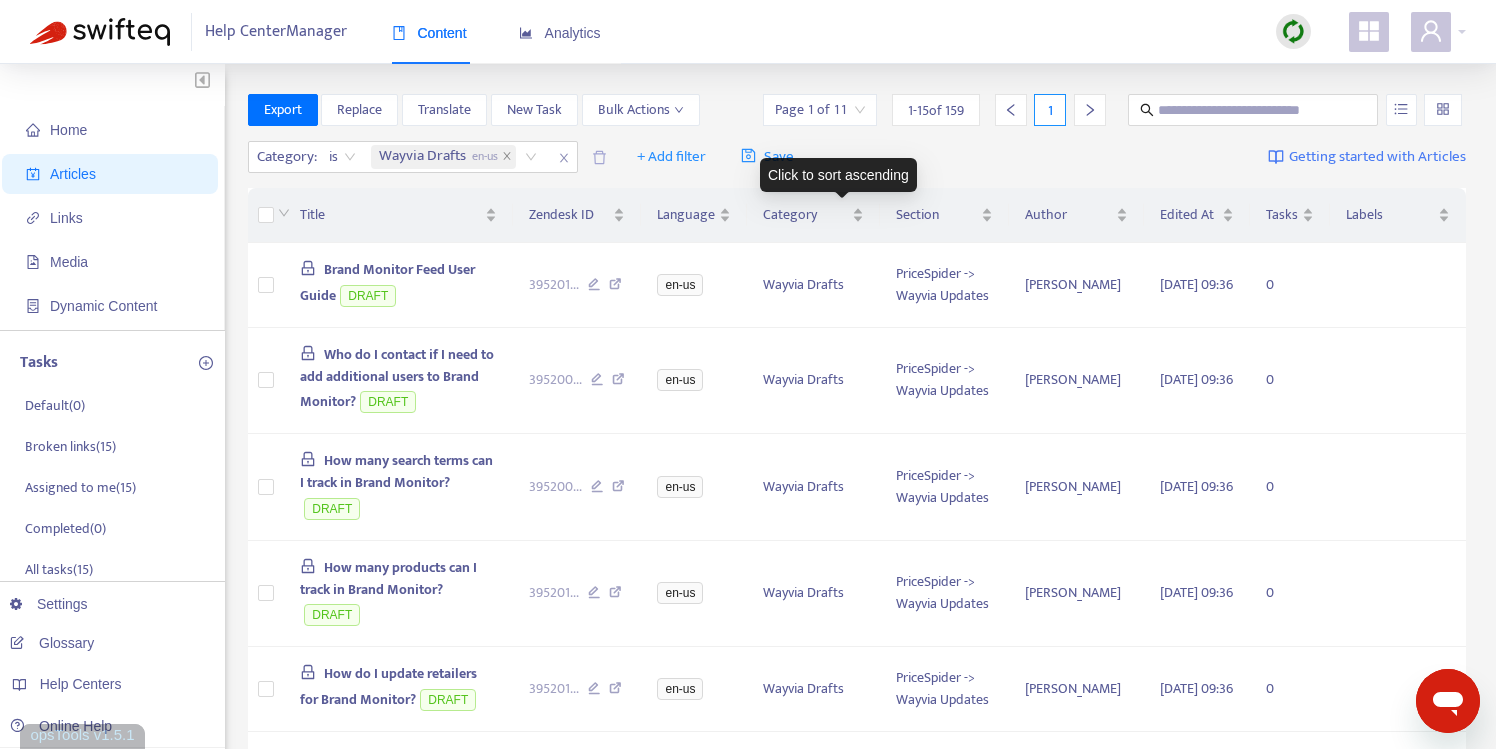 click on "Click to sort ascending" at bounding box center (838, 175) 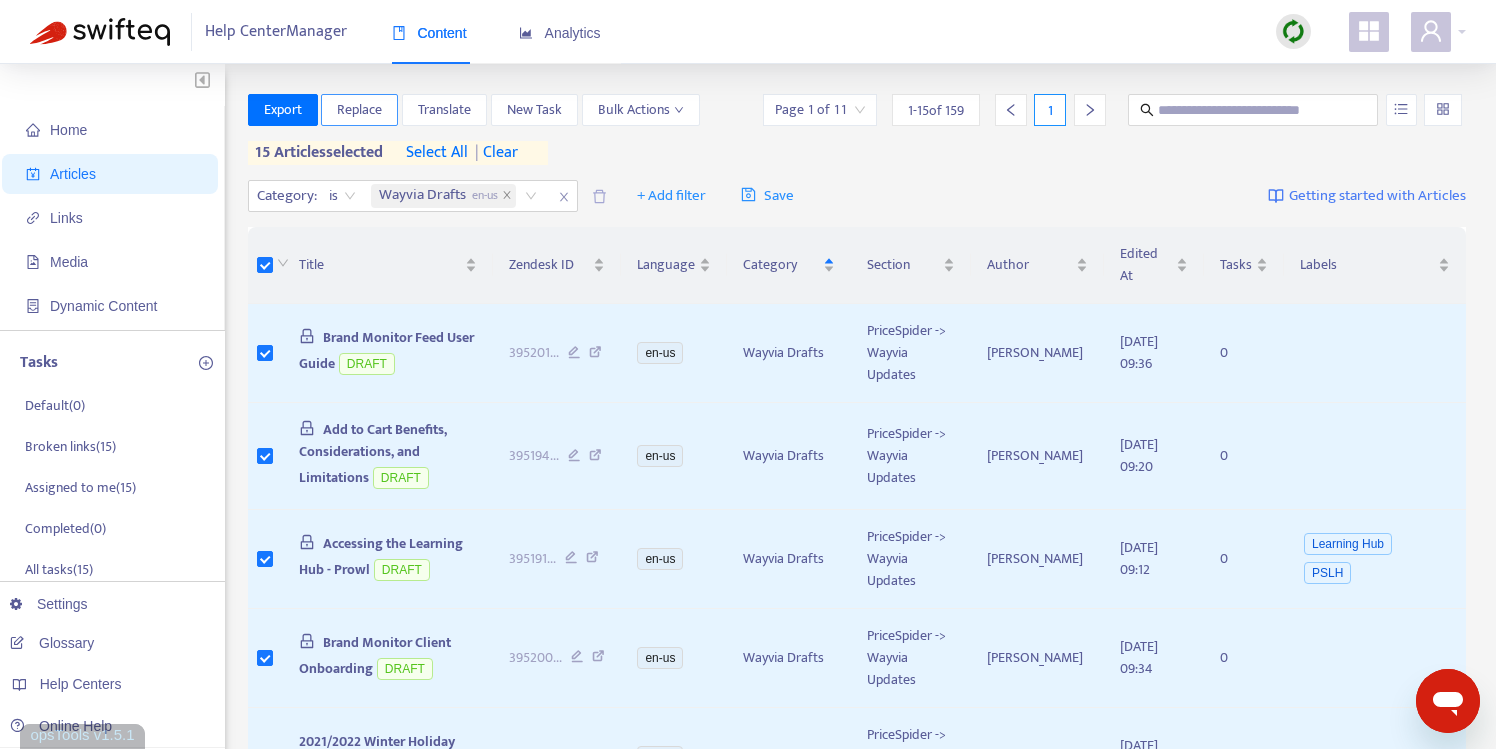 click on "Replace" at bounding box center (359, 110) 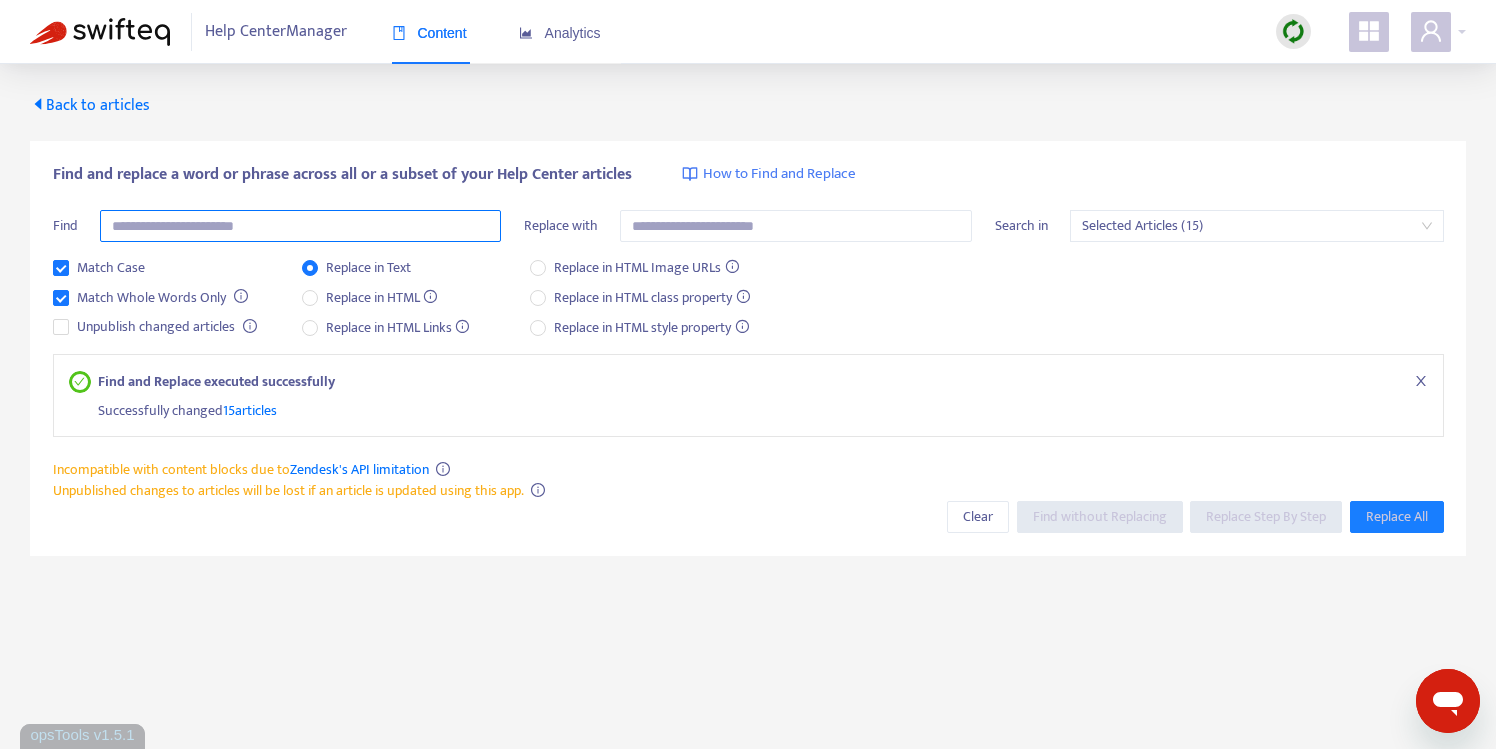 click at bounding box center [300, 226] 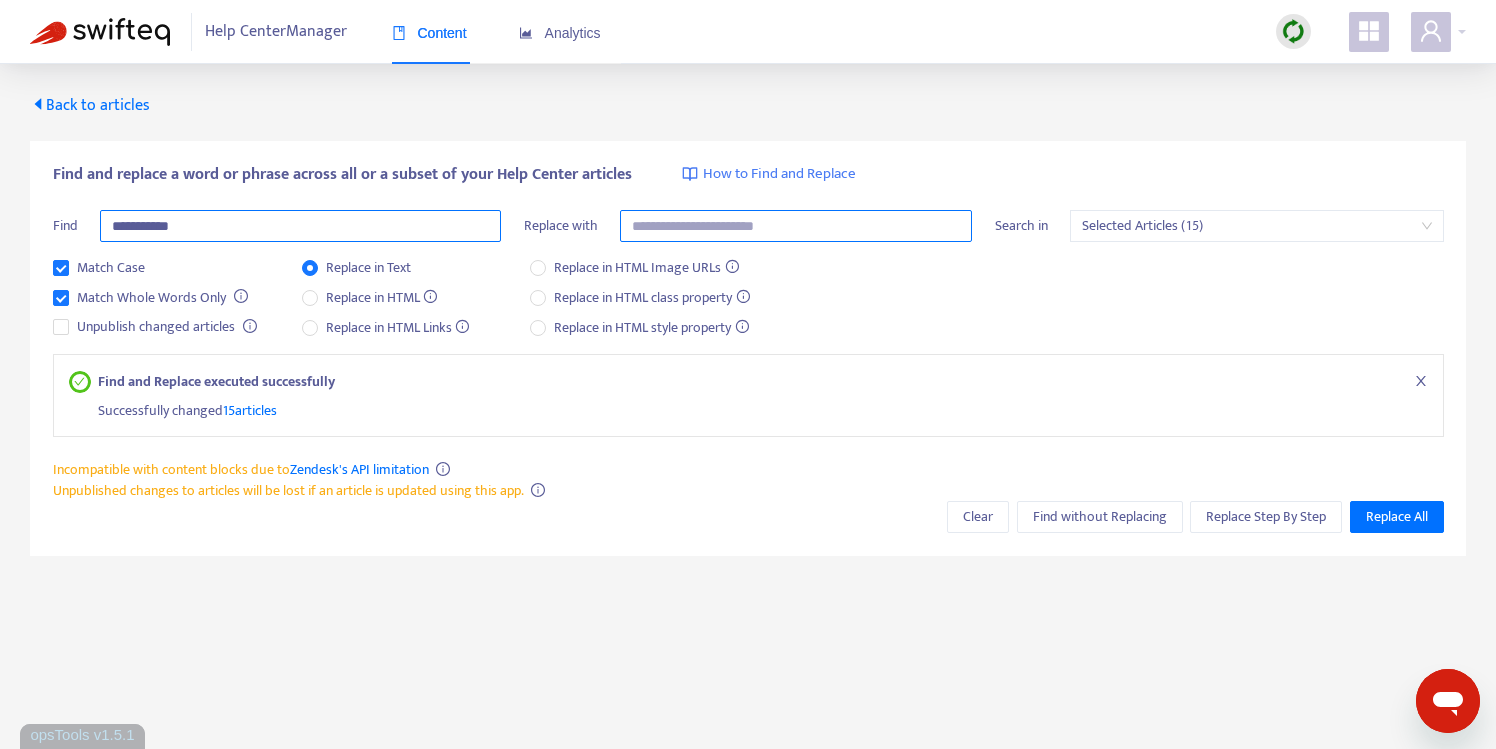 type on "**********" 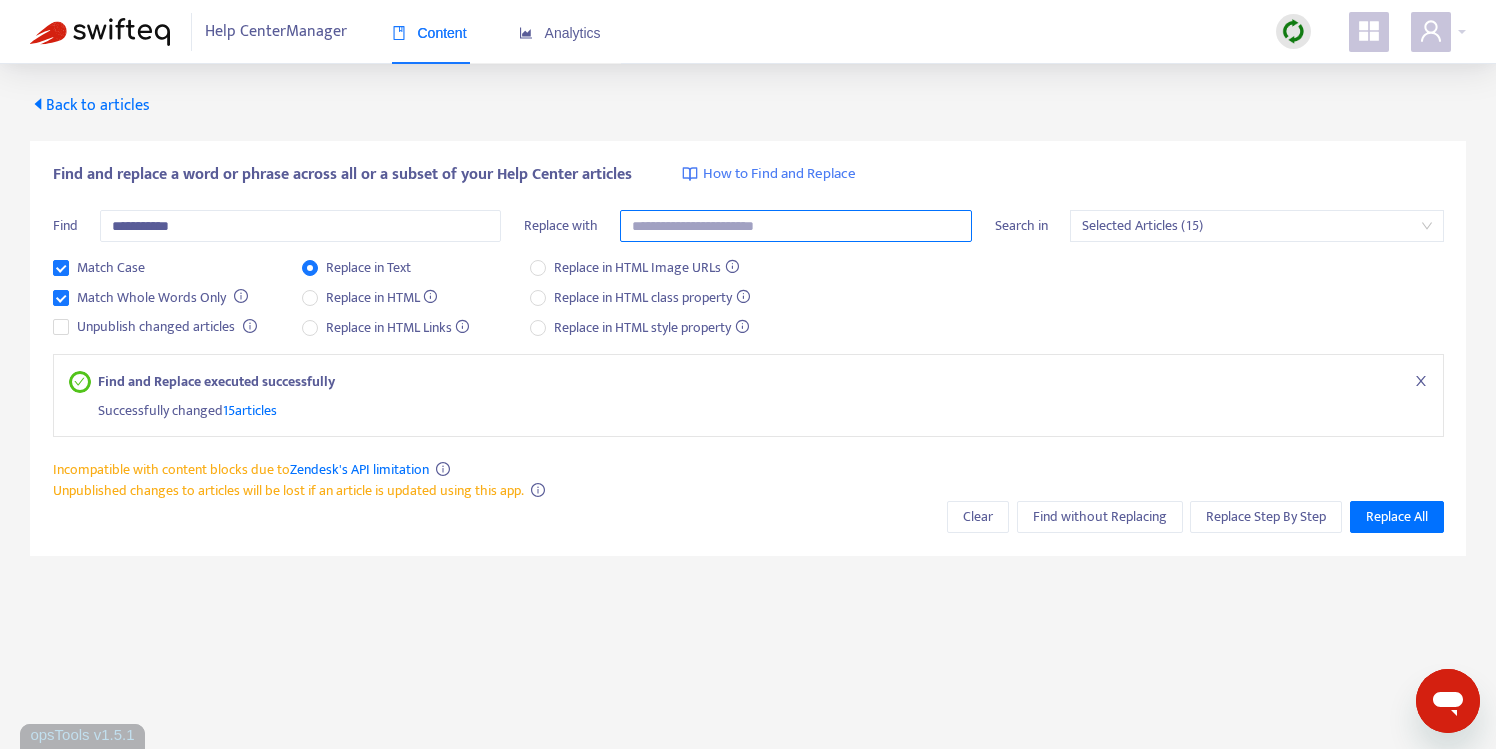 click at bounding box center (796, 226) 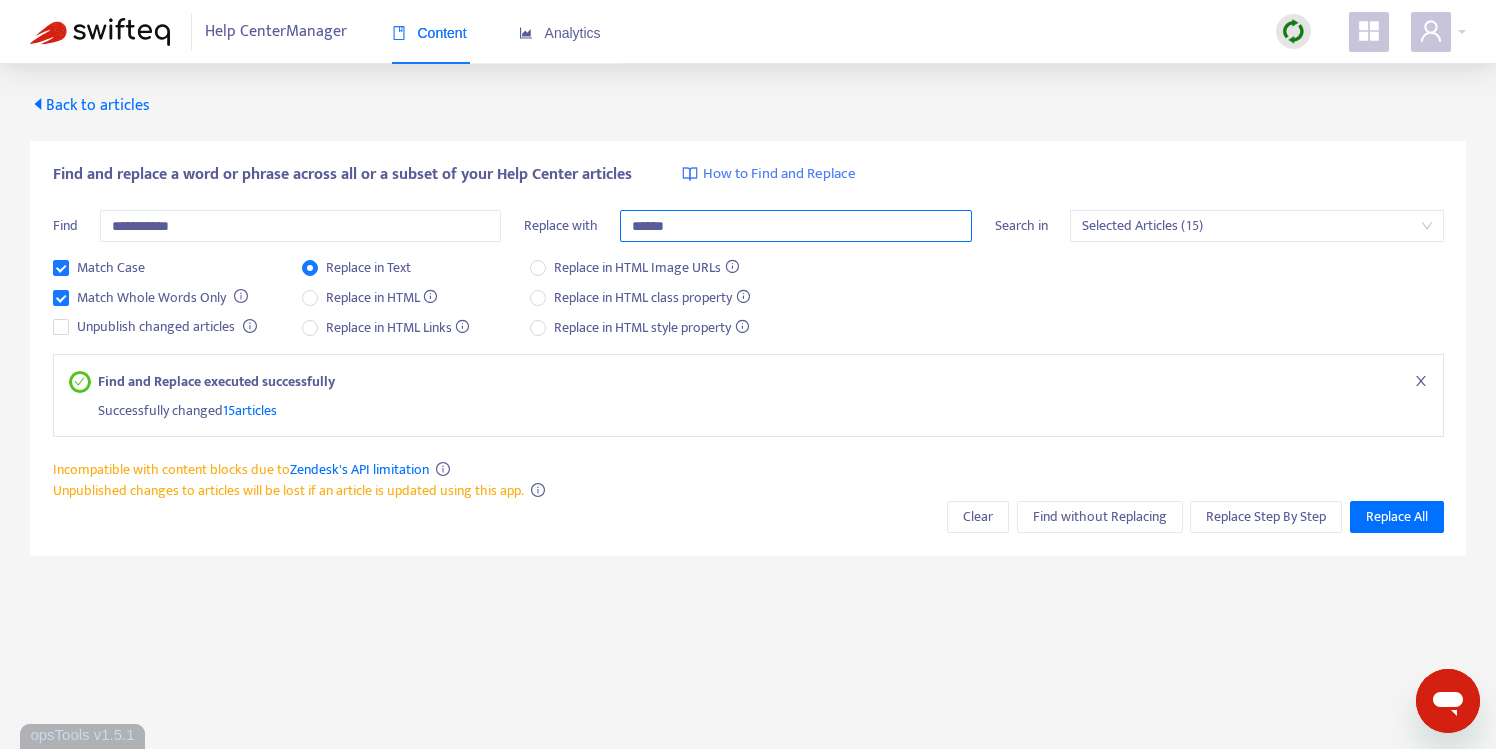 type on "******" 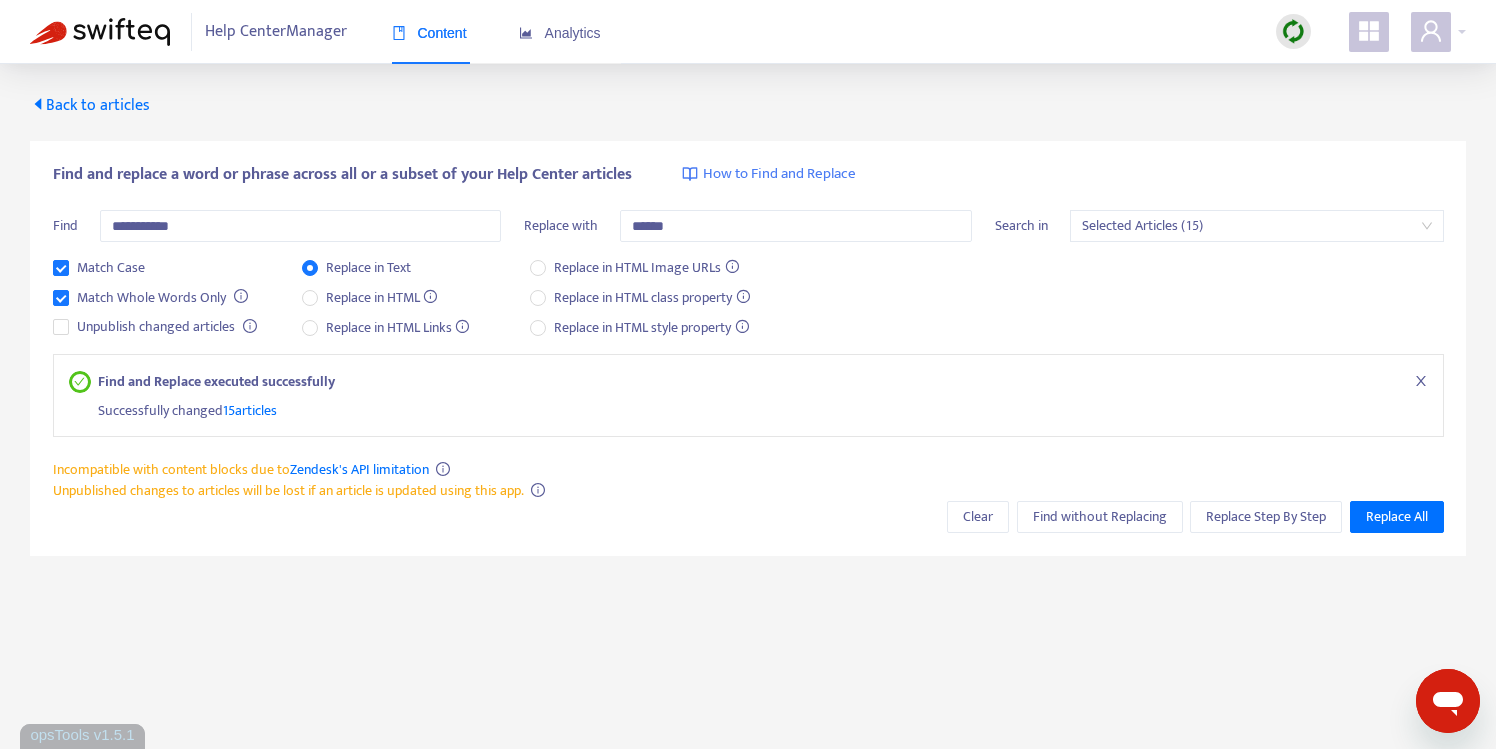 click on "Back to articles" at bounding box center [90, 105] 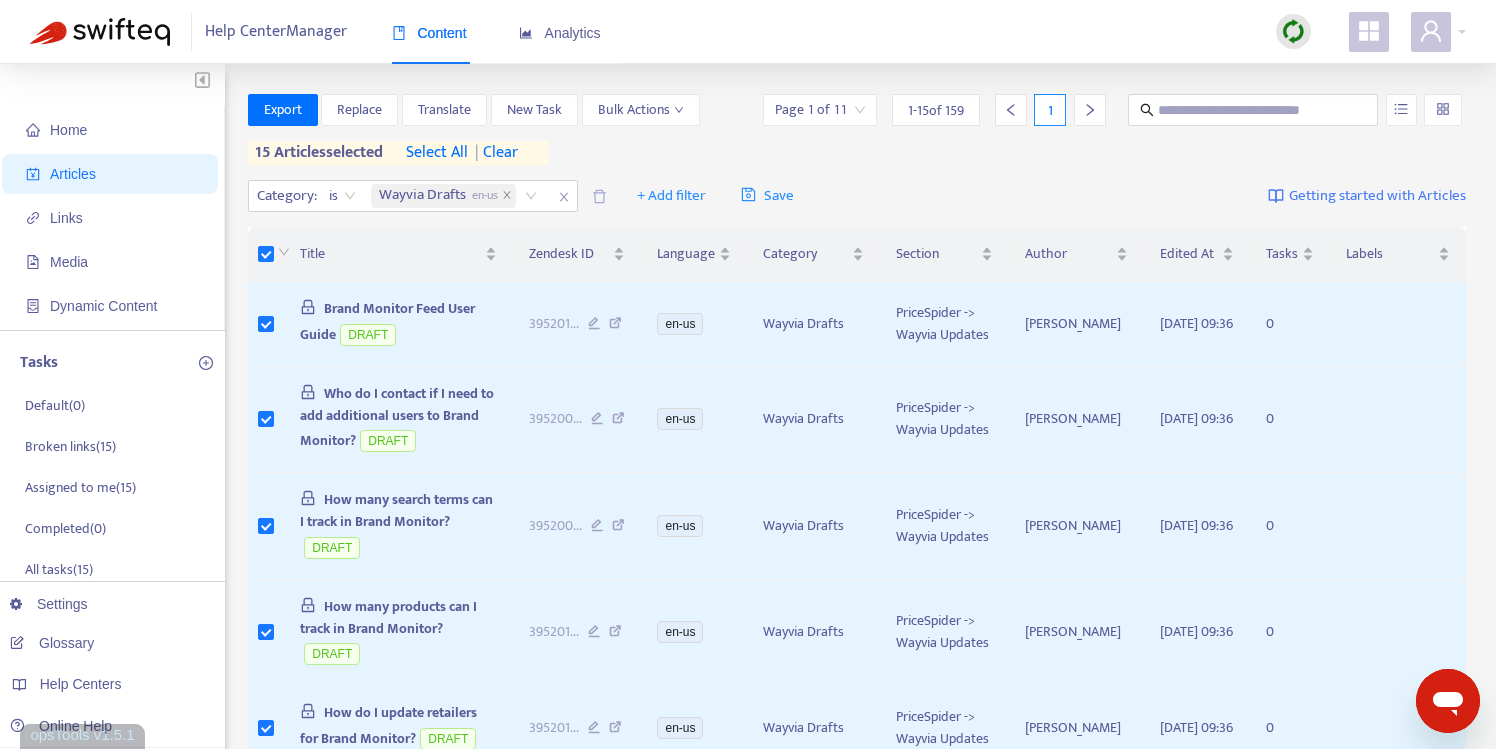 click on "select all" at bounding box center (437, 153) 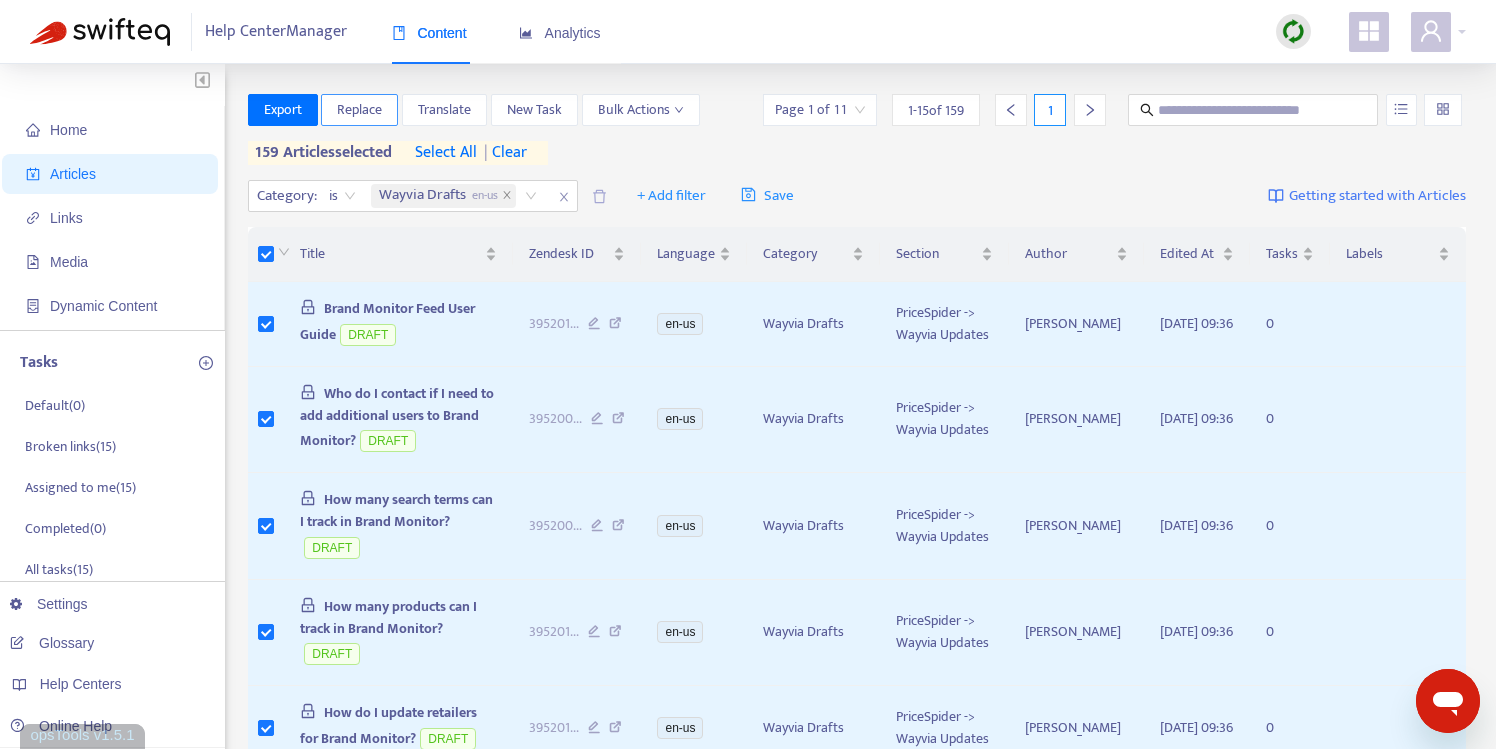 click on "Replace" at bounding box center (359, 110) 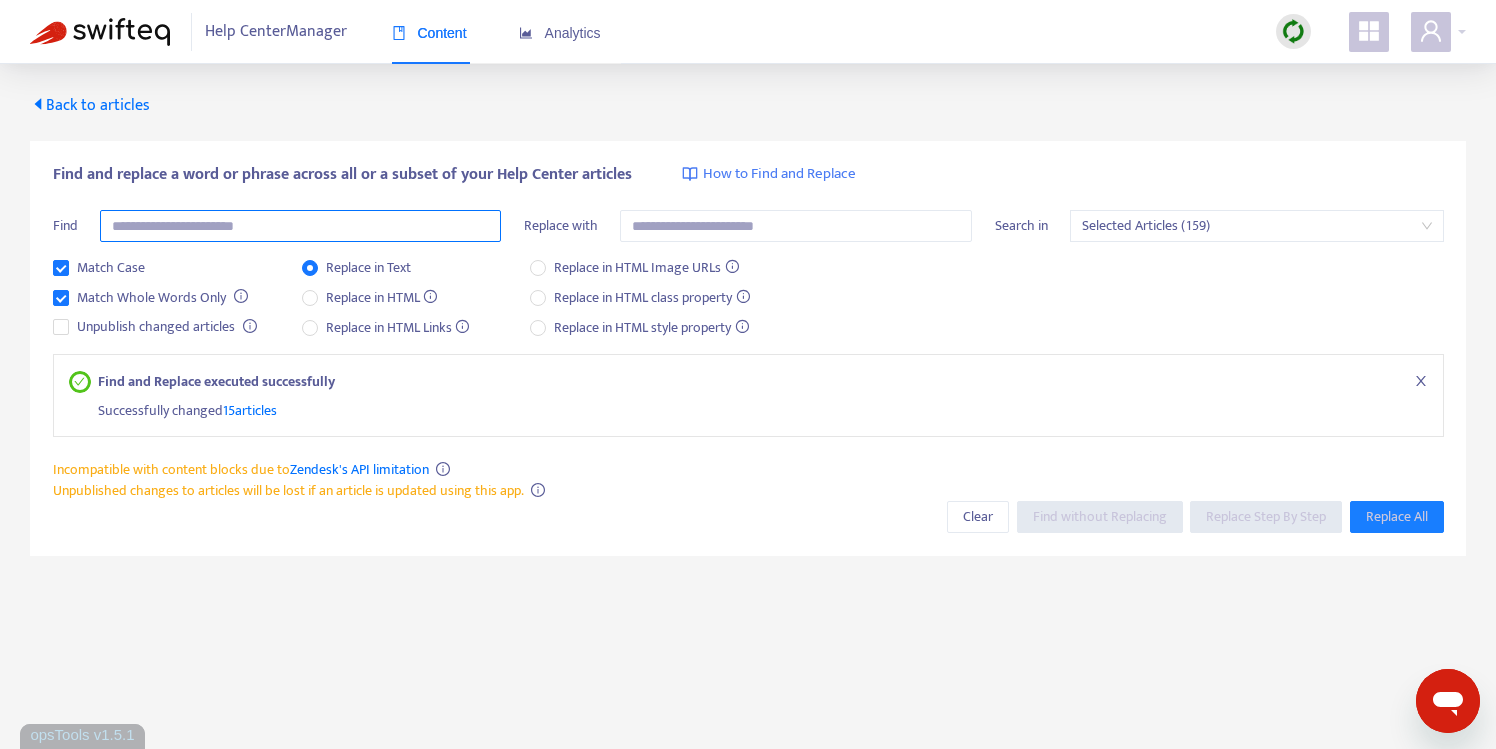 click at bounding box center (300, 226) 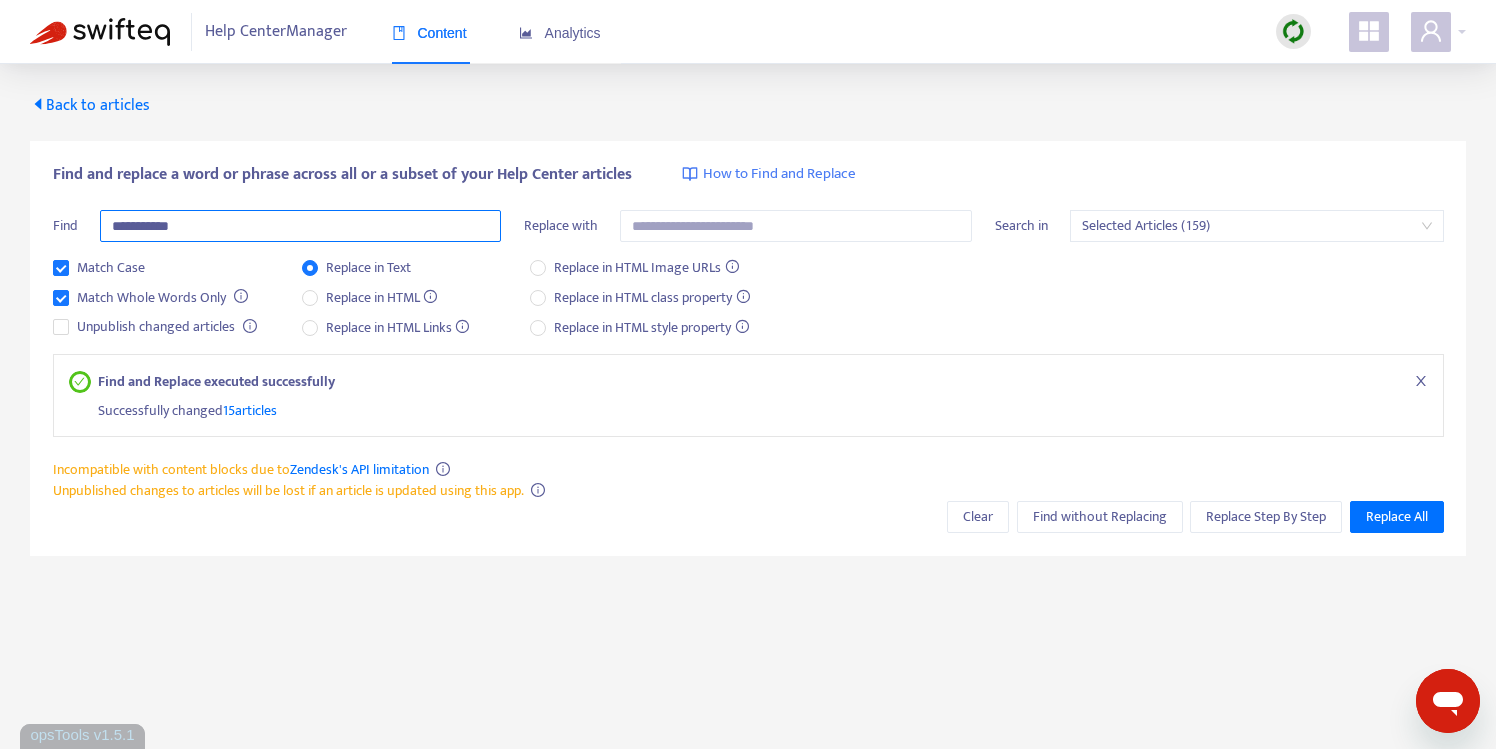 type on "**********" 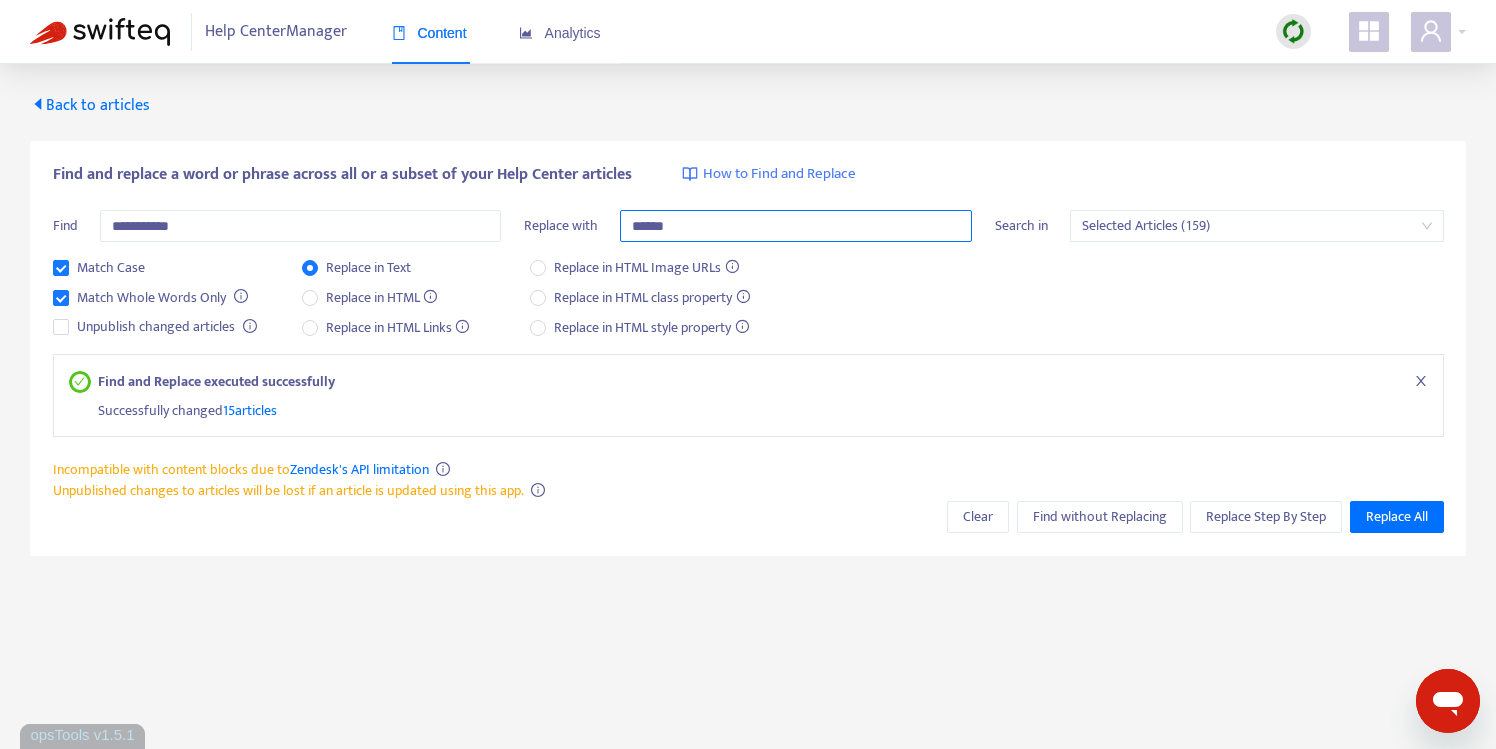 type on "******" 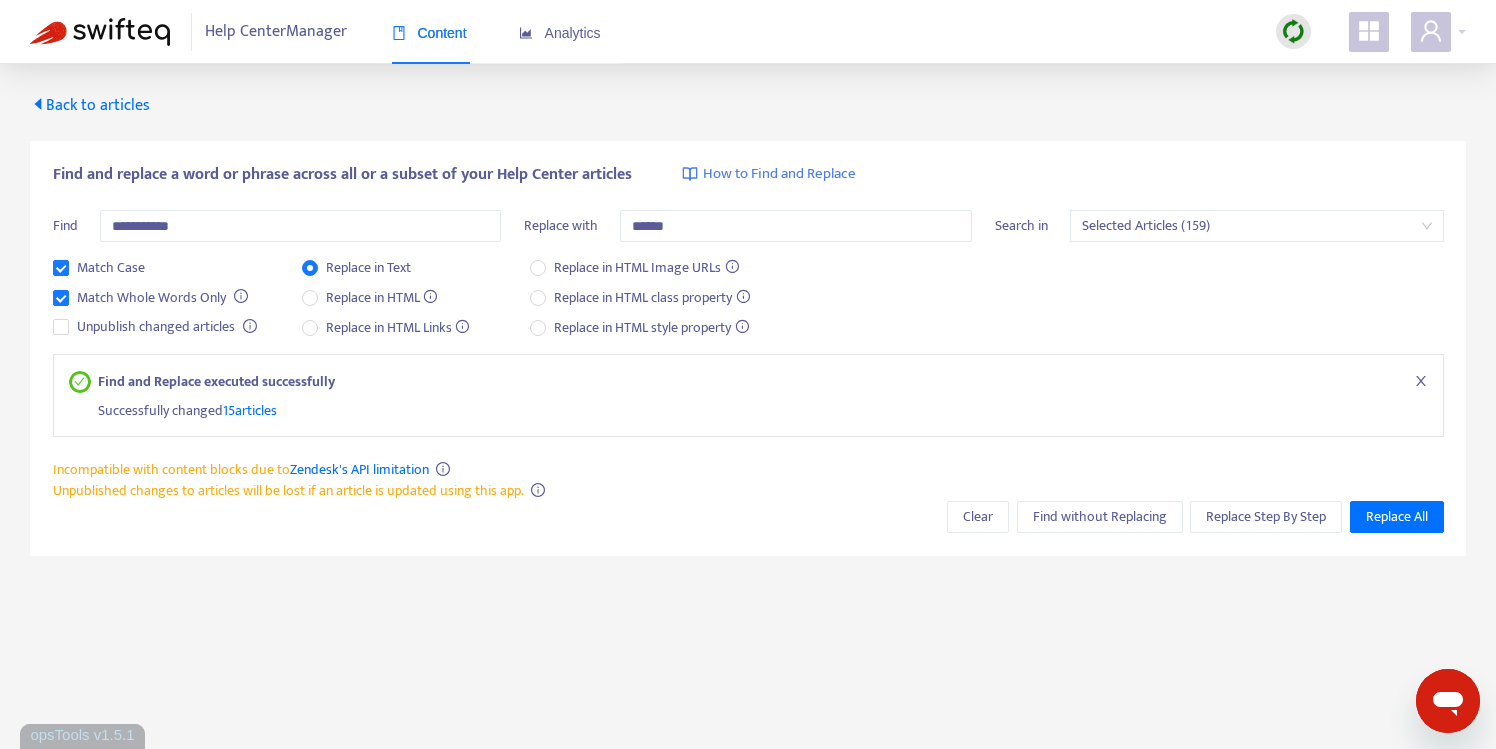click 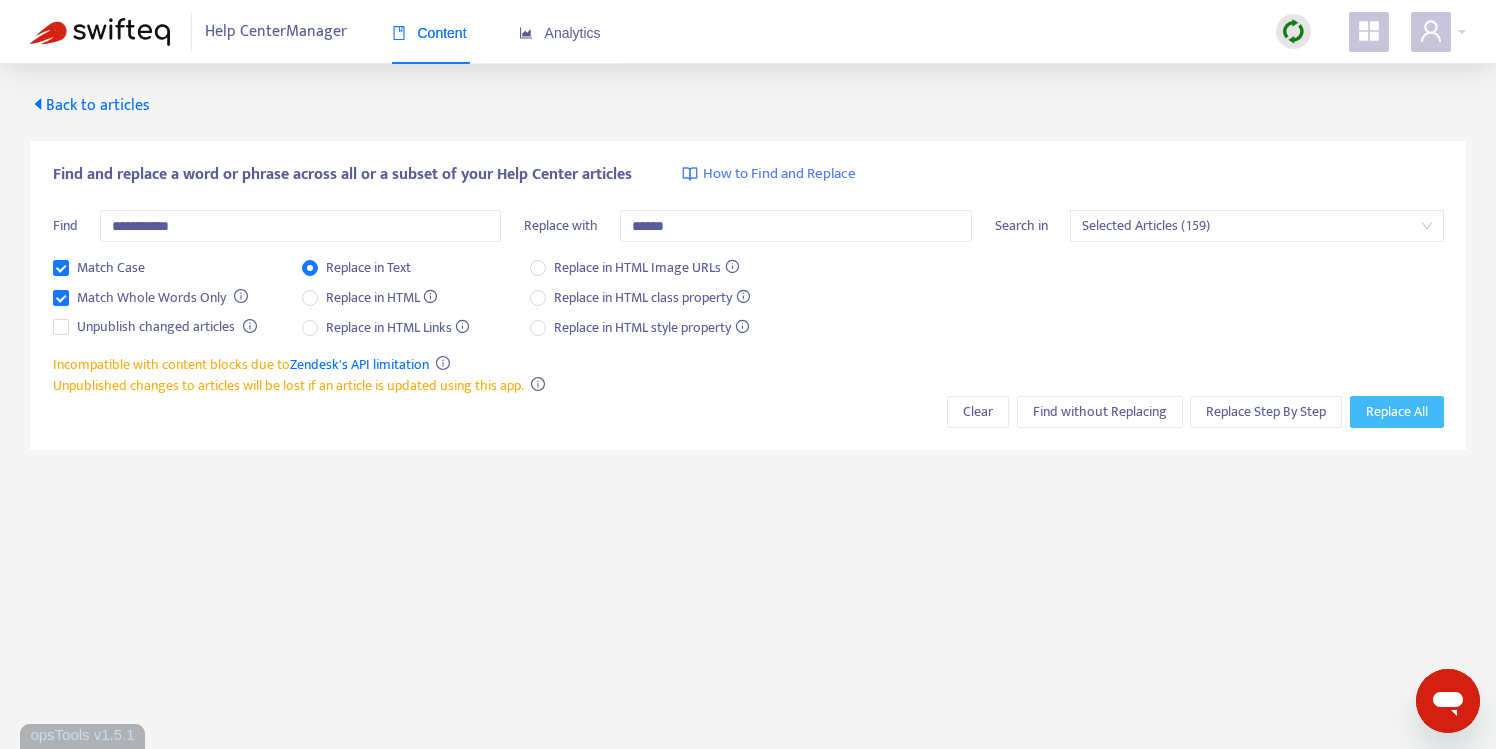 click on "Replace All" at bounding box center (1397, 412) 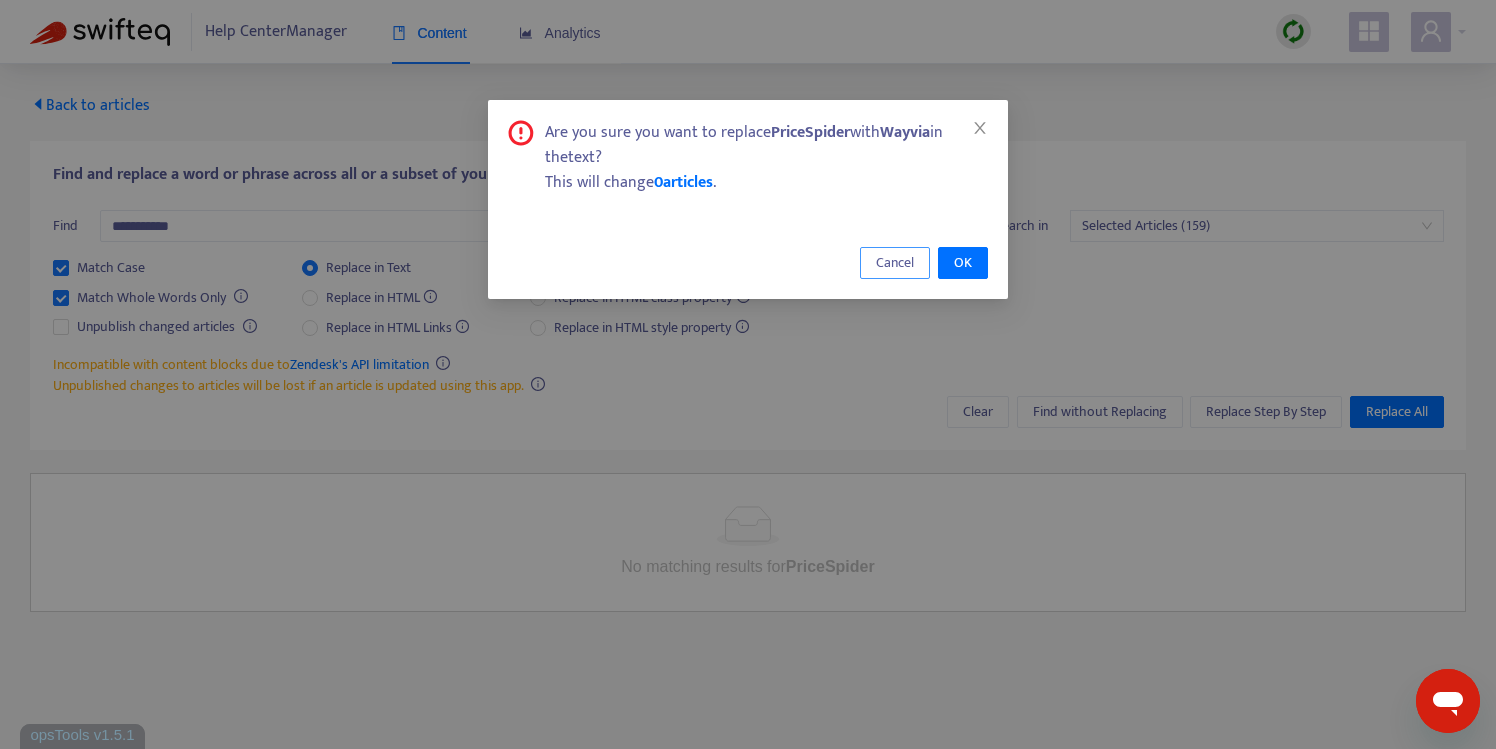click on "Cancel" at bounding box center (895, 263) 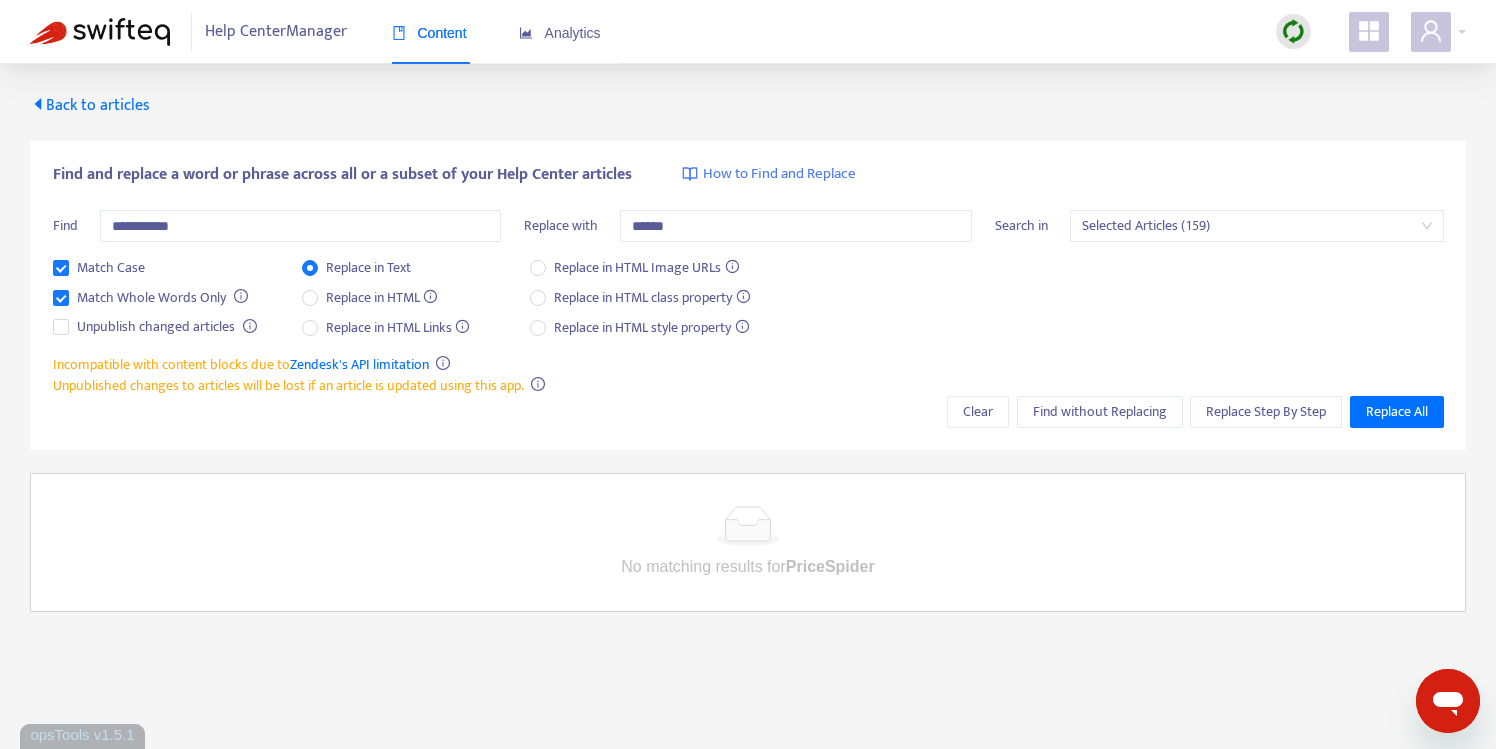 click on "Back to articles" at bounding box center [90, 105] 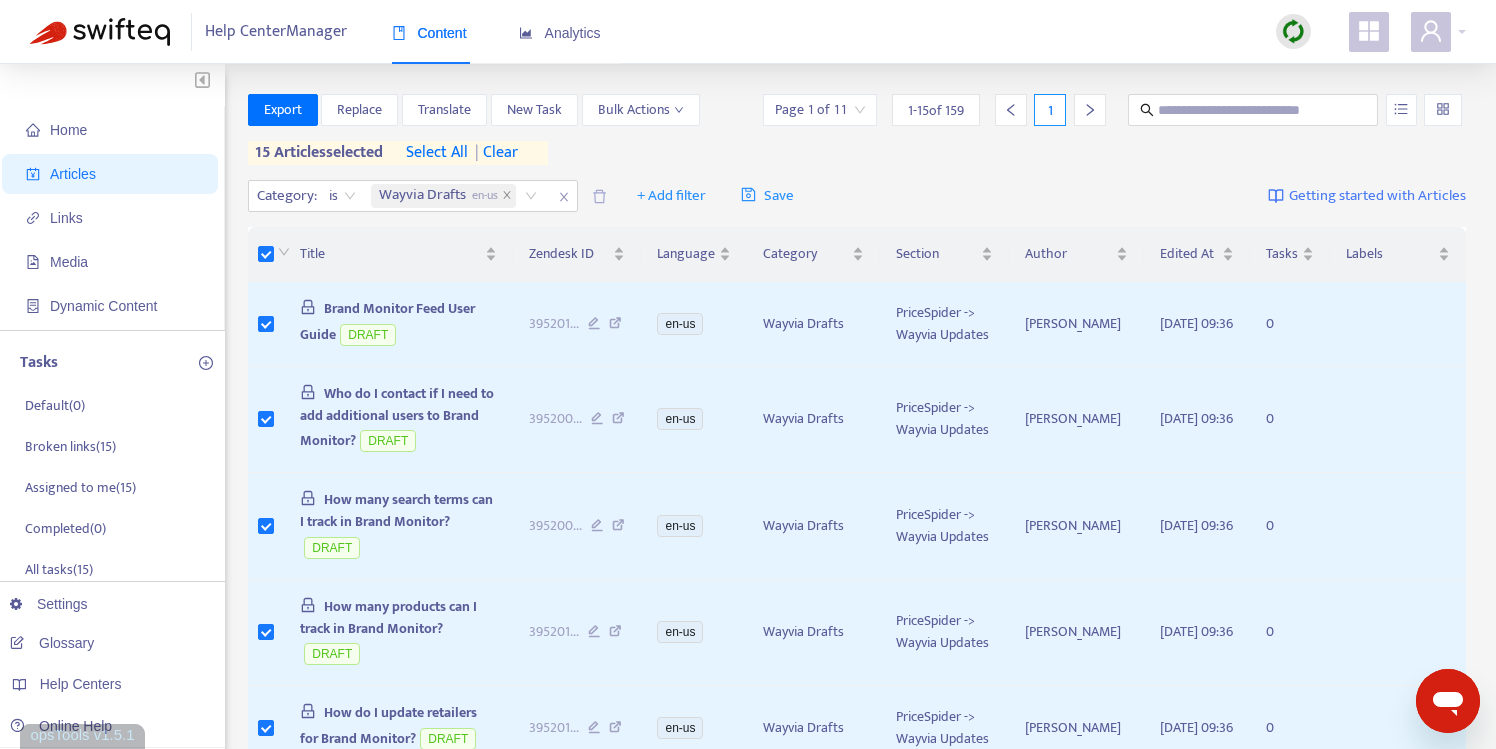click on "select all" at bounding box center [437, 153] 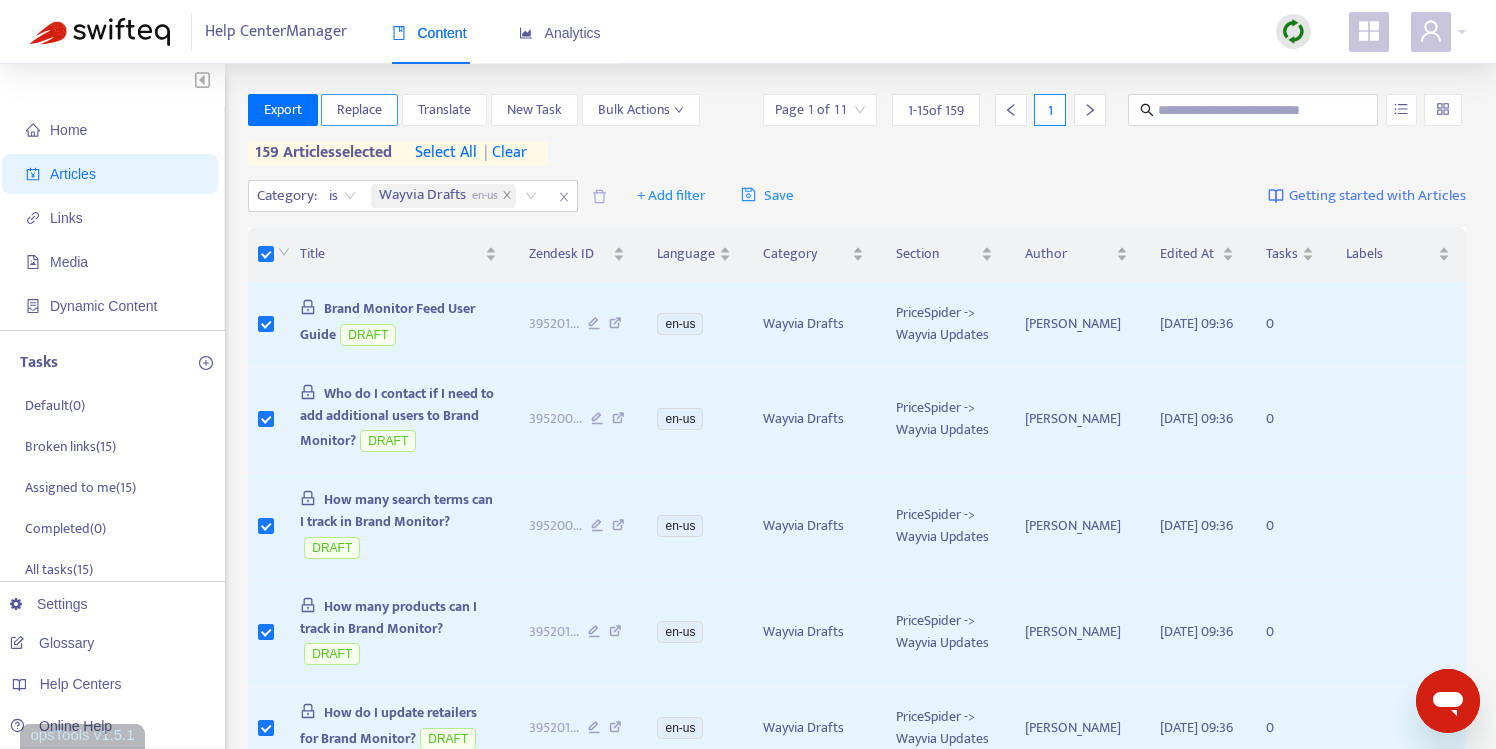 click on "Replace" at bounding box center (359, 110) 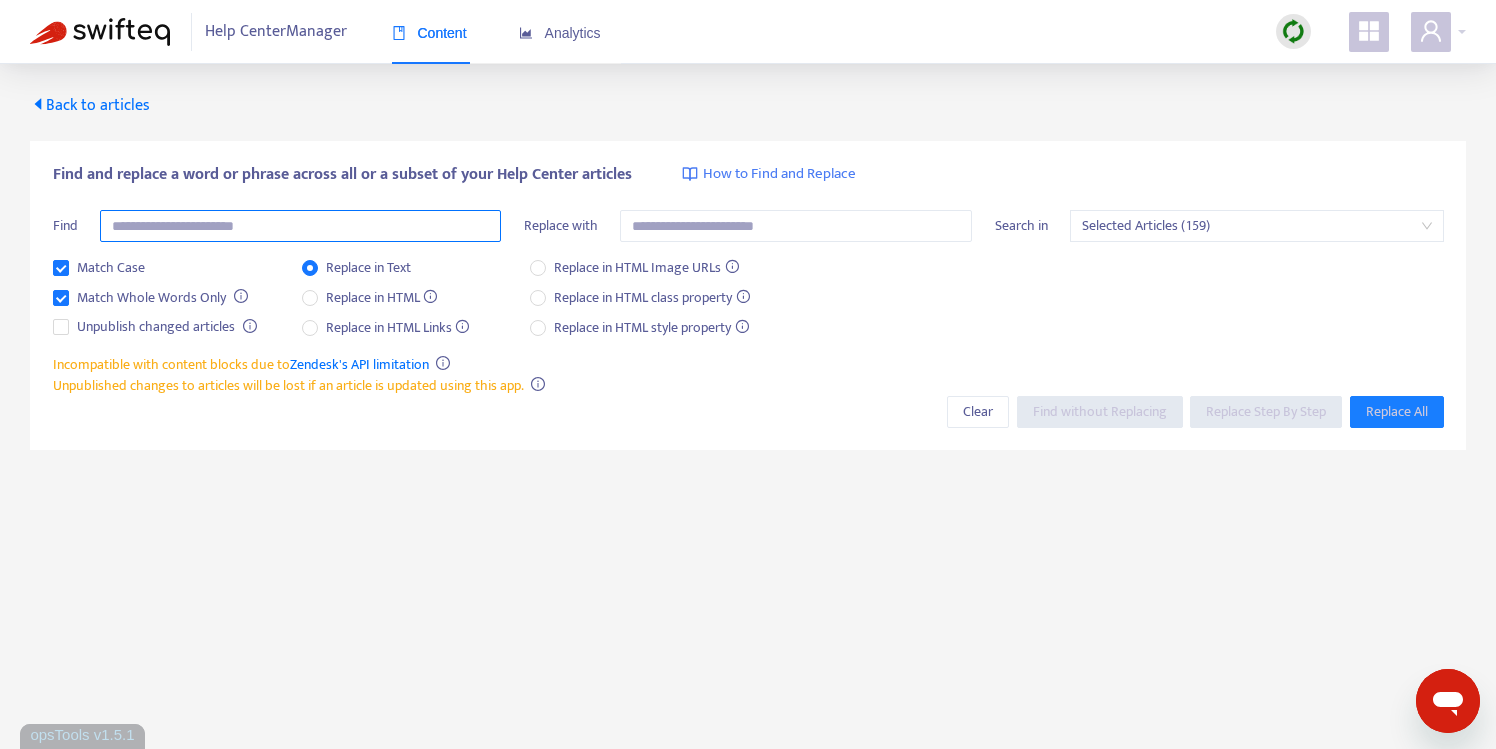 click at bounding box center (300, 226) 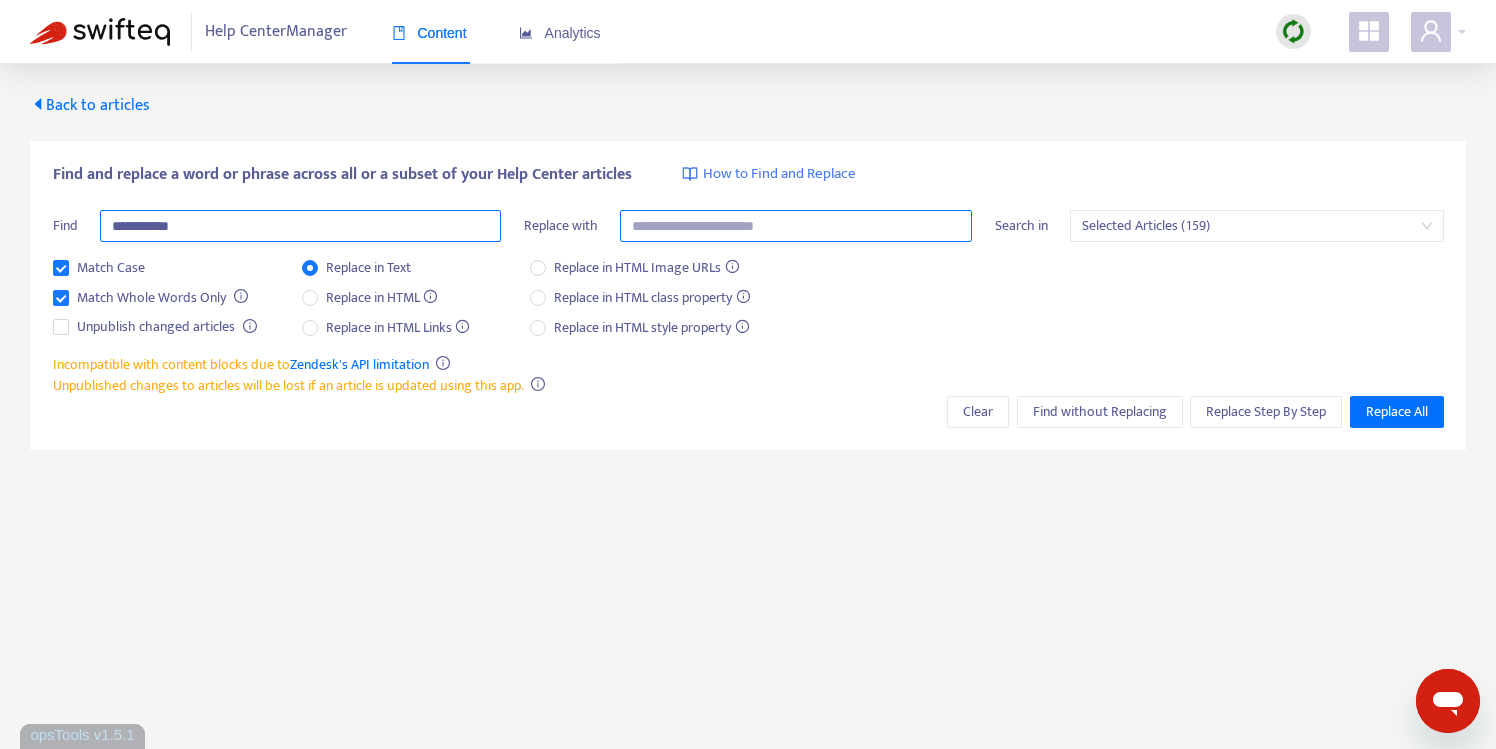 type on "**********" 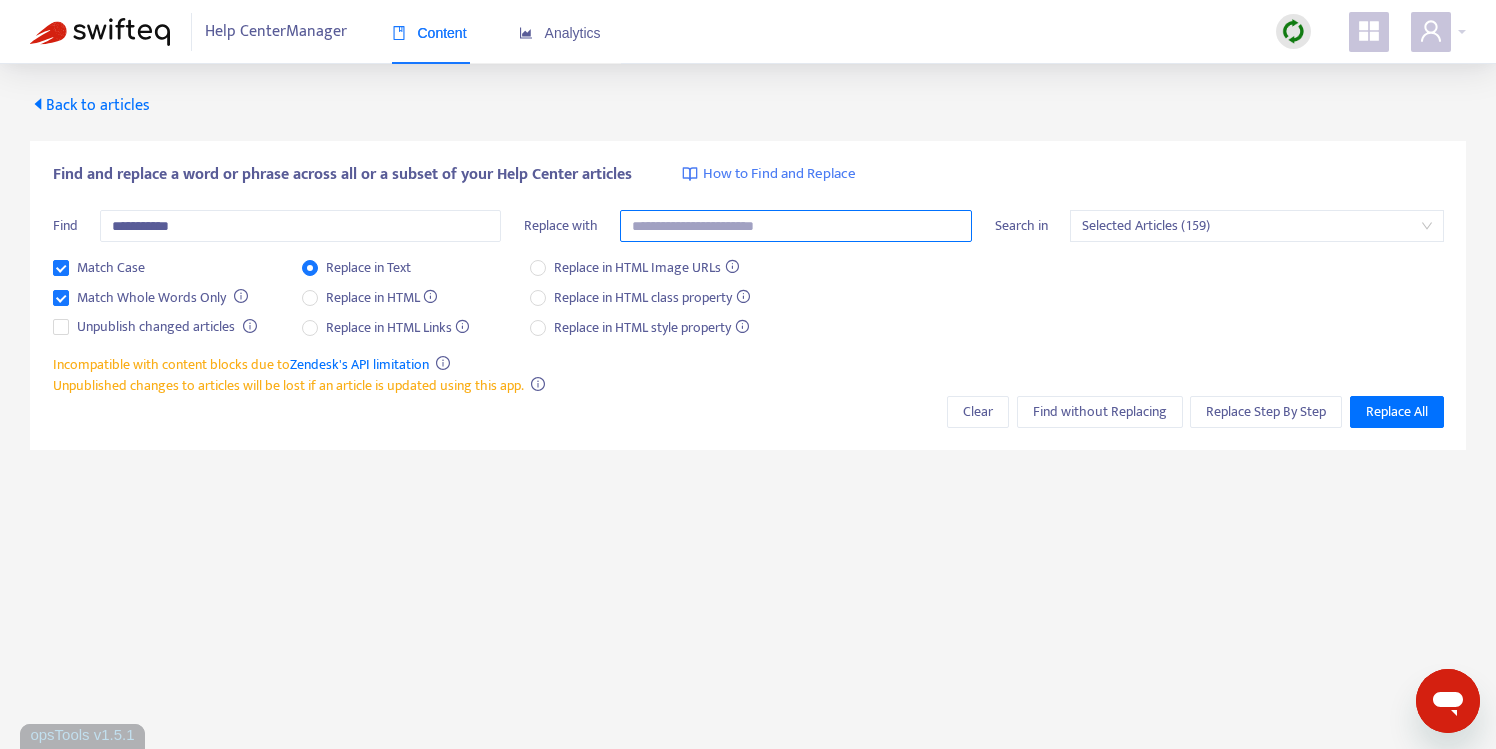 click at bounding box center (796, 226) 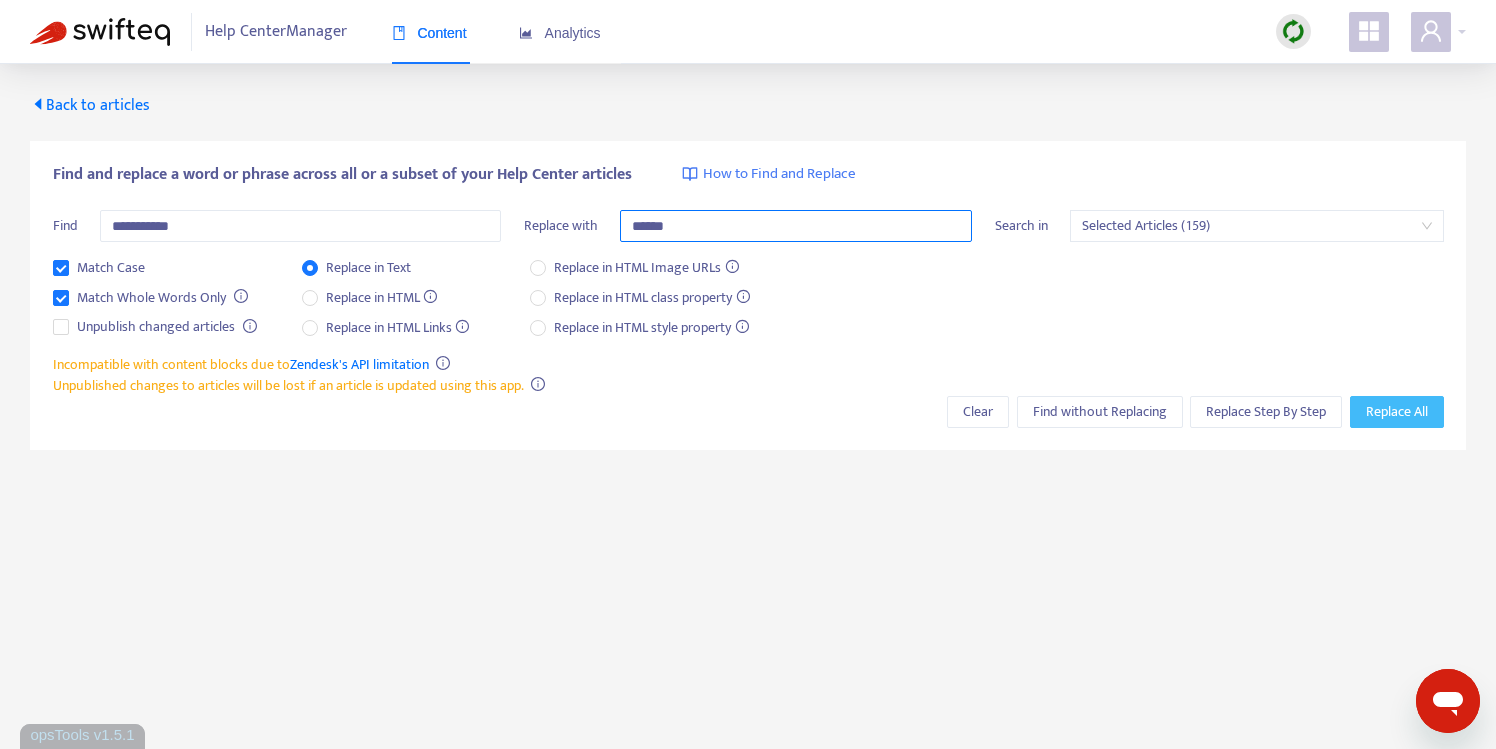 type on "******" 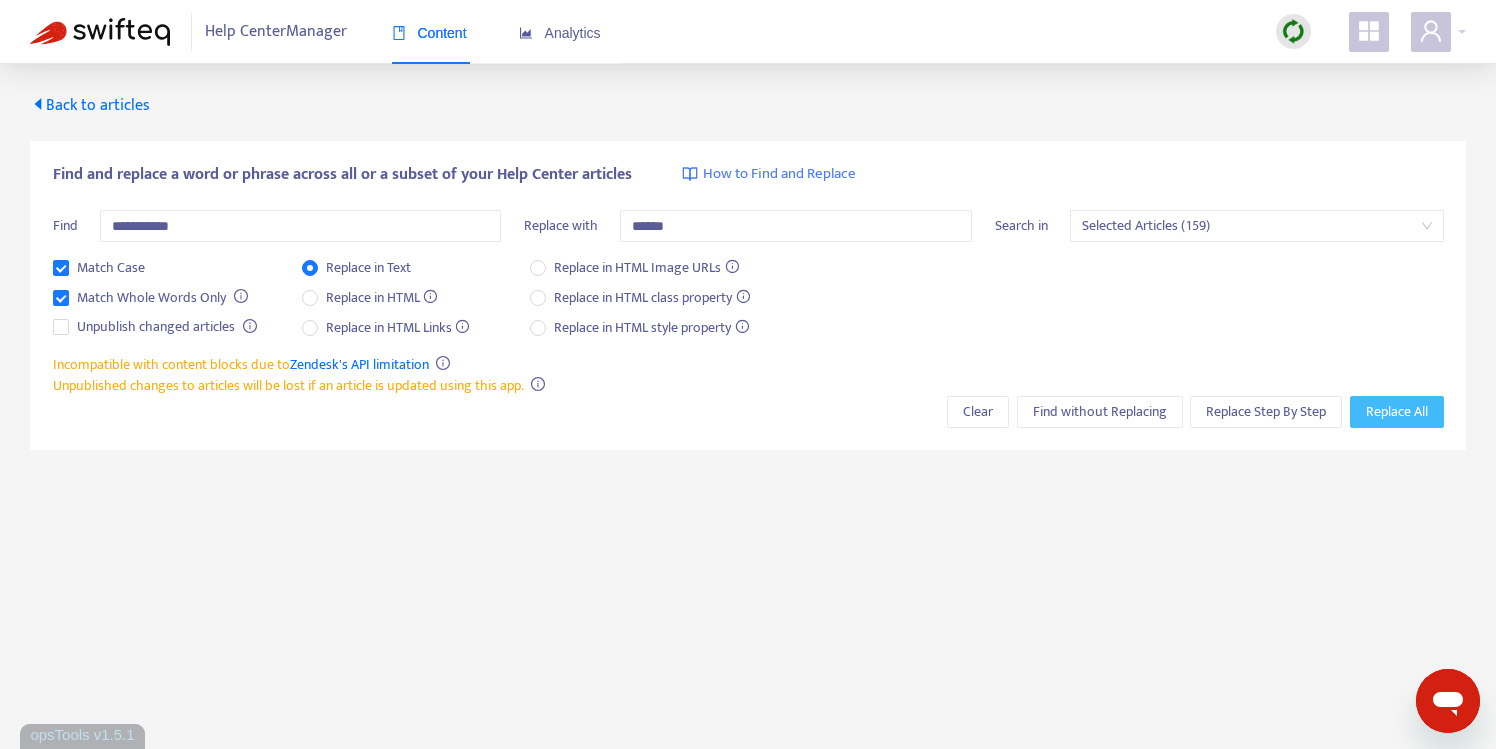 click on "Replace All" at bounding box center [1397, 412] 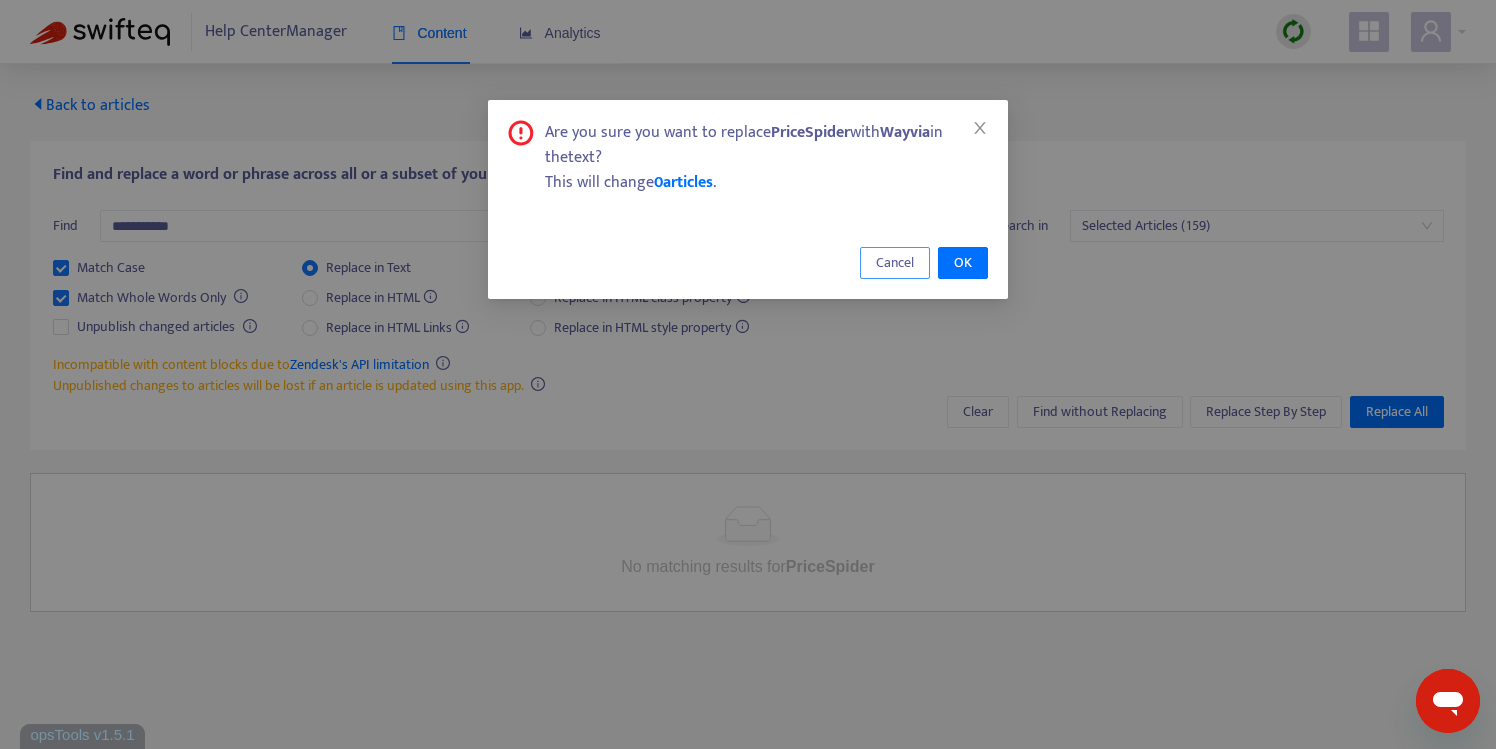 click on "Cancel" at bounding box center (895, 263) 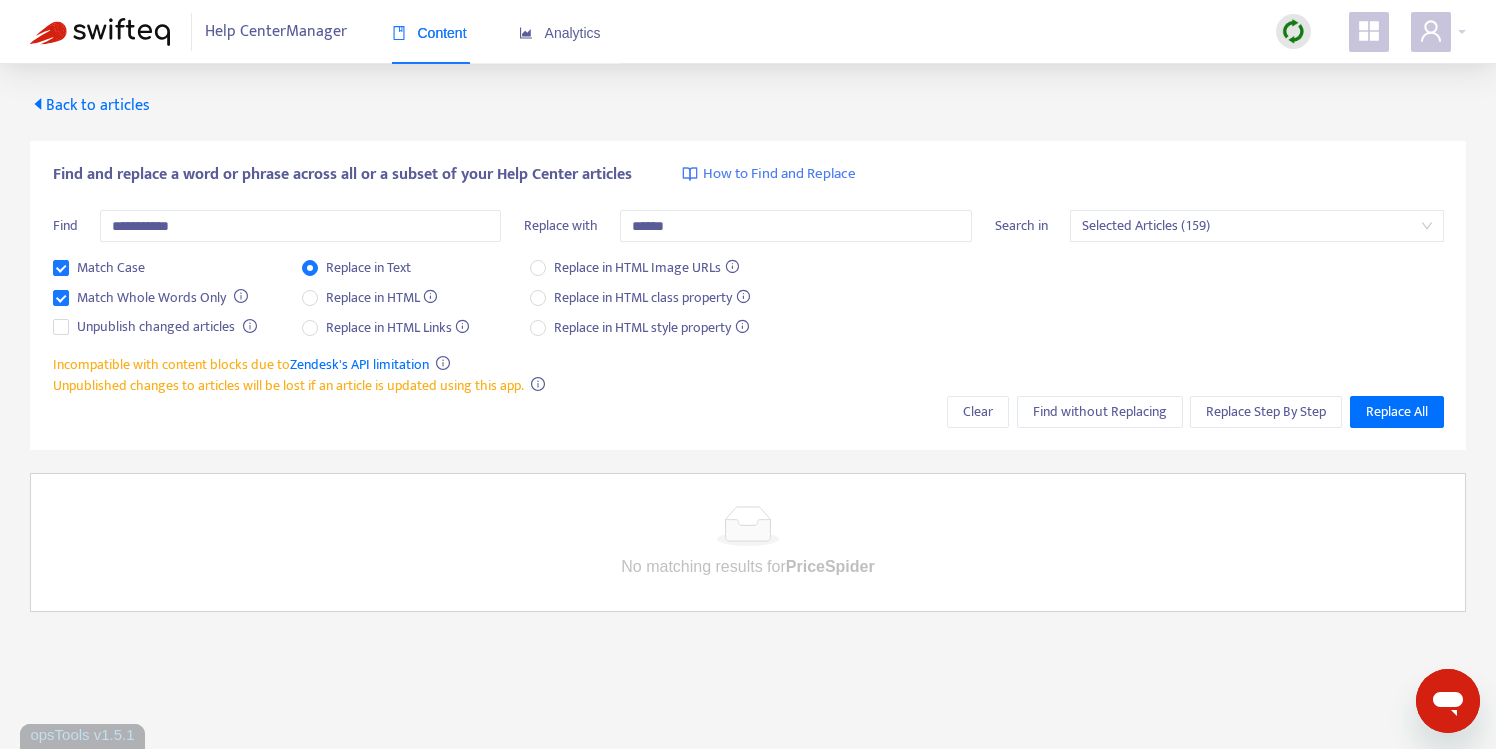 click on "**********" at bounding box center [748, 365] 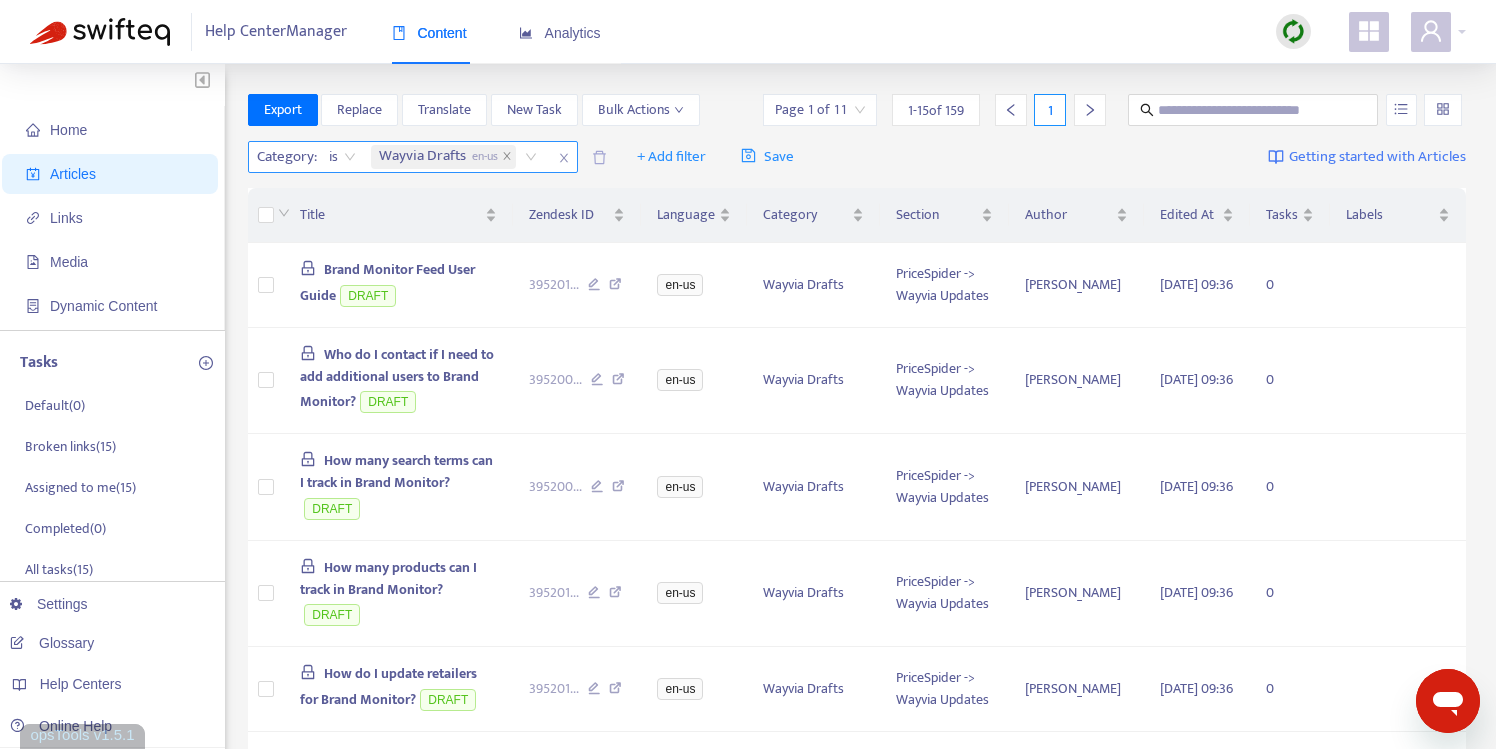 click on "Wayvia Drafts   en-us" at bounding box center (444, 157) 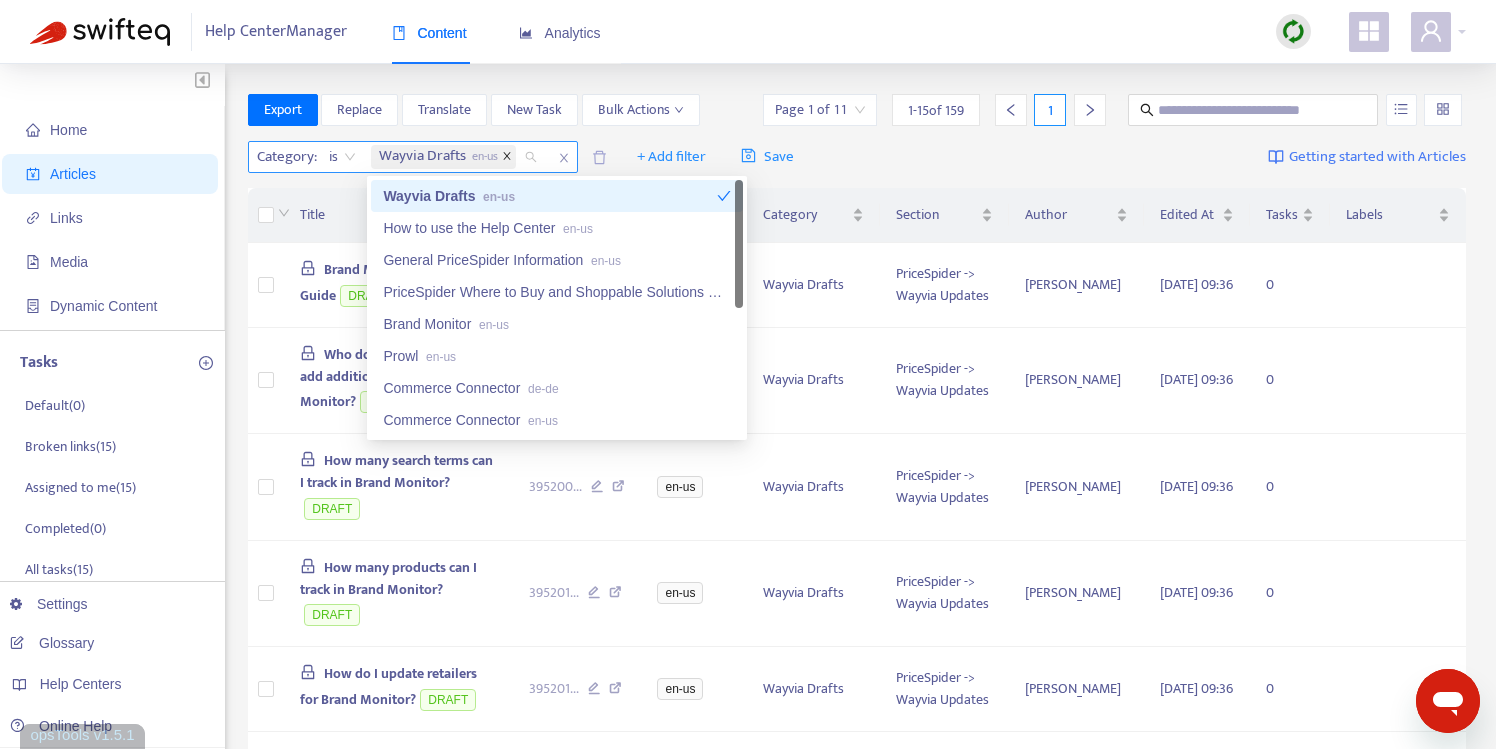 click 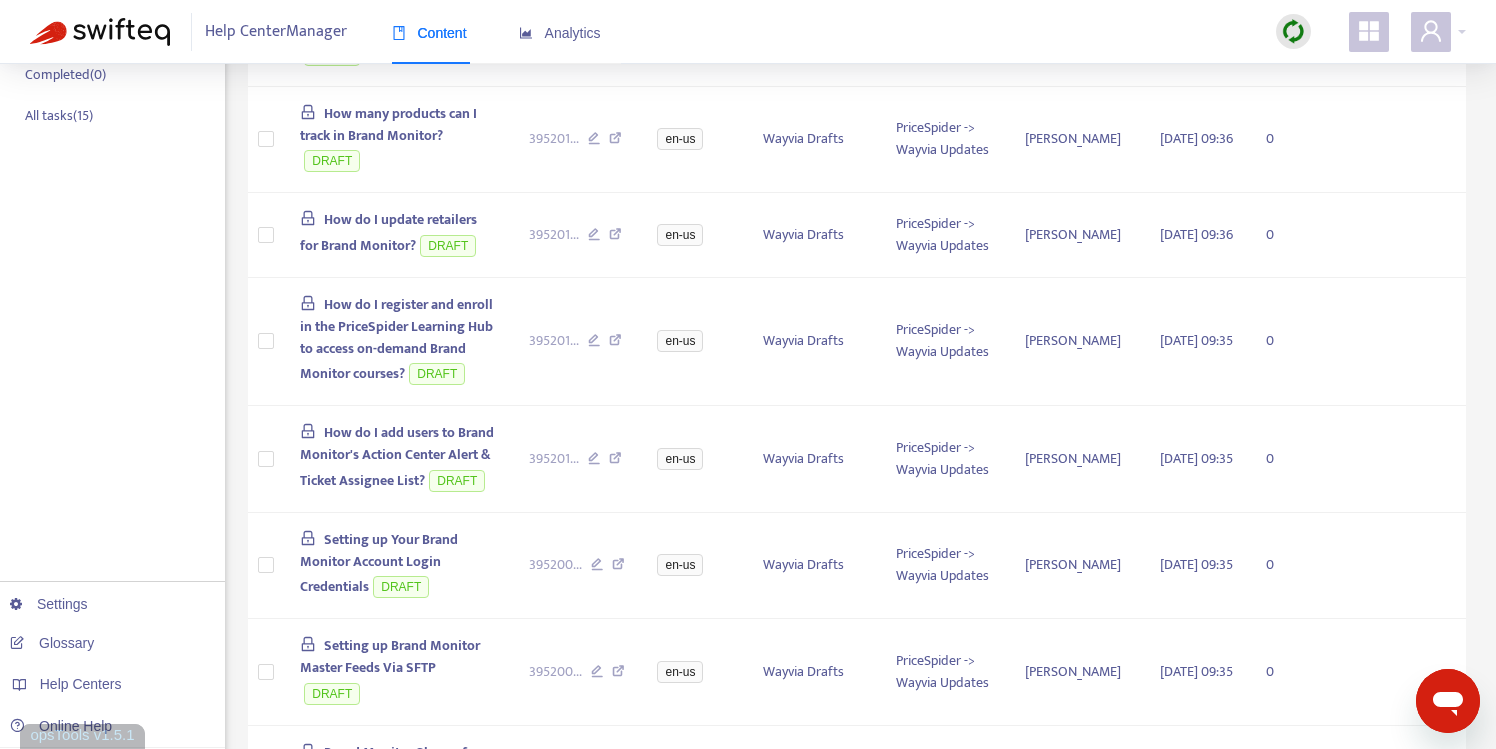 scroll, scrollTop: 0, scrollLeft: 0, axis: both 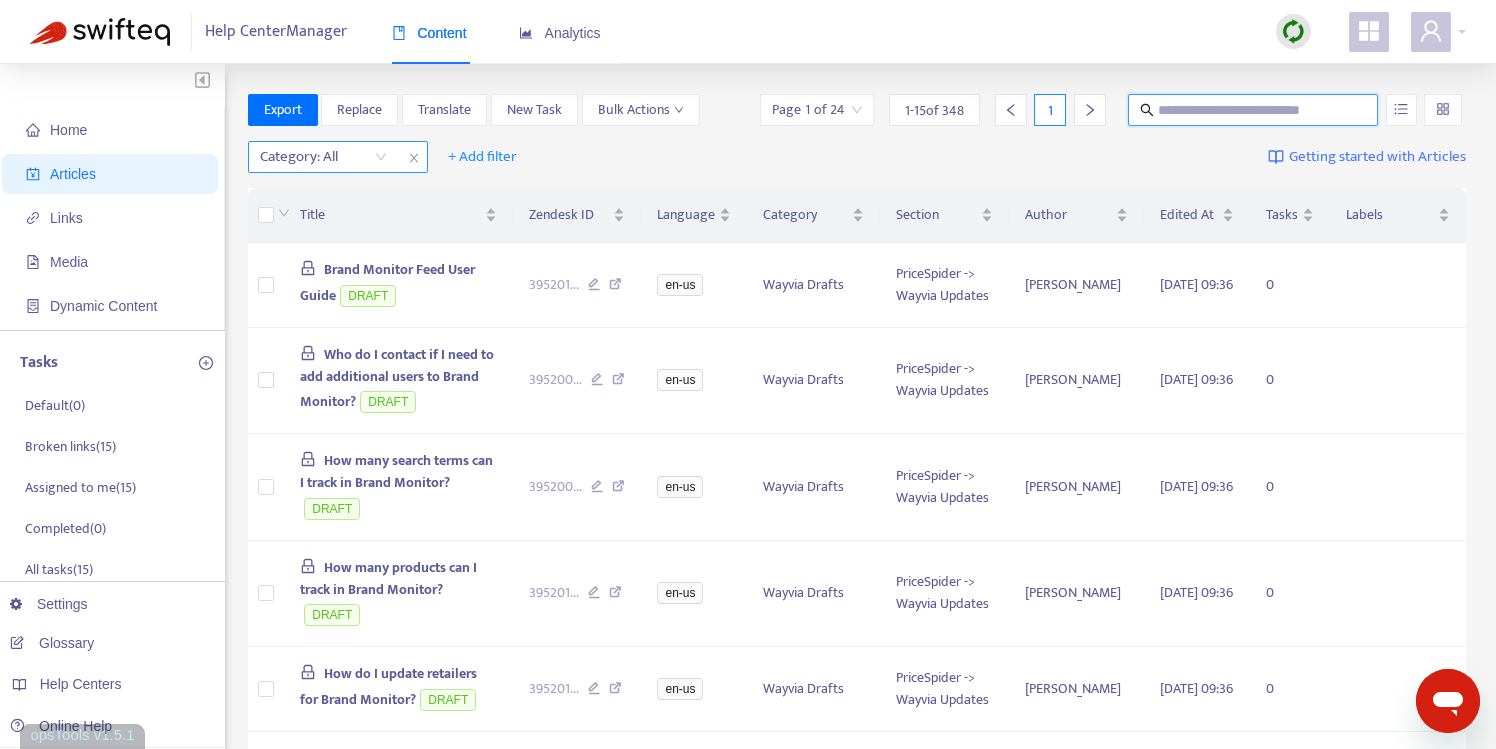 click at bounding box center (1254, 110) 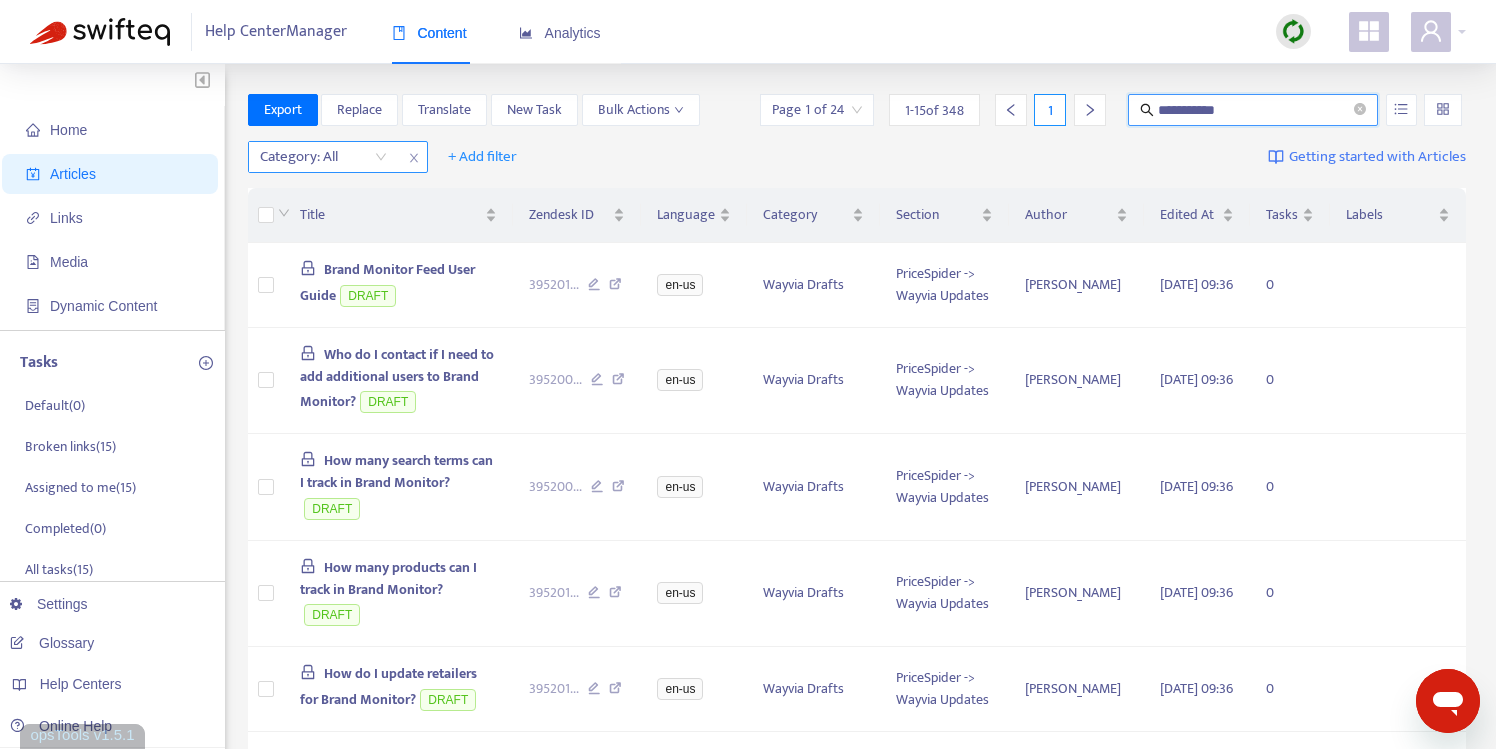 type on "**********" 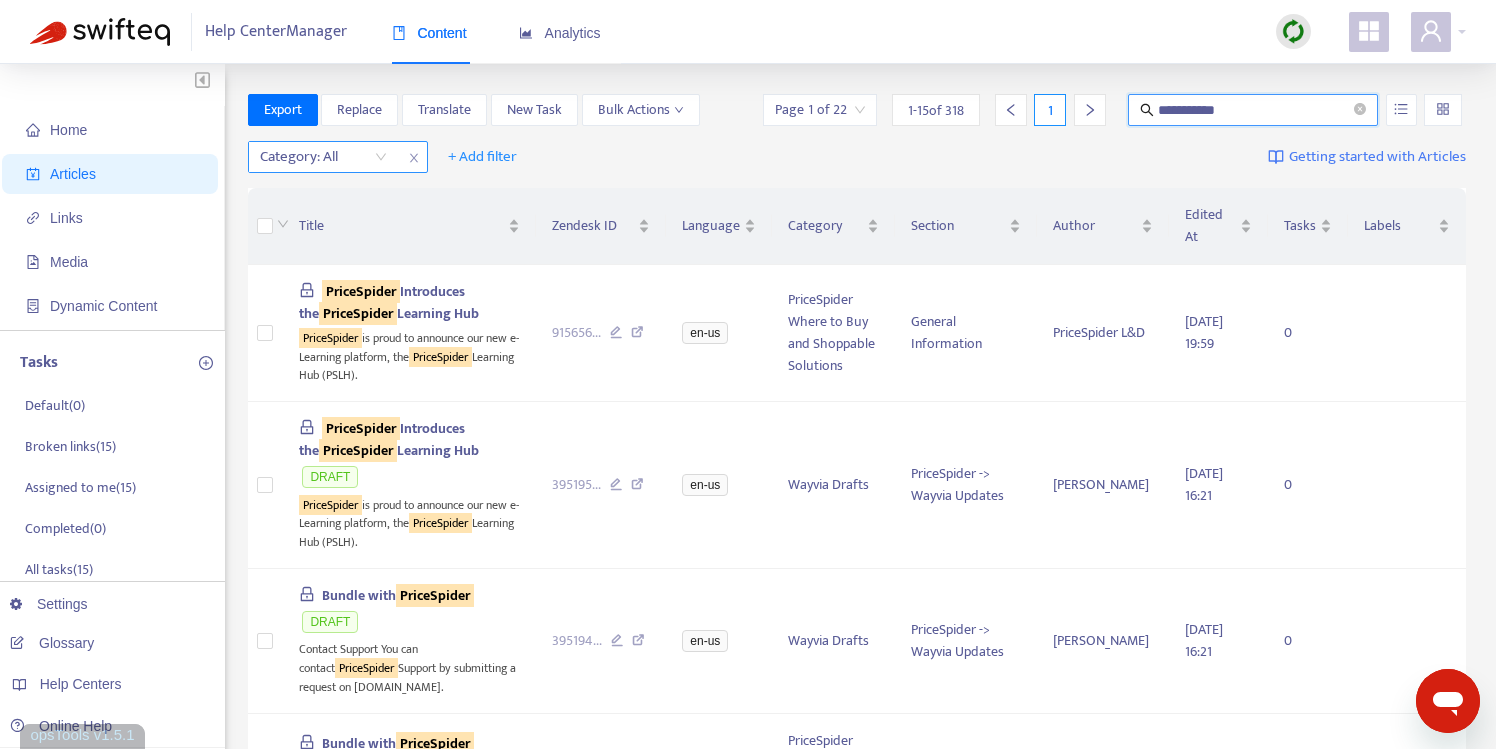 click at bounding box center (313, 157) 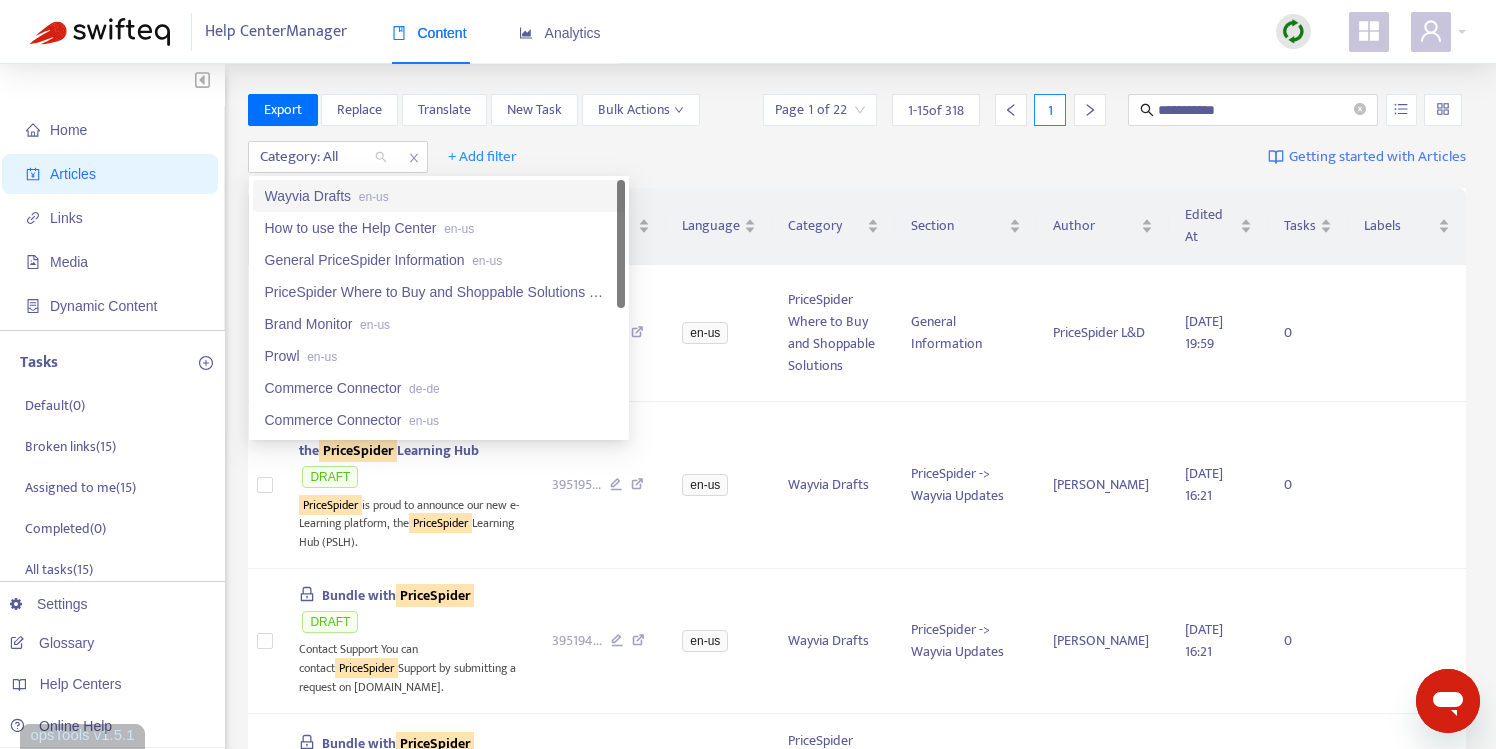 click on "Wayvia Drafts   en-us" at bounding box center (439, 196) 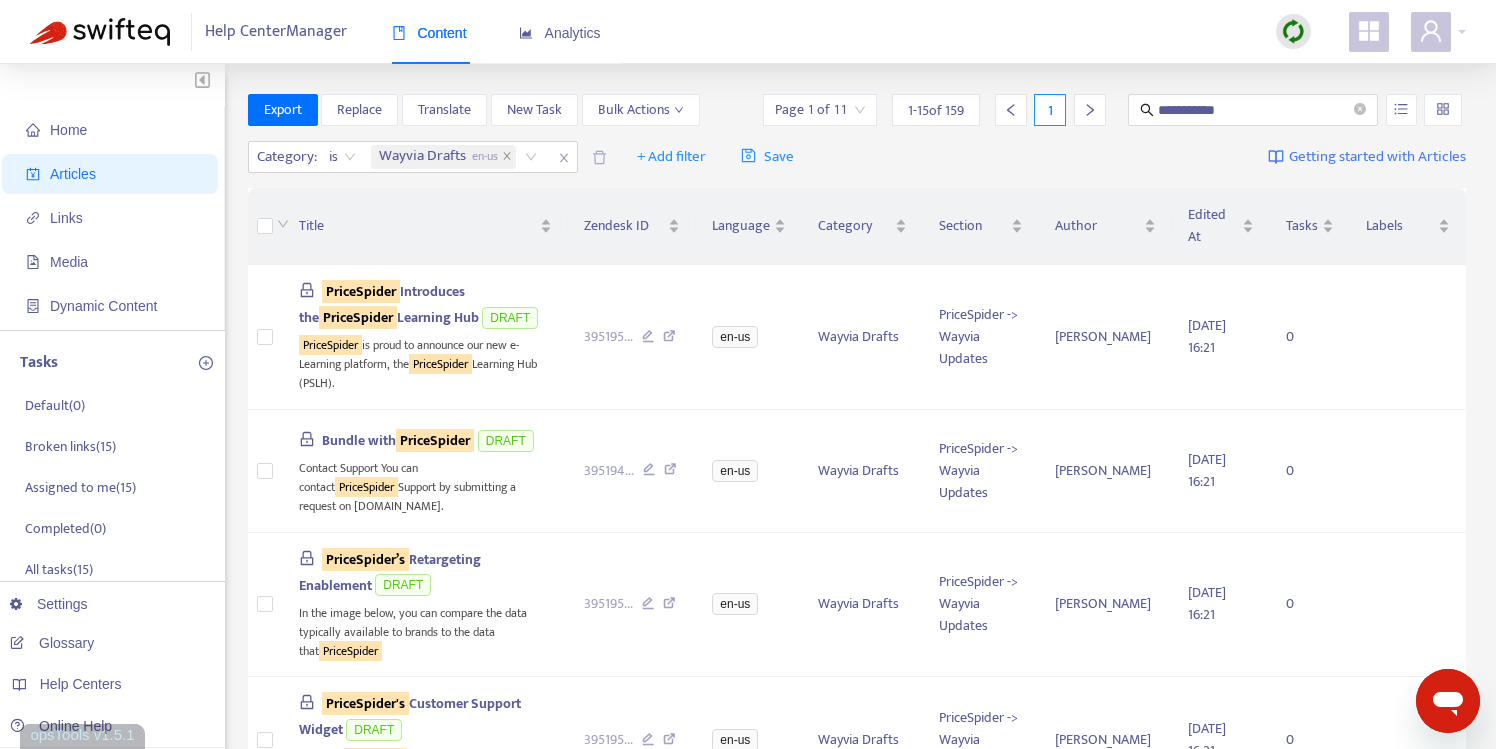 click on "Category : is Wayvia Drafts   en-us   + Add filter   Save Getting started with Articles" at bounding box center (857, 157) 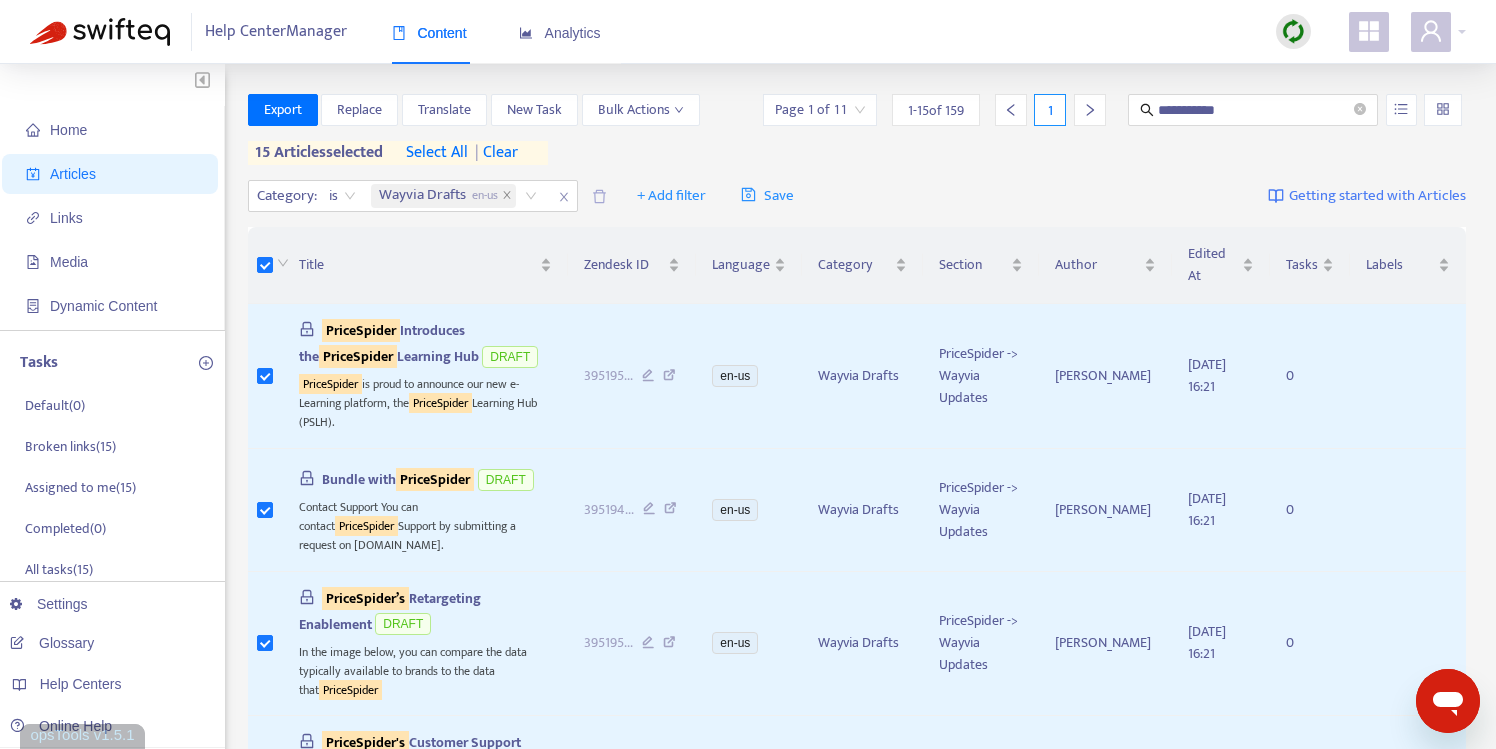 click on "select all" at bounding box center [437, 153] 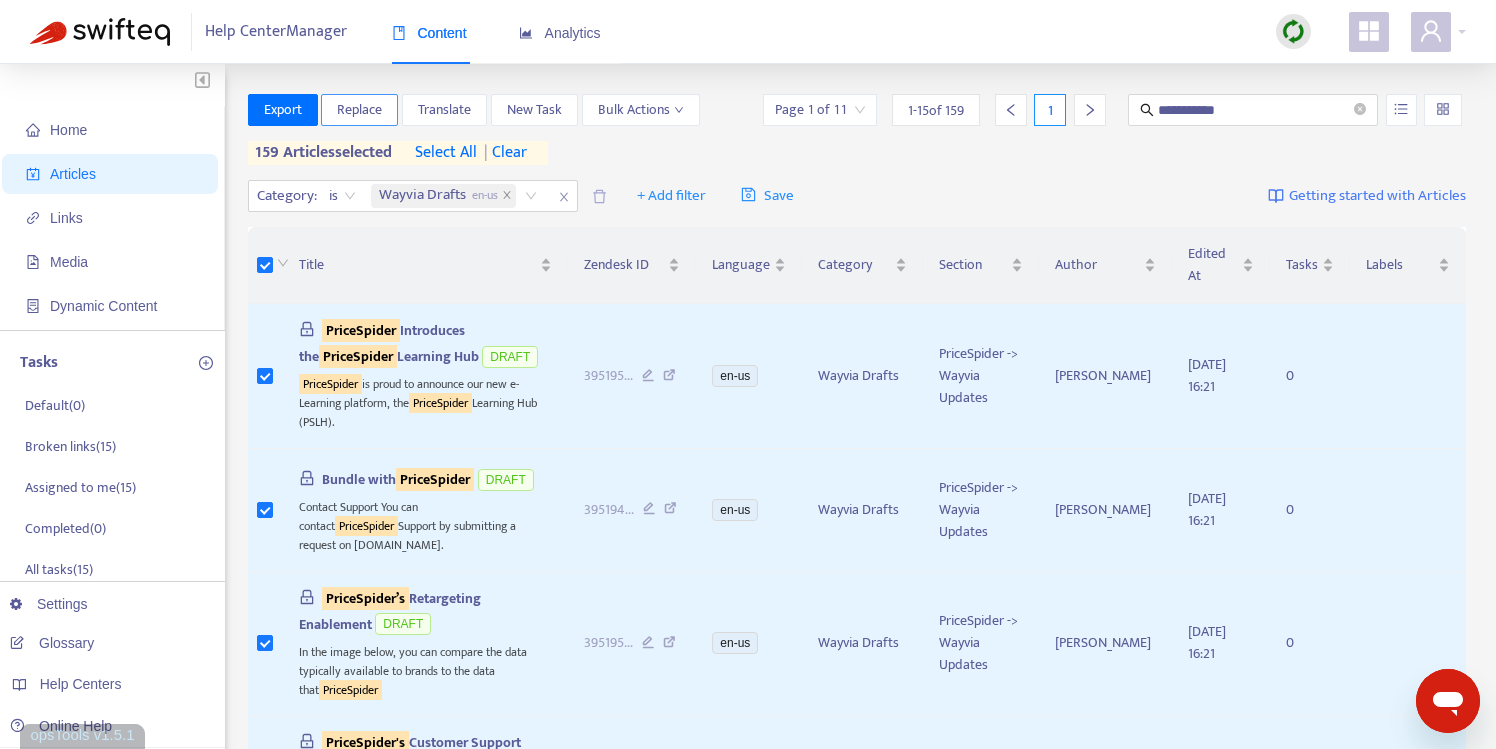 click on "Replace" at bounding box center (359, 110) 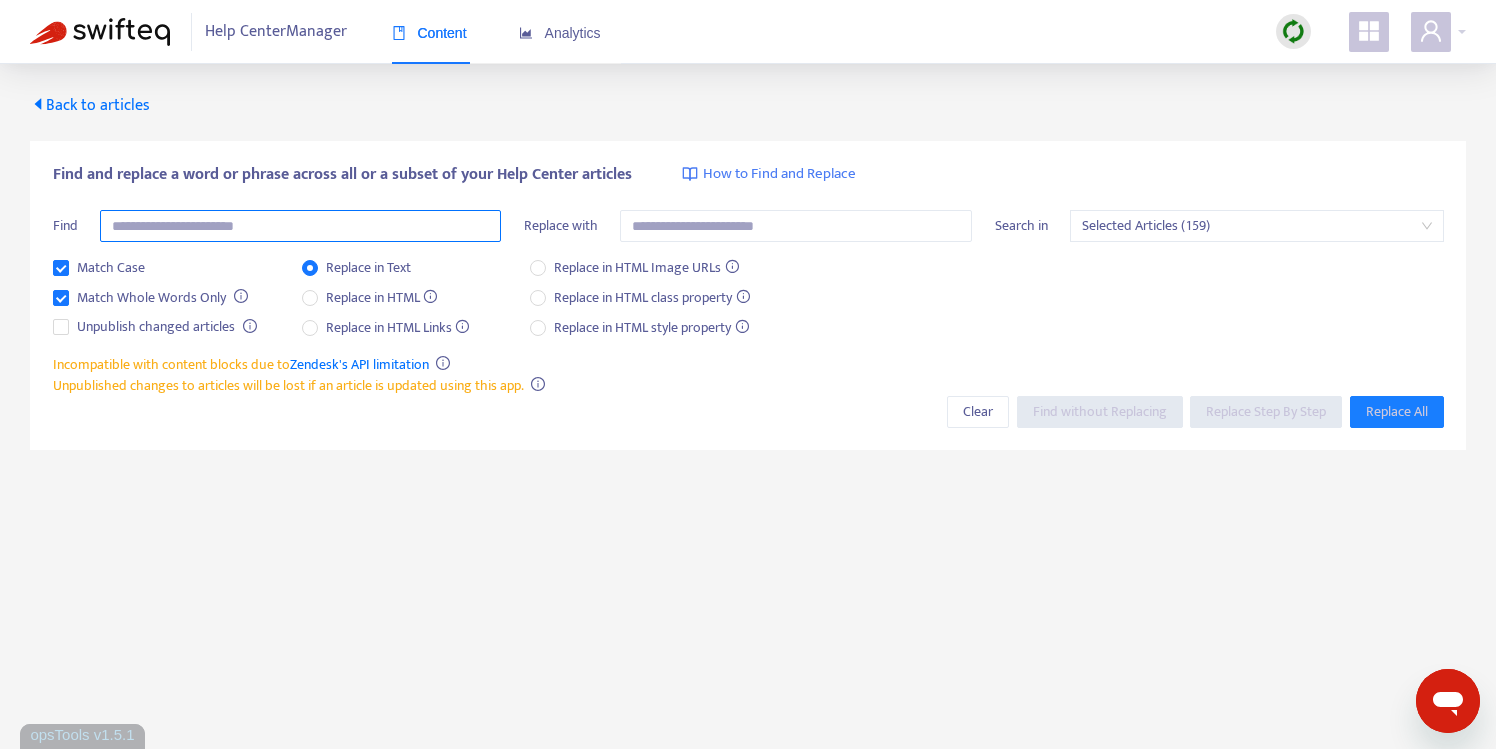 click at bounding box center (300, 226) 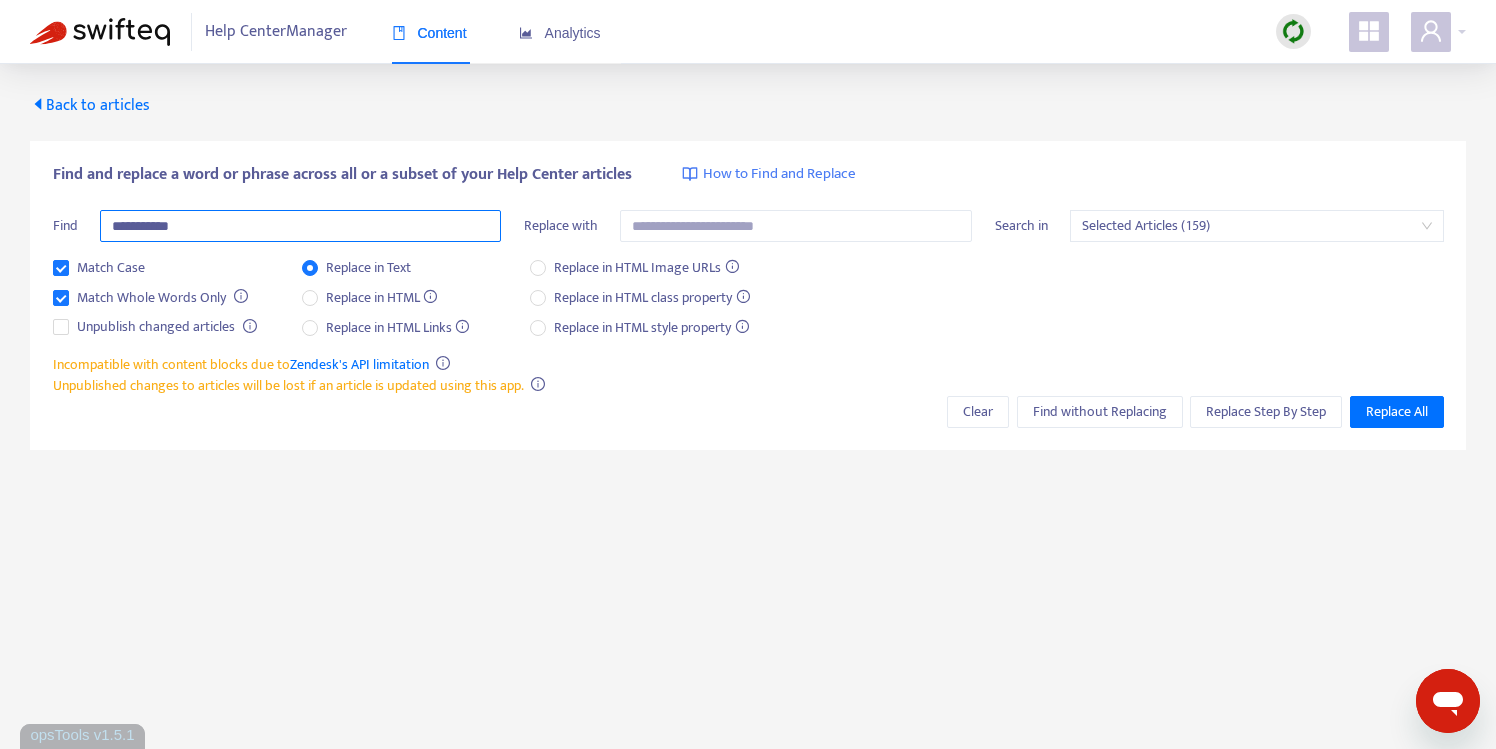 type on "**********" 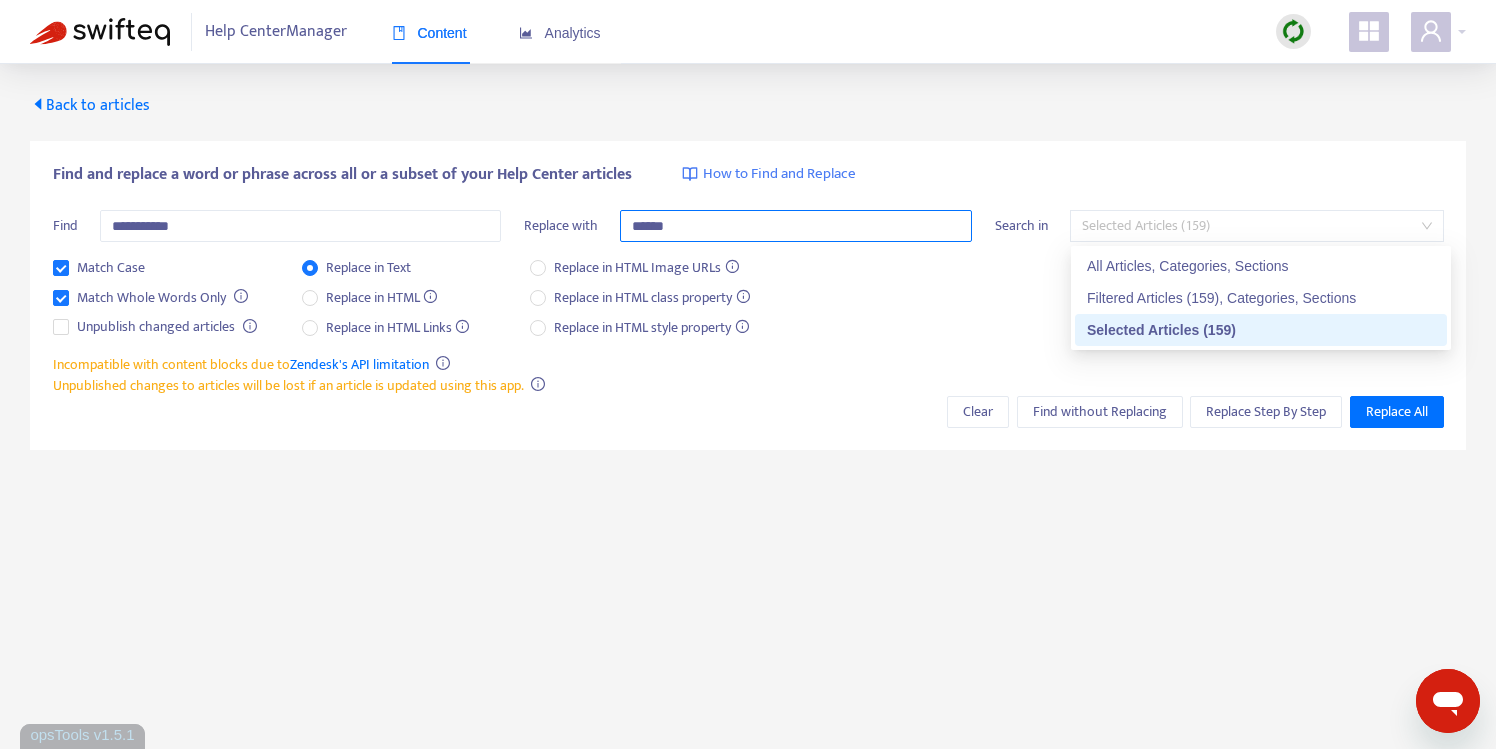 click on "Selected Articles (159)" at bounding box center [1256, 226] 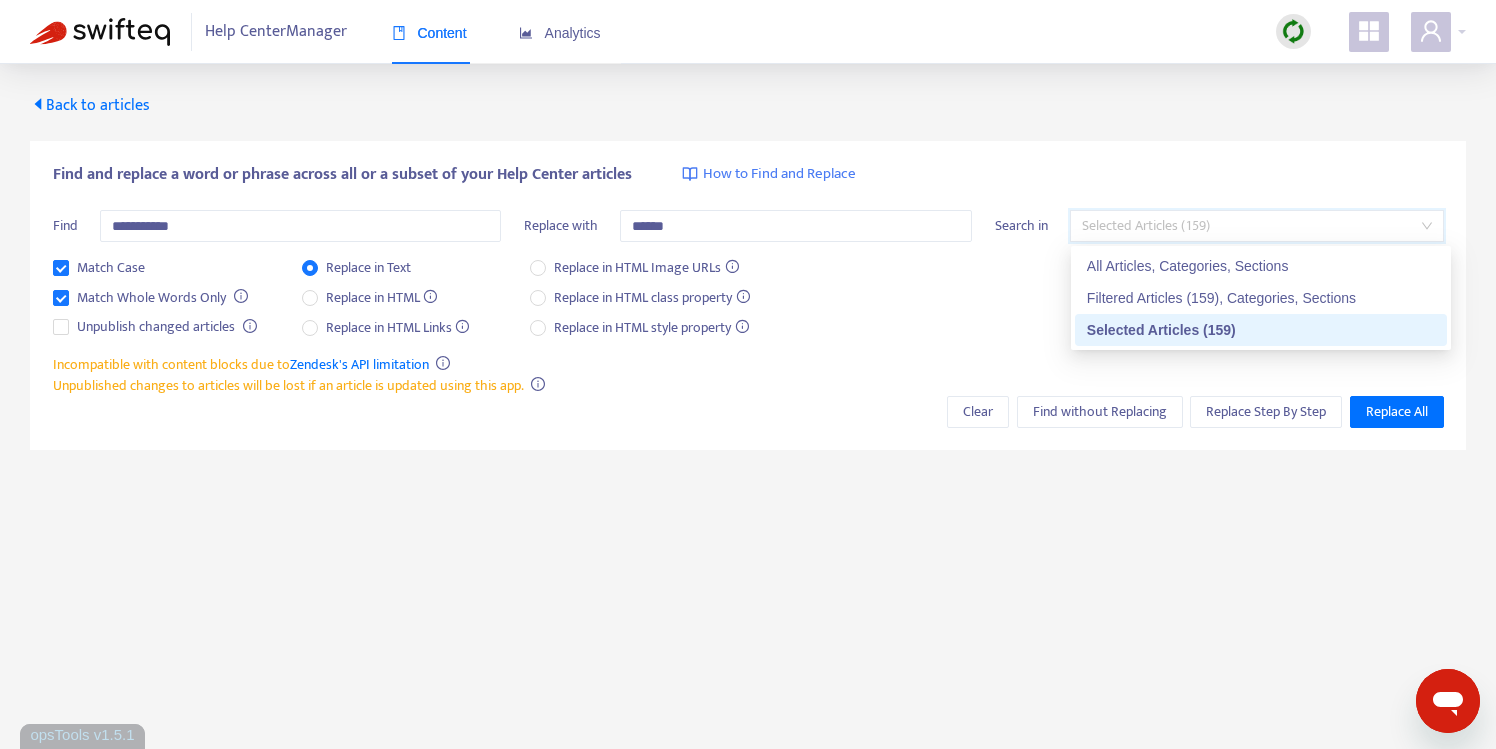 click on "Selected Articles (159)" at bounding box center (1256, 226) 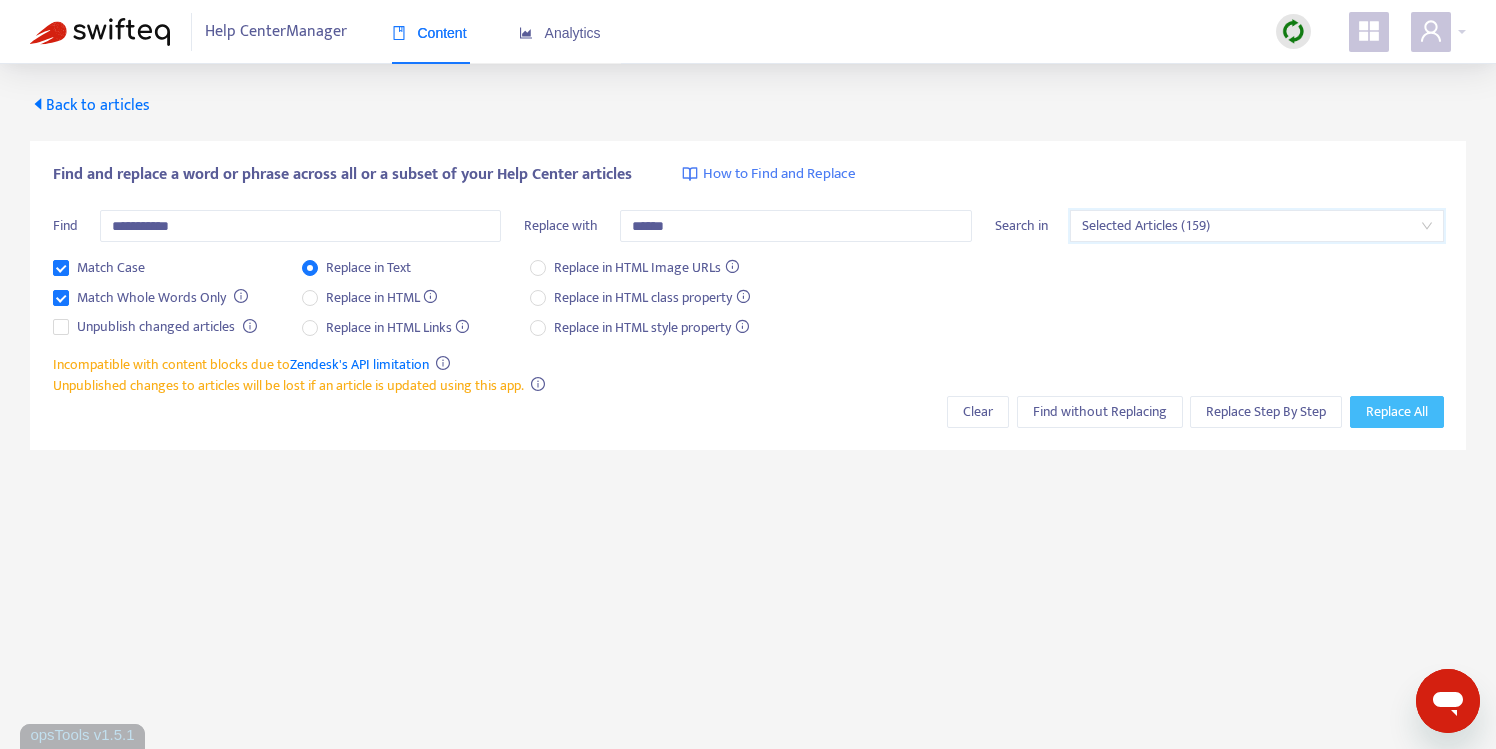 click on "Replace All" at bounding box center (1397, 412) 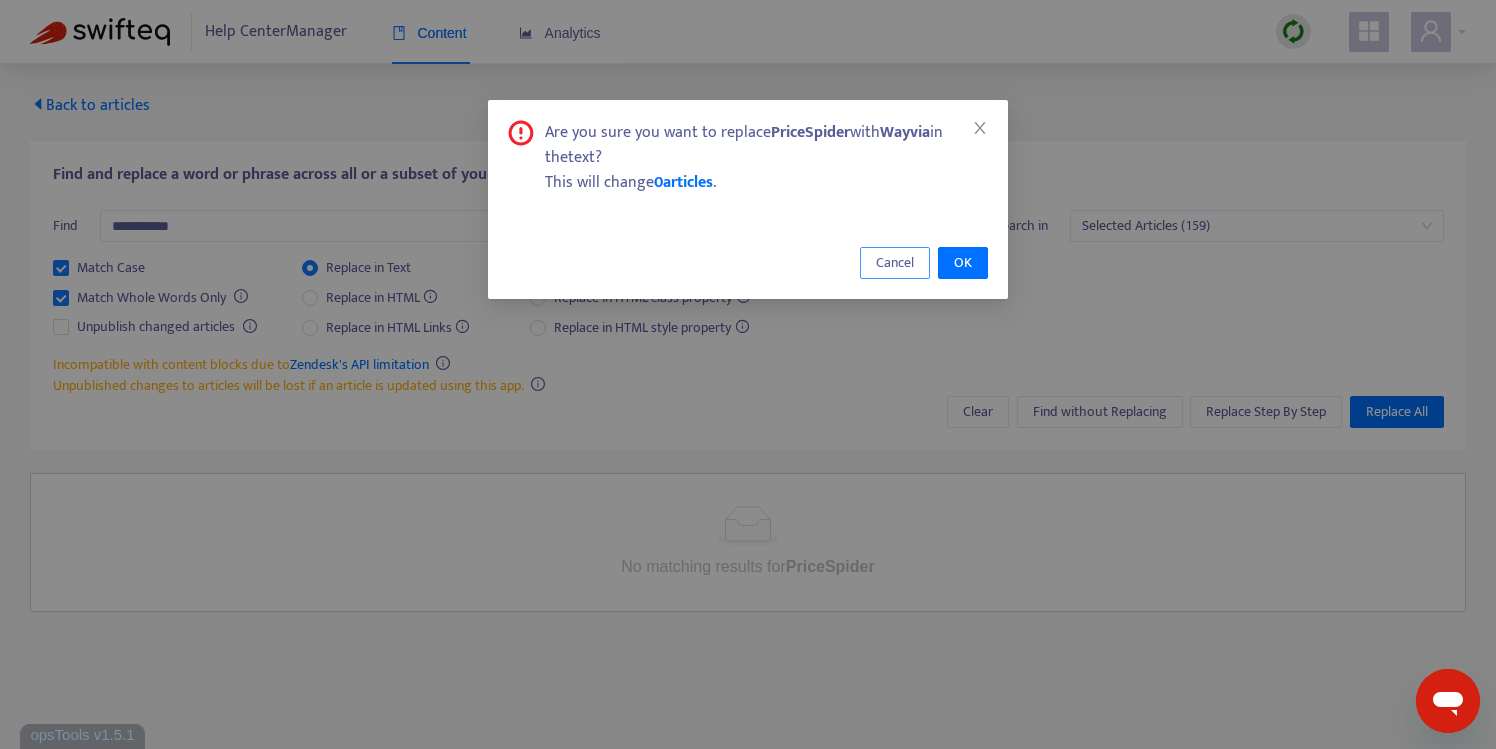 click on "Cancel" at bounding box center (895, 263) 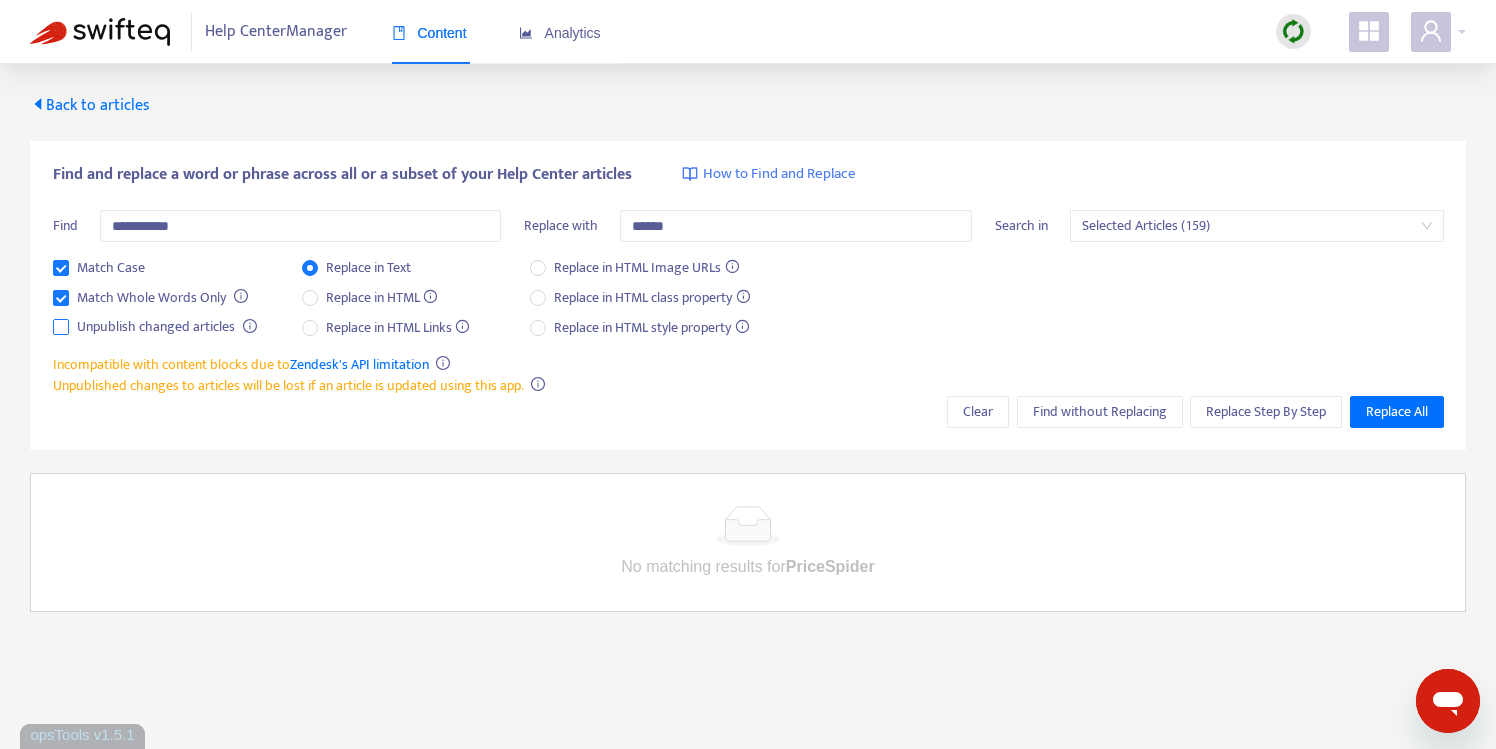 click on "Unpublish changed articles" at bounding box center (156, 327) 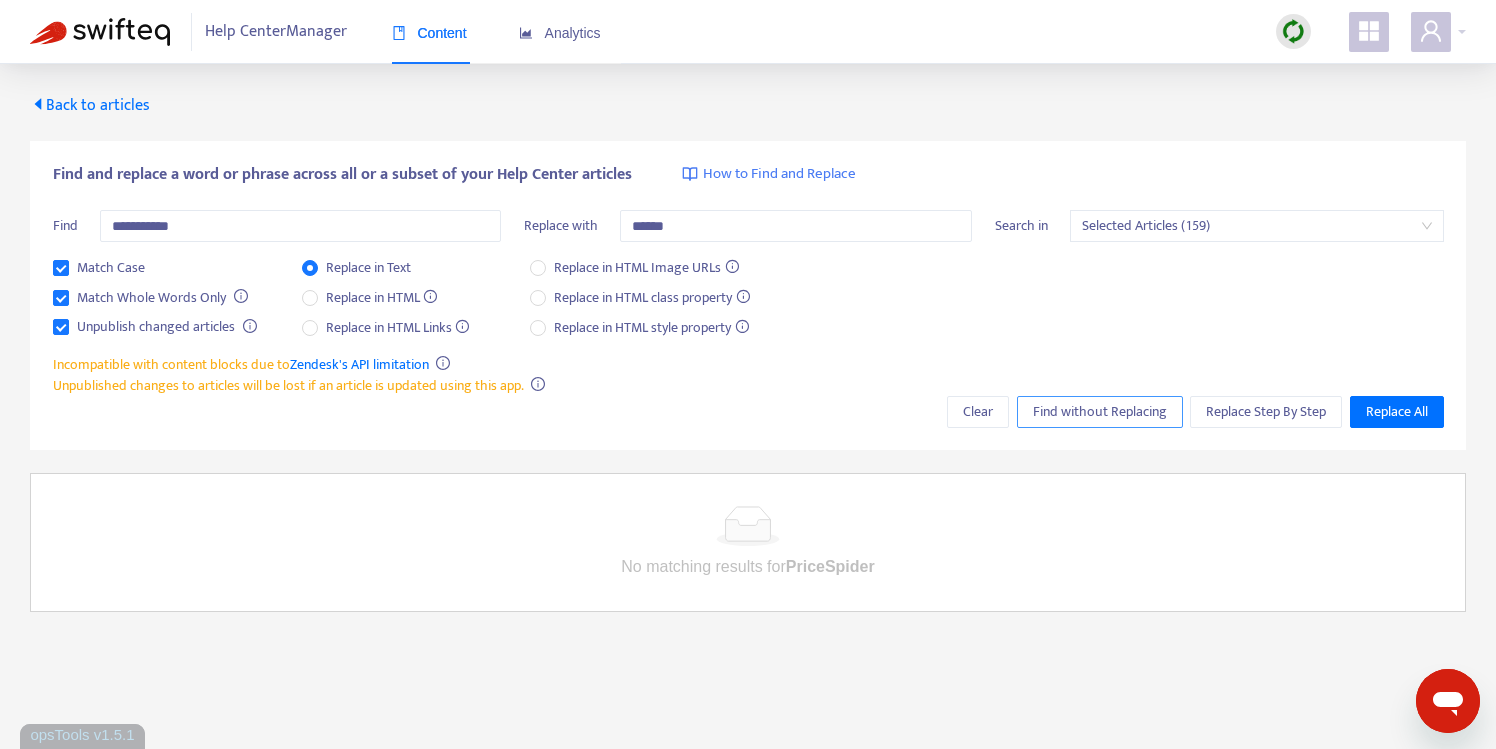 click on "Find without Replacing" at bounding box center [1100, 412] 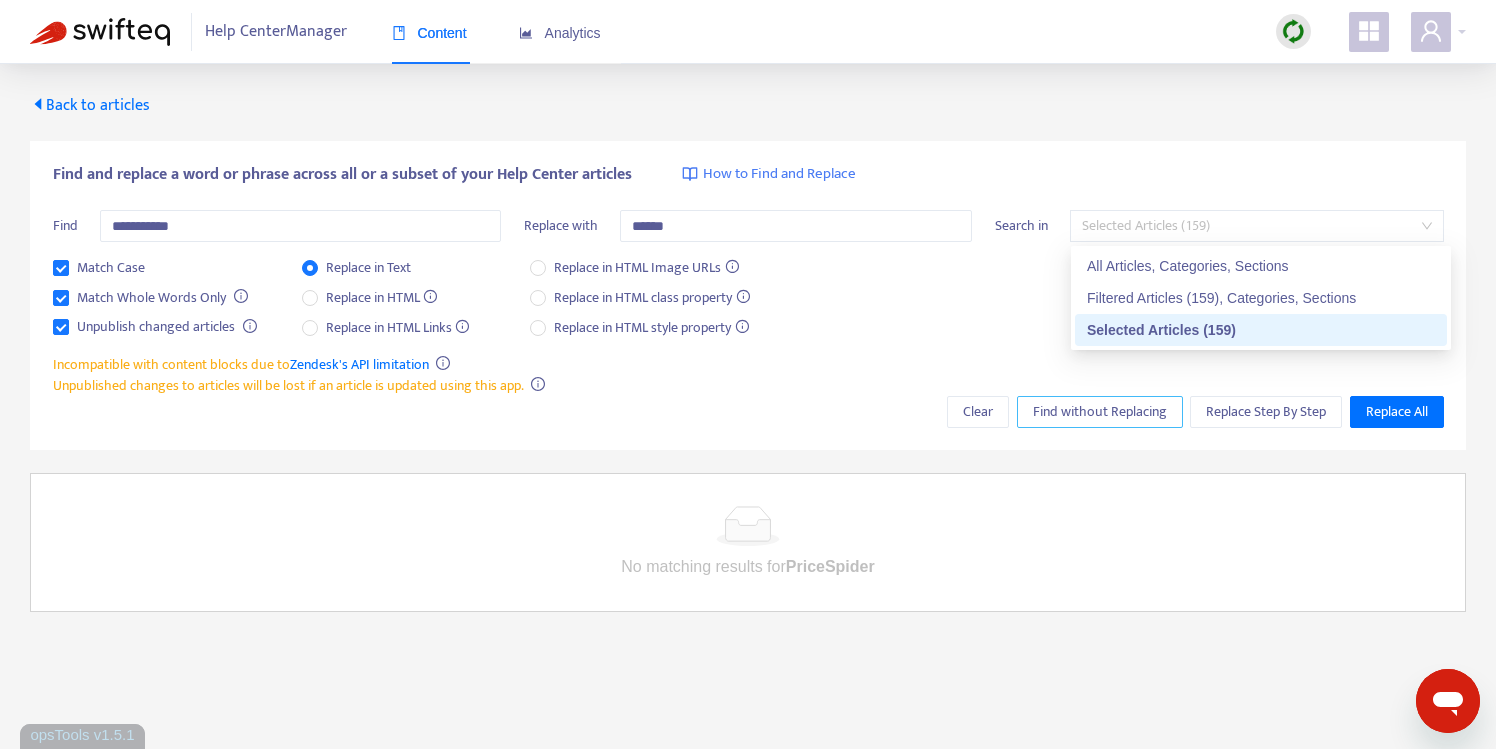 click on "Selected Articles (159)" at bounding box center (1256, 226) 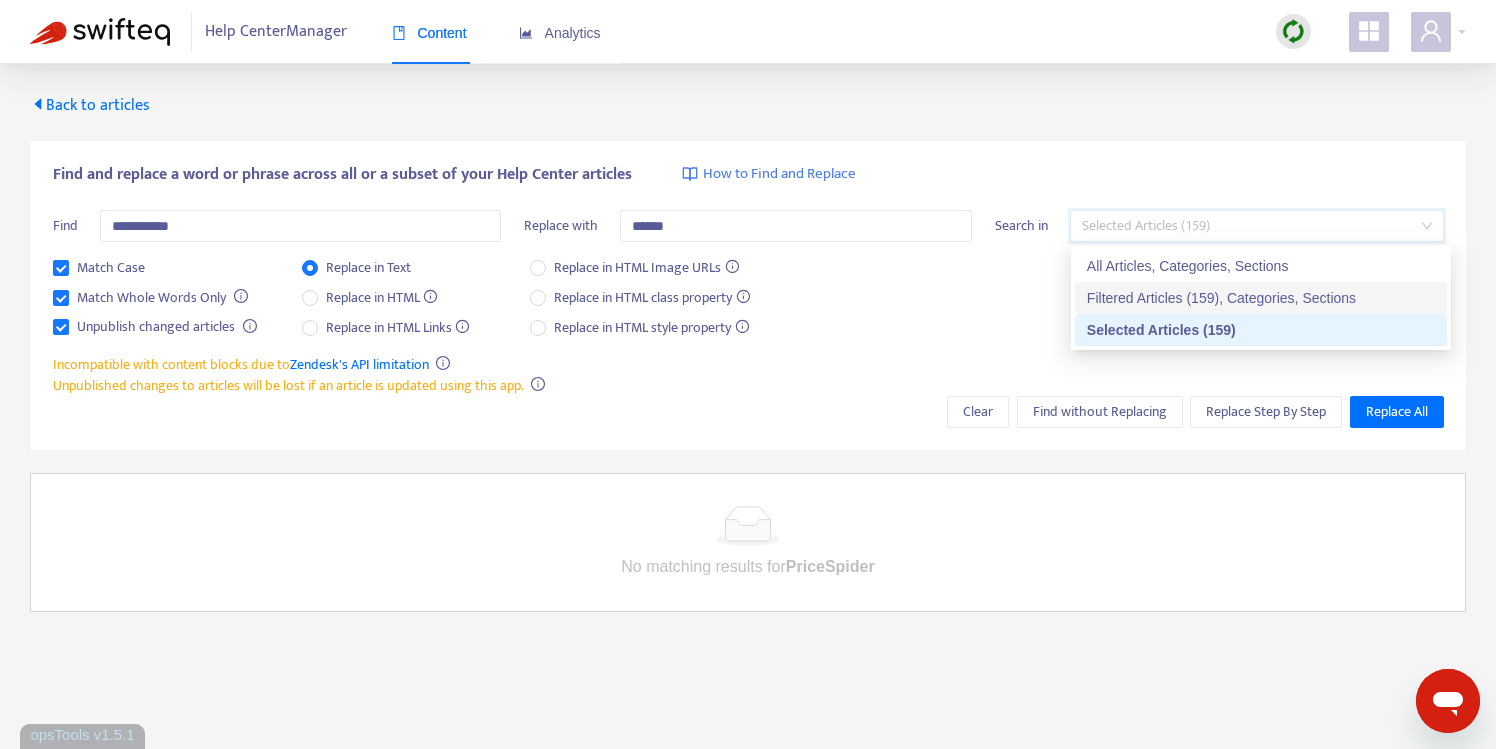 click on "Filtered Articles (159), Categories, Sections" at bounding box center [1261, 298] 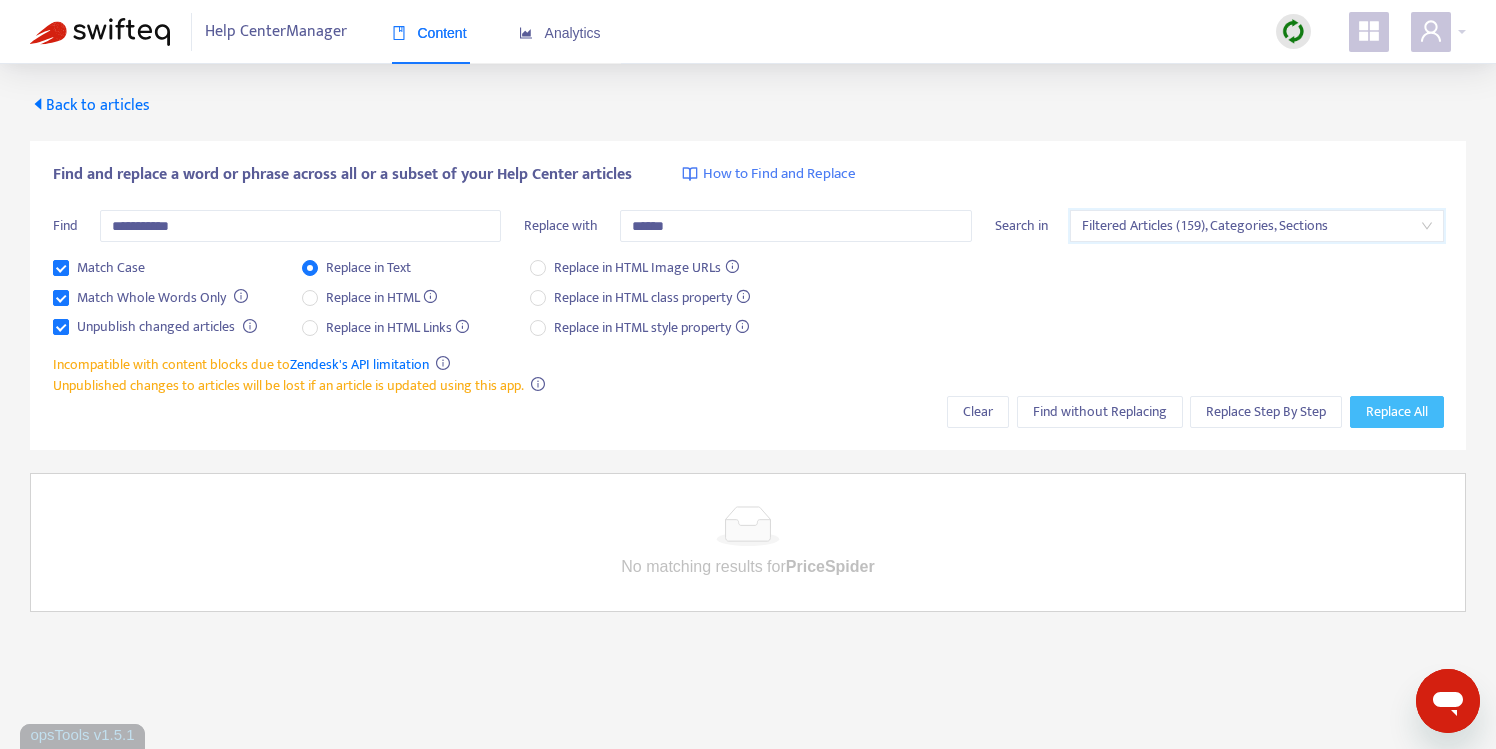 click on "Replace All" at bounding box center [1397, 412] 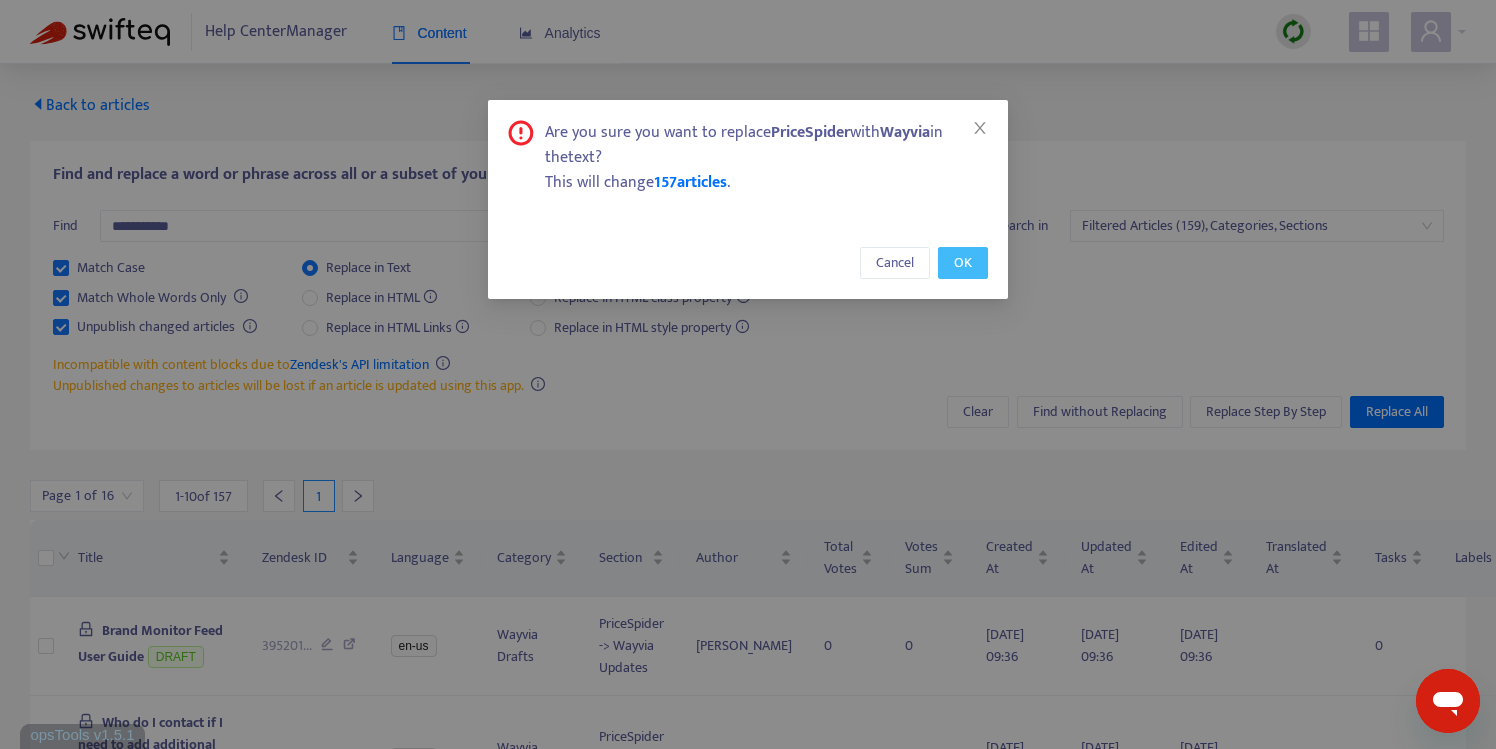 click on "OK" at bounding box center [963, 263] 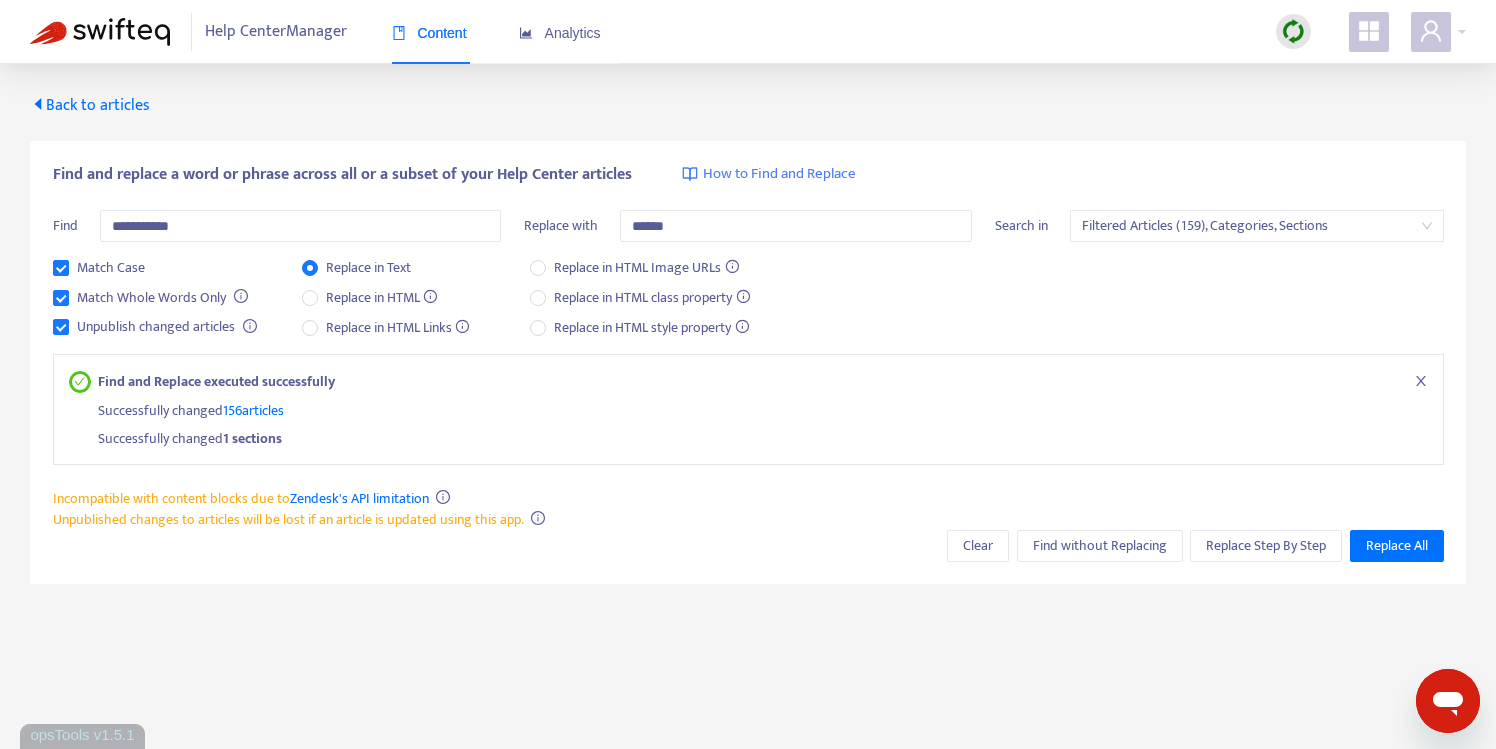 click on "Back to articles" at bounding box center [90, 105] 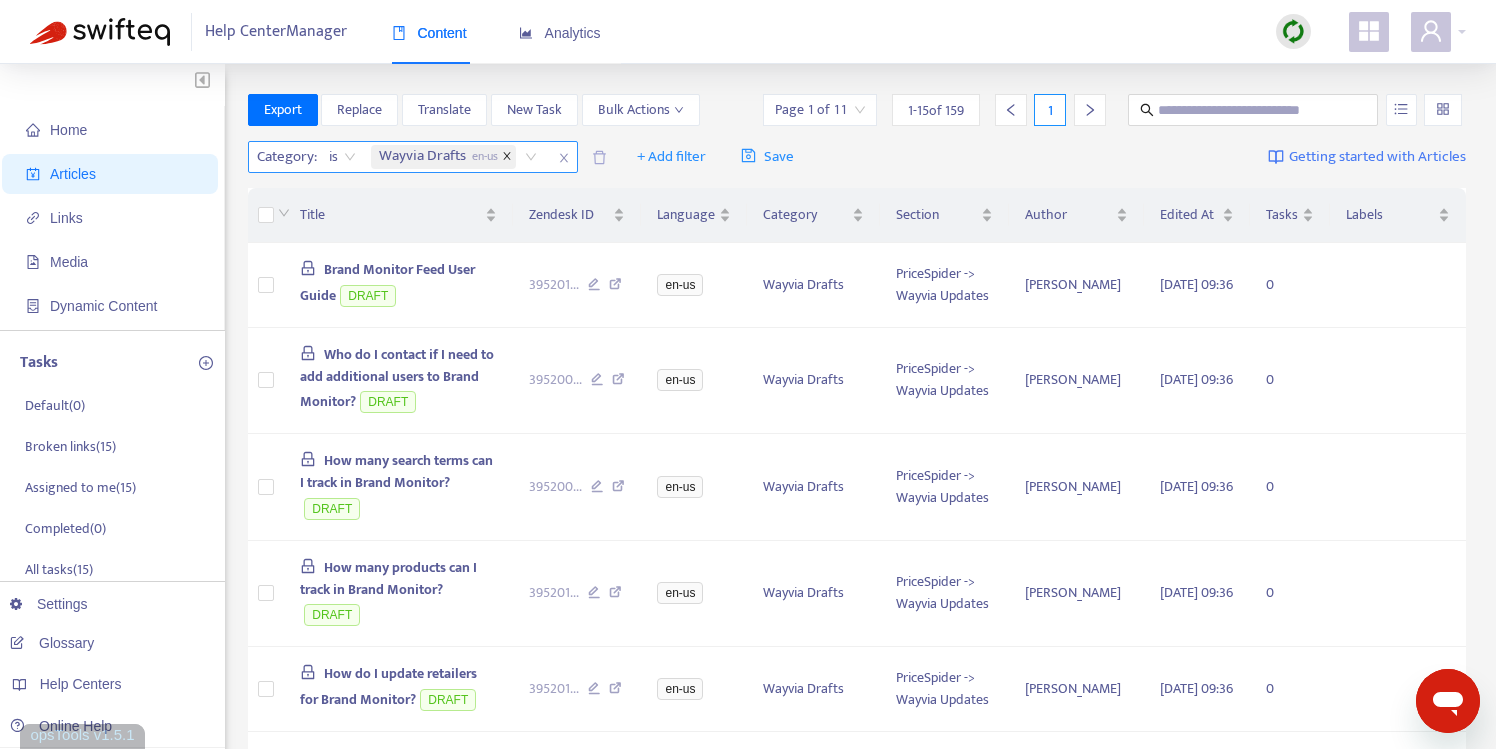 click 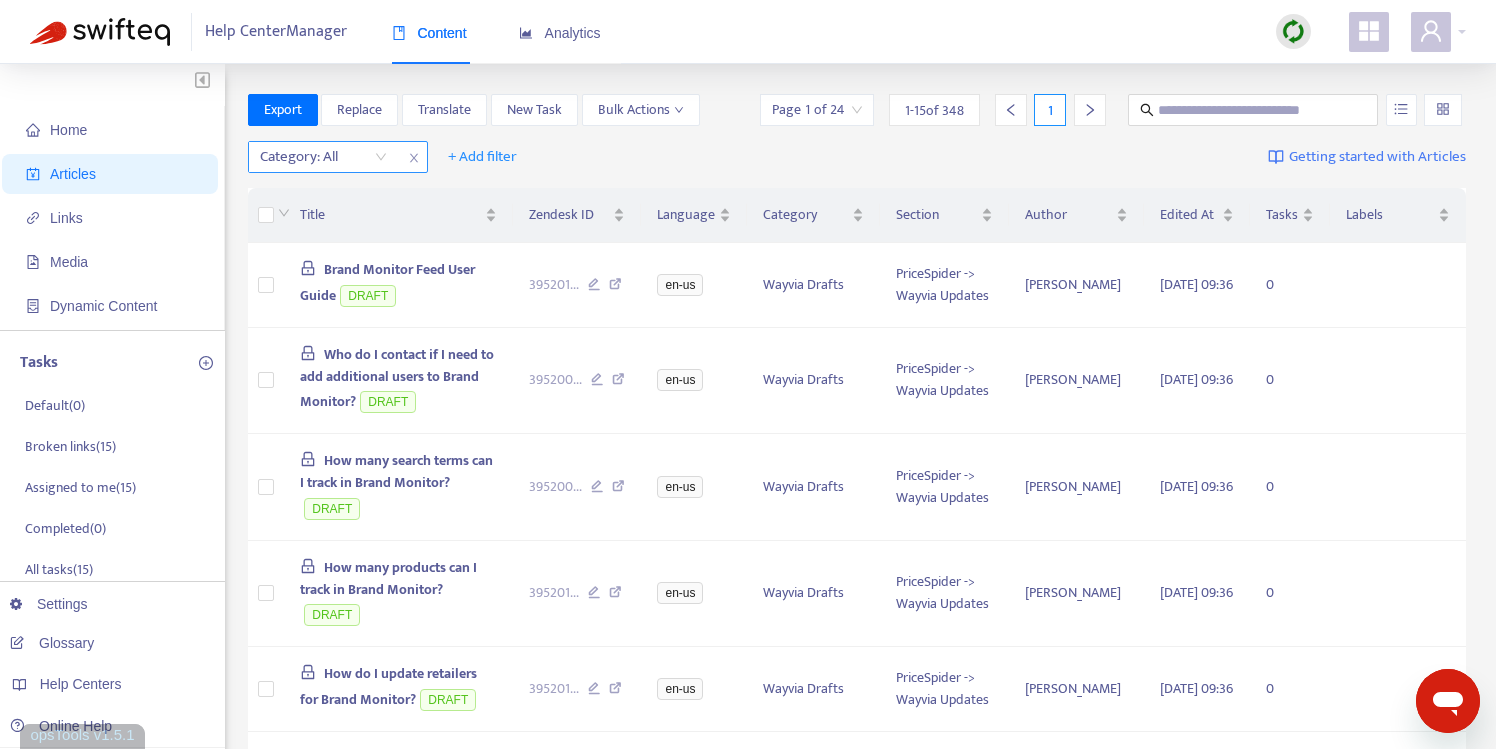 click on "Category: All" at bounding box center (323, 157) 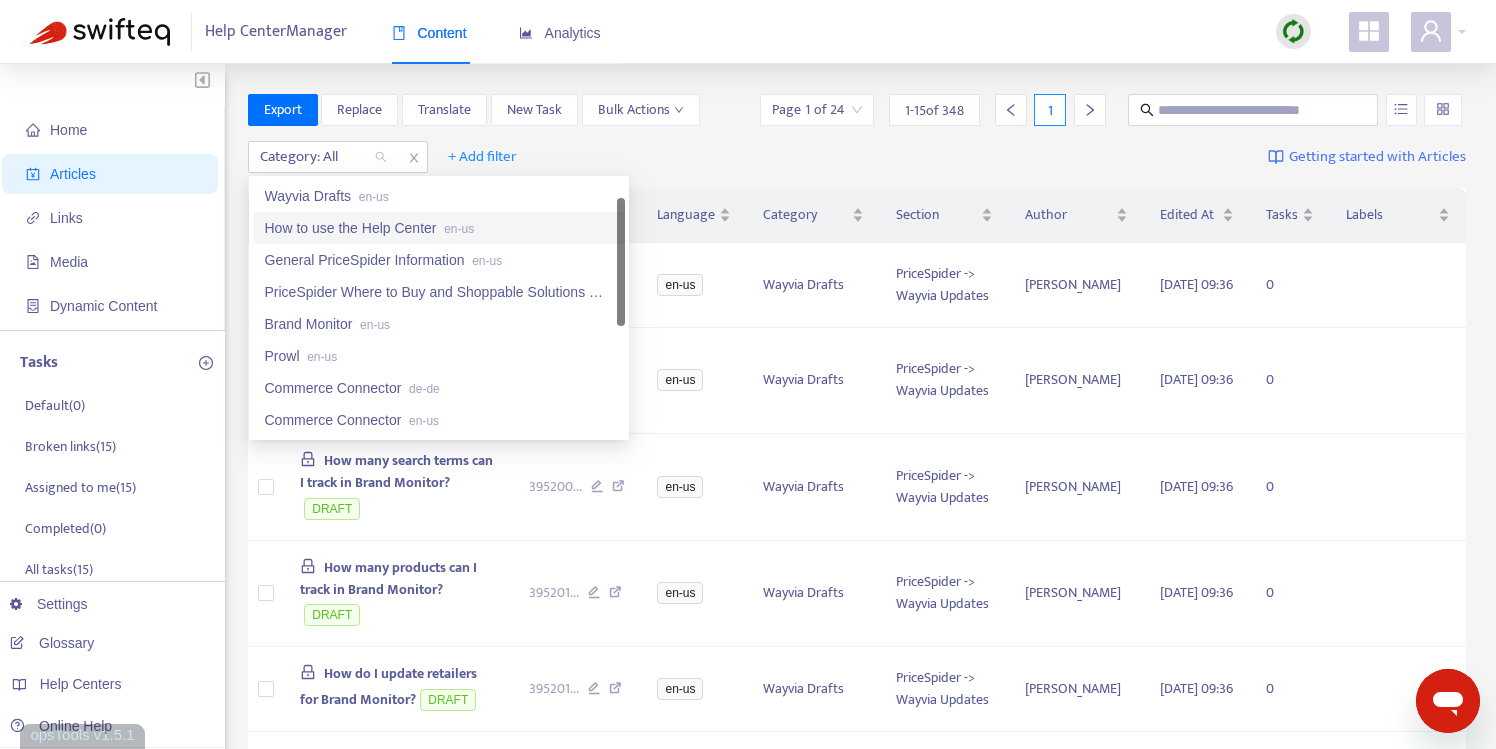 scroll, scrollTop: 64, scrollLeft: 0, axis: vertical 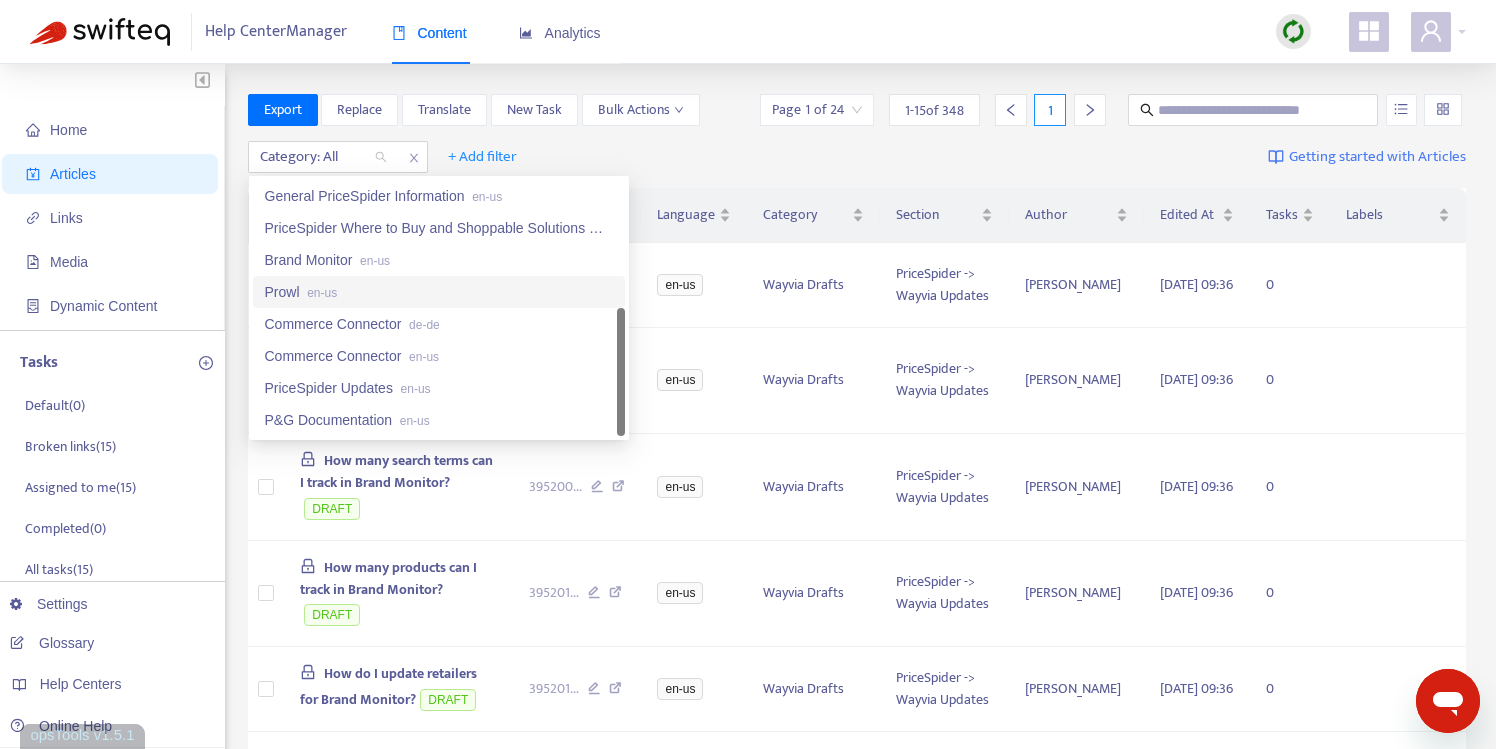click on "Category: All + Add filter Getting started with Articles" at bounding box center (857, 157) 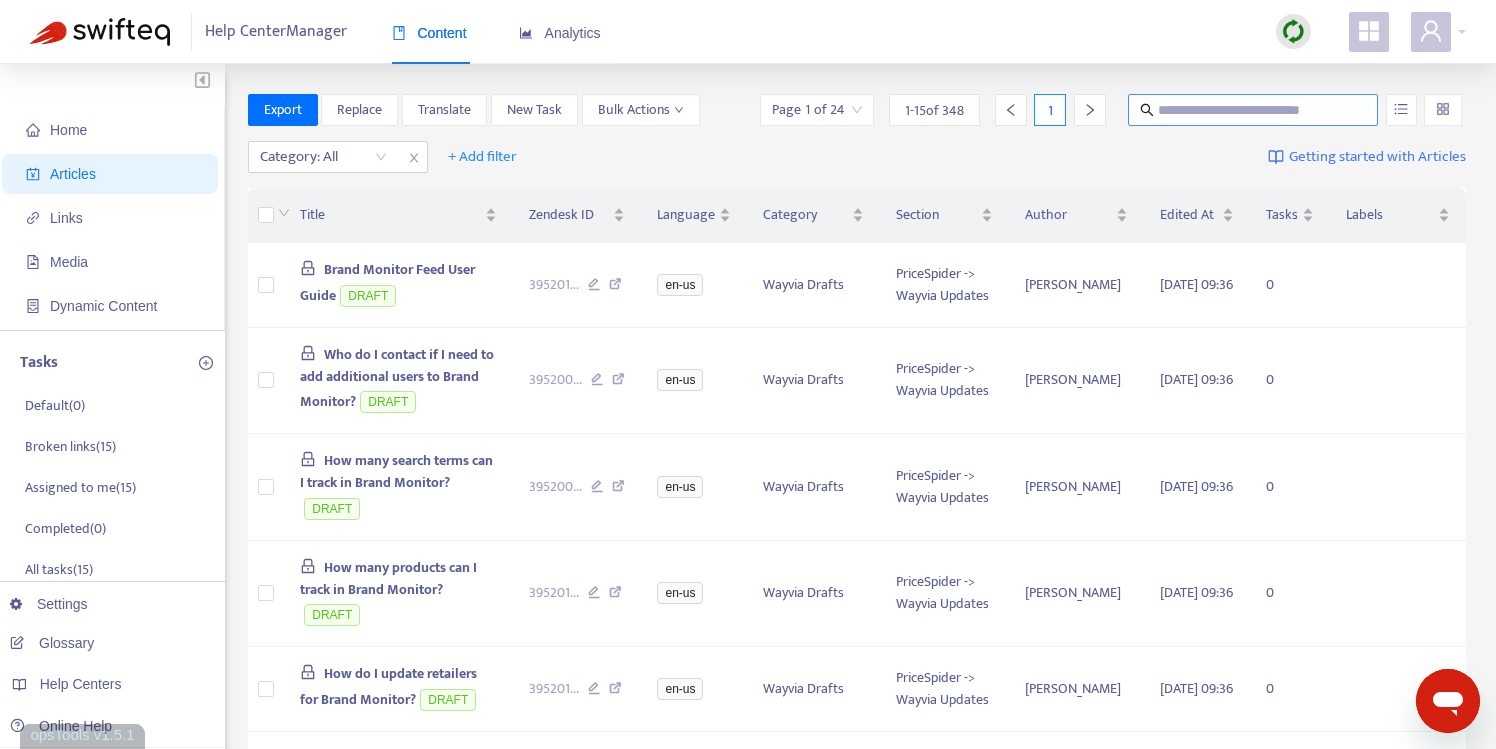click at bounding box center (1254, 110) 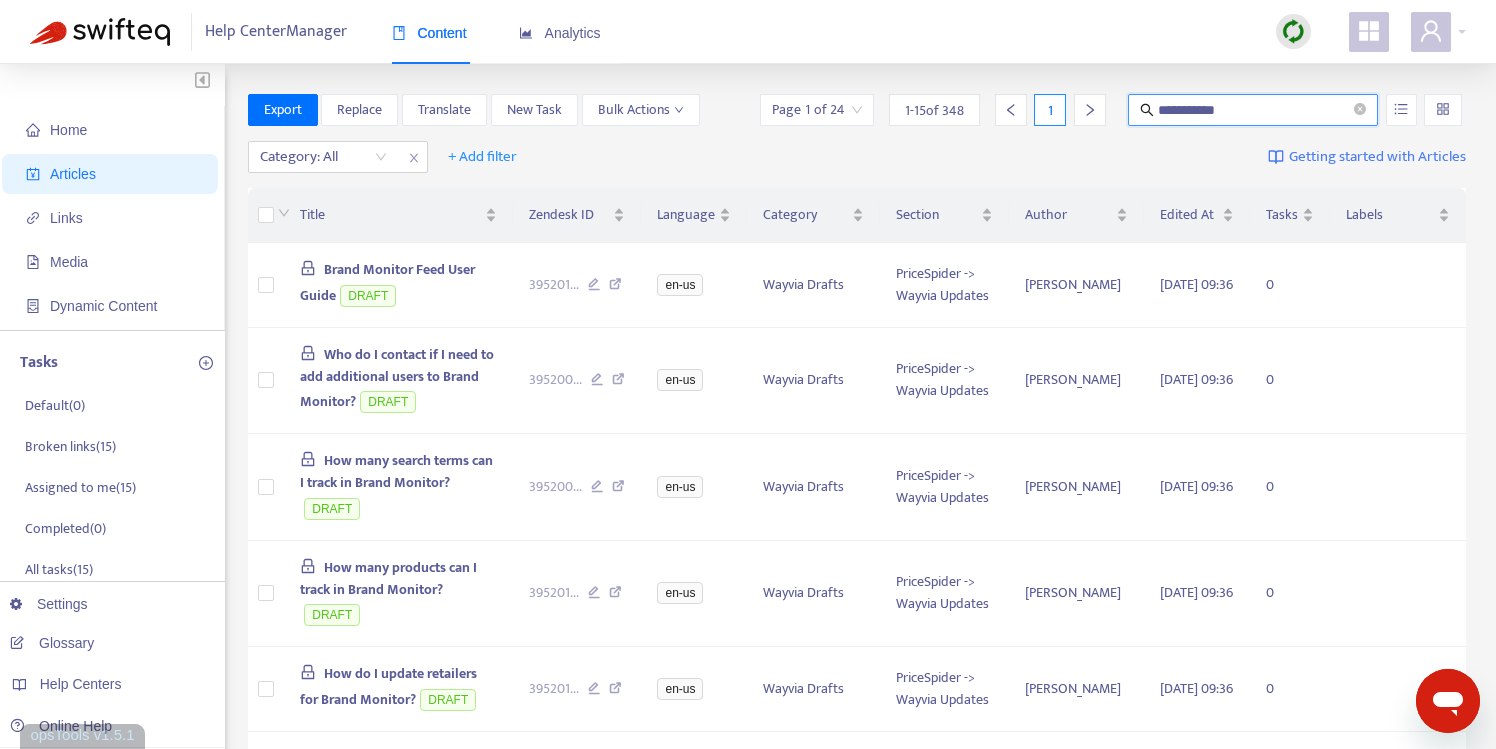 type on "**********" 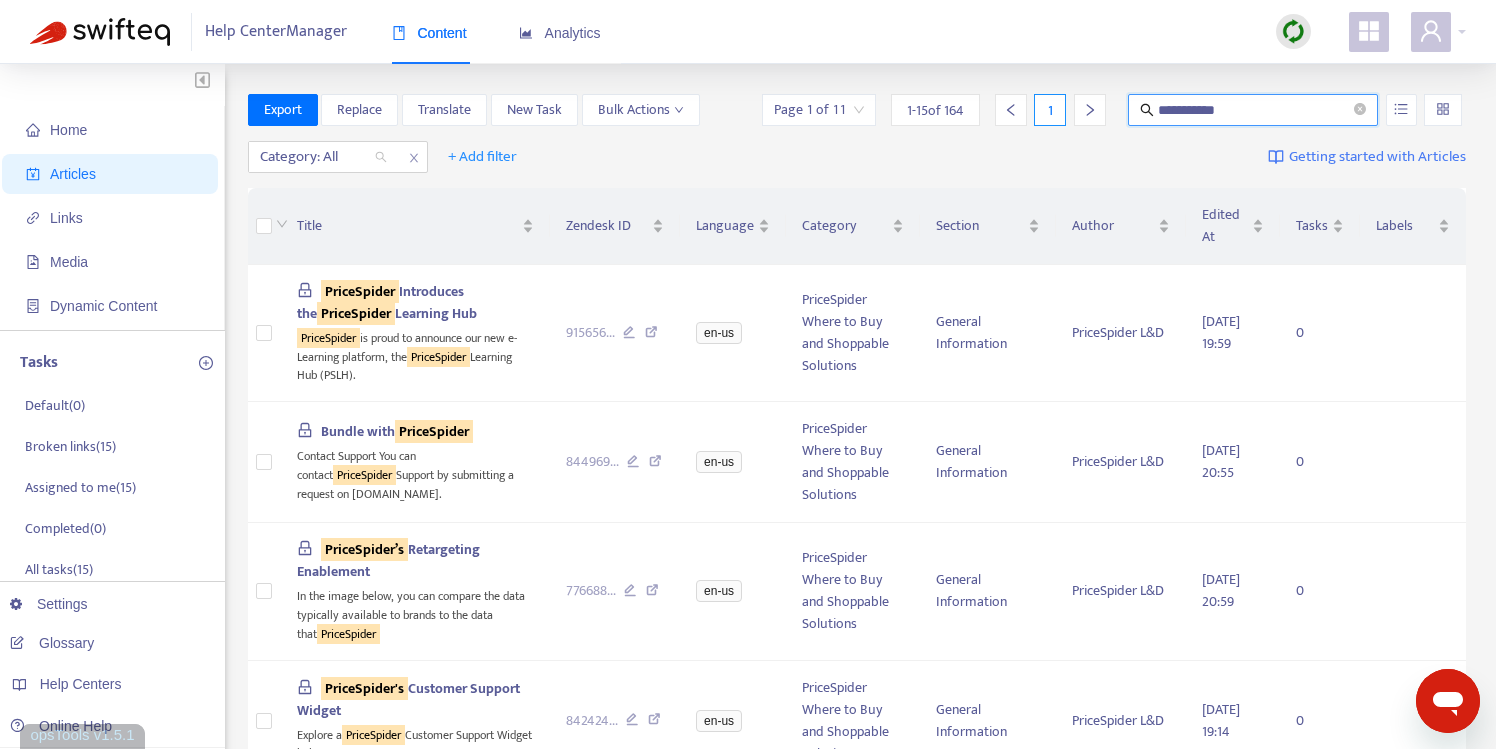 click at bounding box center (313, 157) 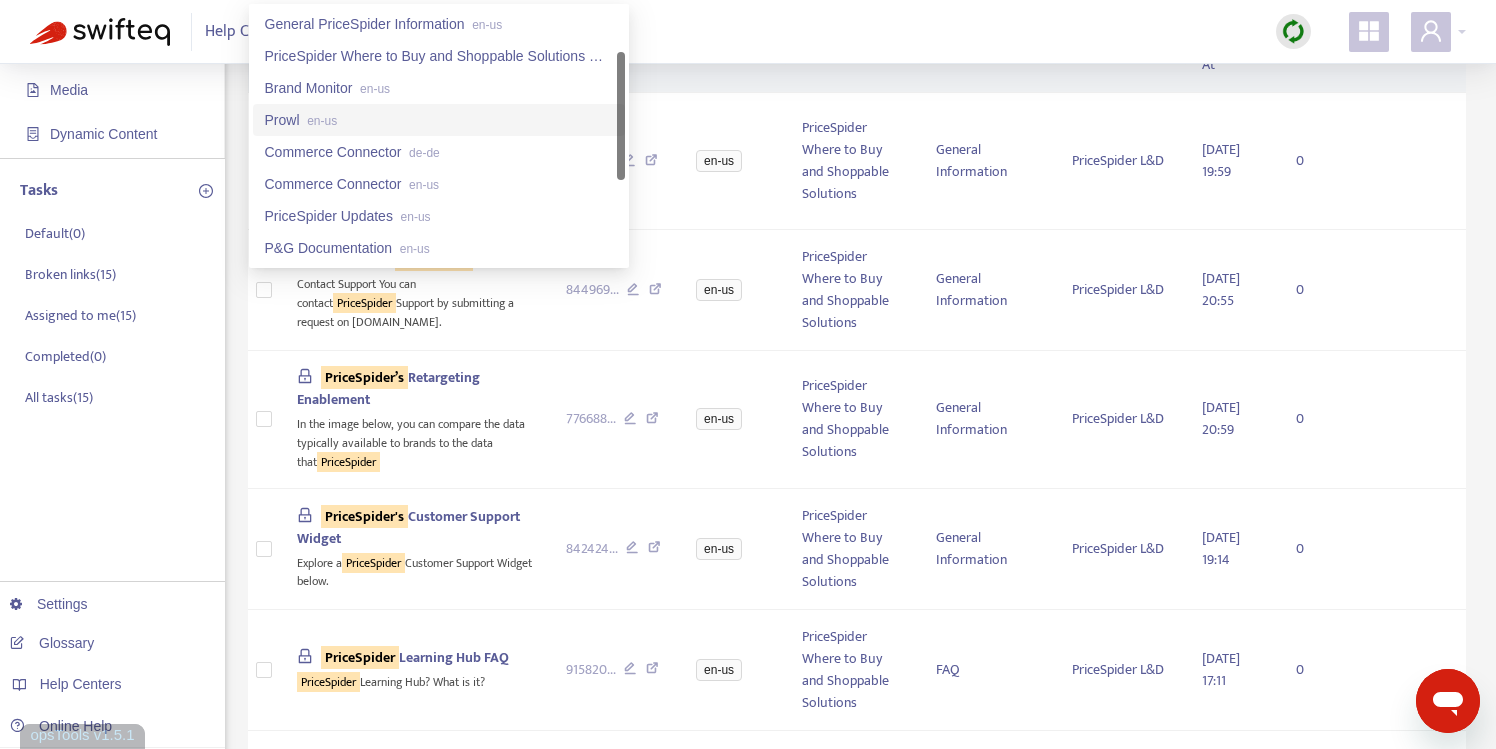 scroll, scrollTop: 22, scrollLeft: 0, axis: vertical 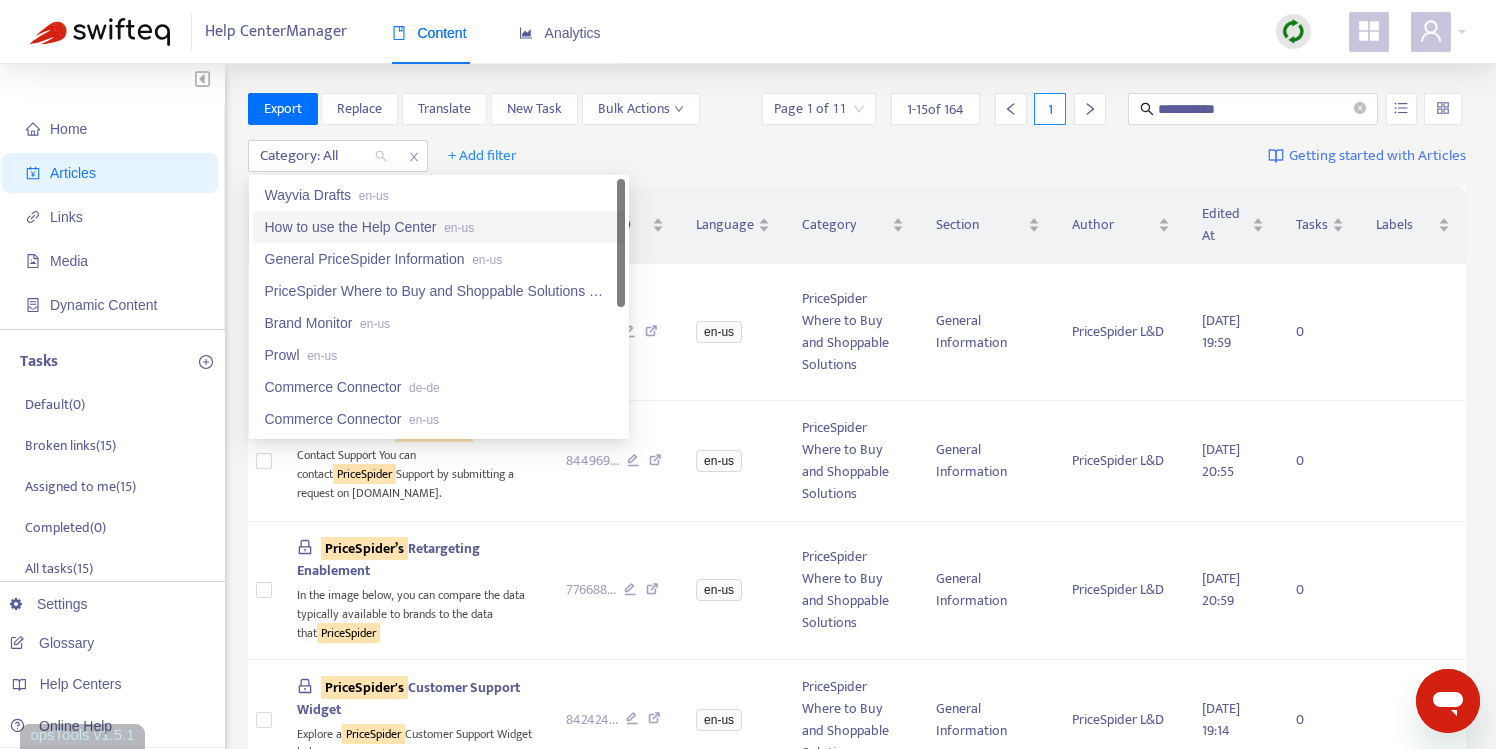 click on "How to use the Help Center   en-us" at bounding box center (439, 227) 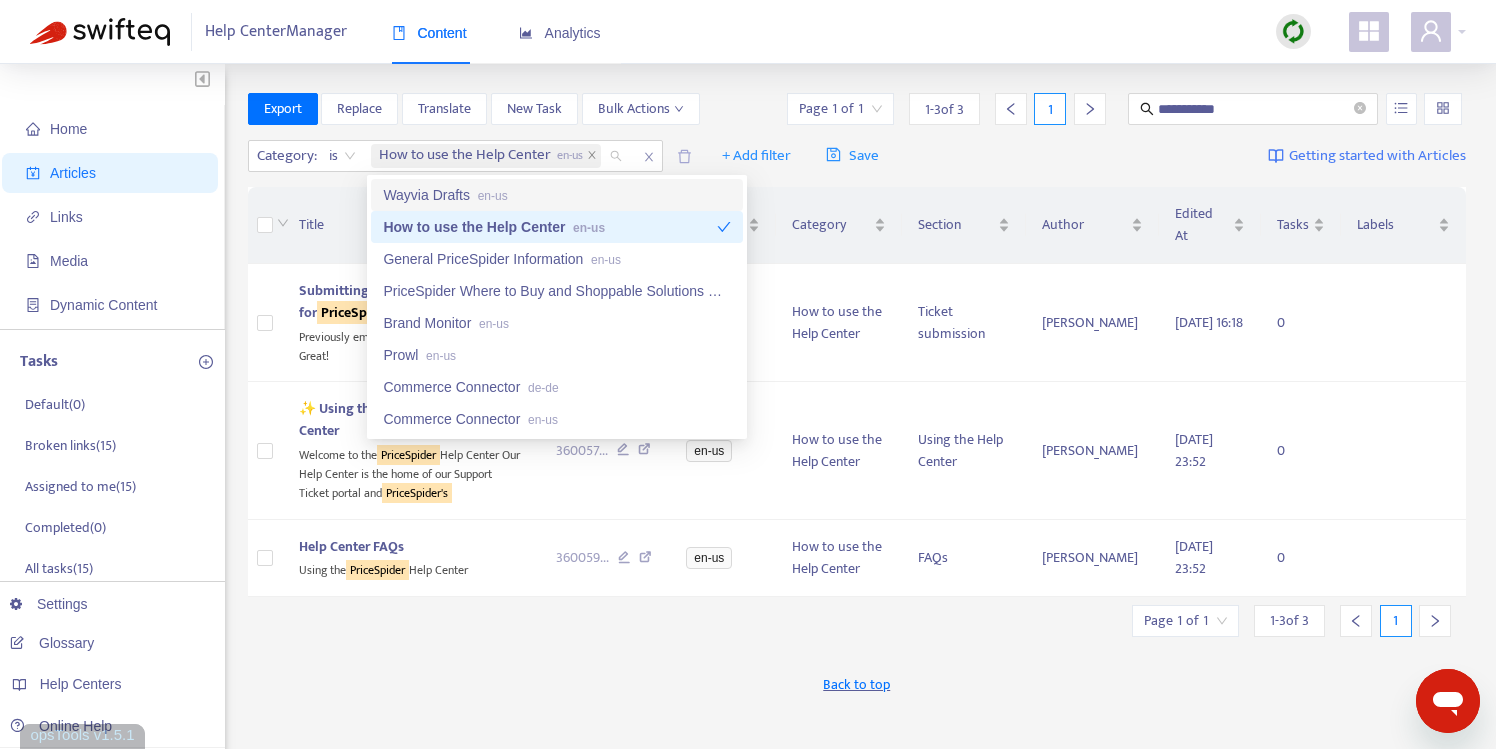 click on "Category : is How to use the Help Center   en-us   + Add filter   Save Getting started with Articles" at bounding box center (857, 156) 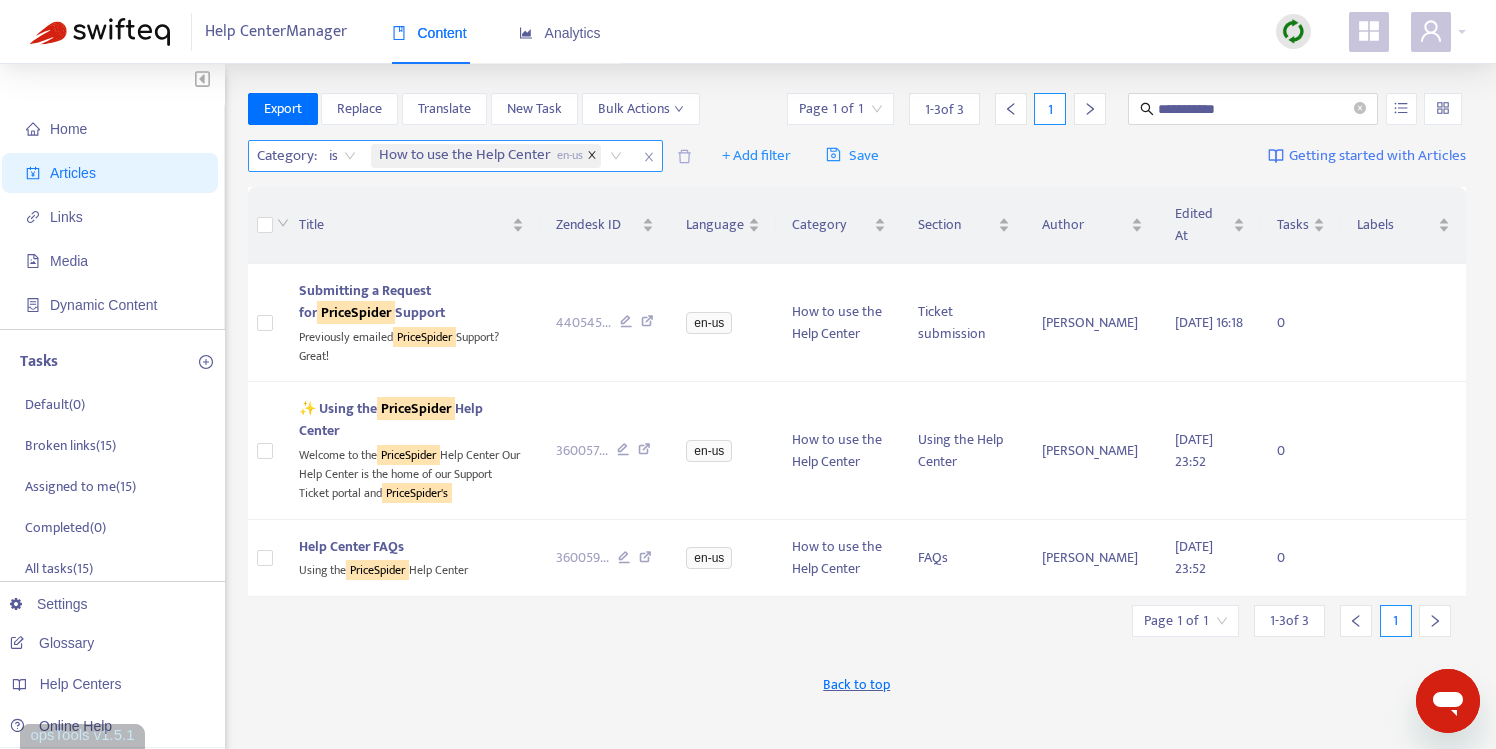 click 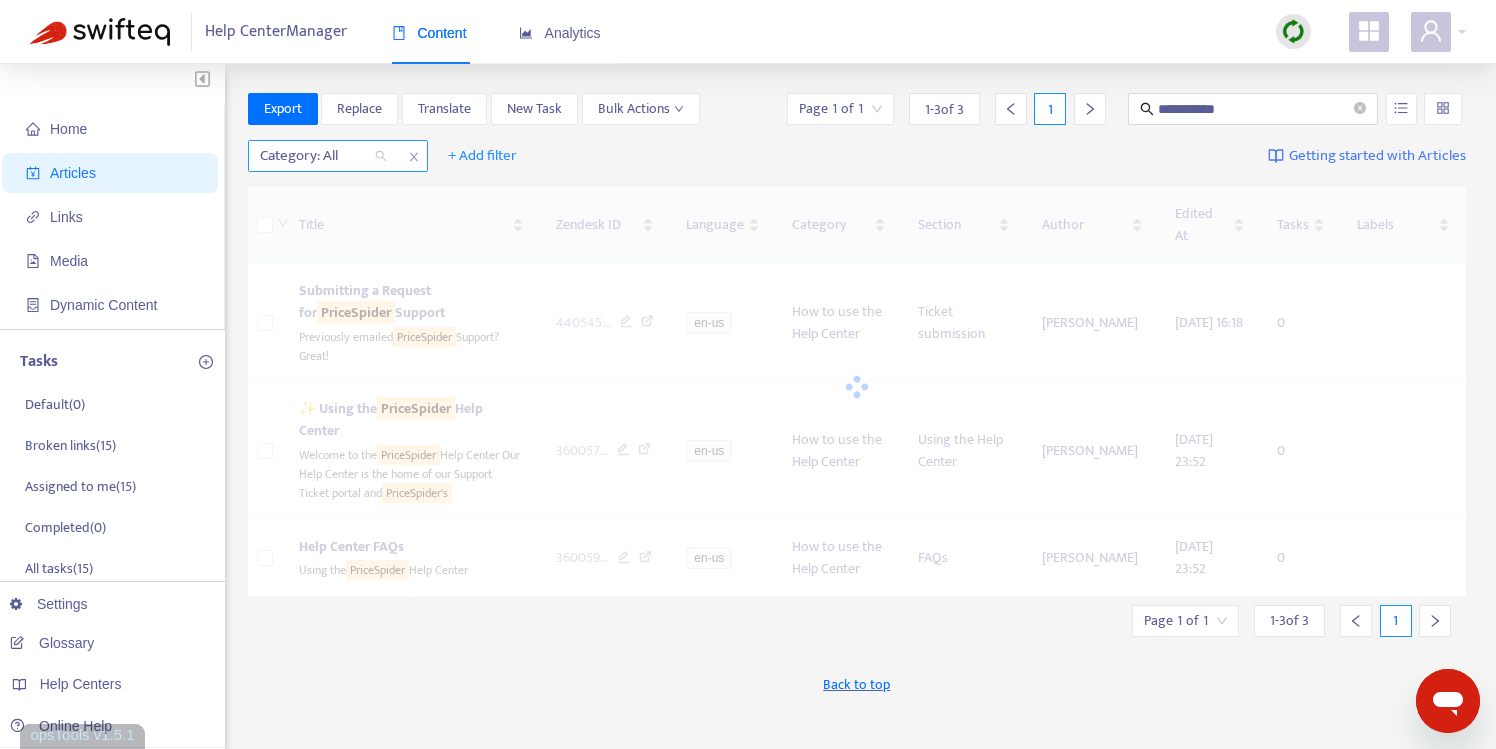 click at bounding box center (313, 156) 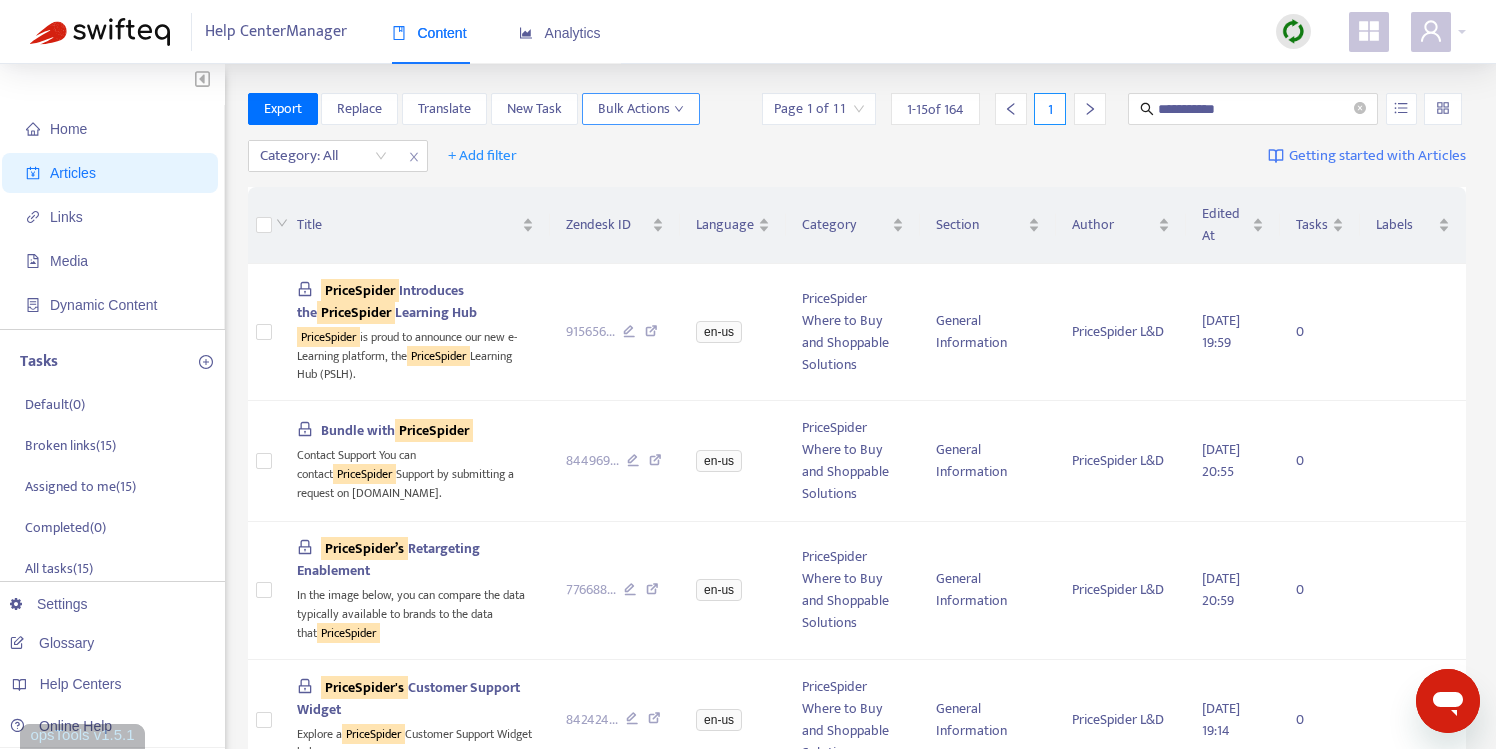 click on "Bulk Actions" at bounding box center [641, 109] 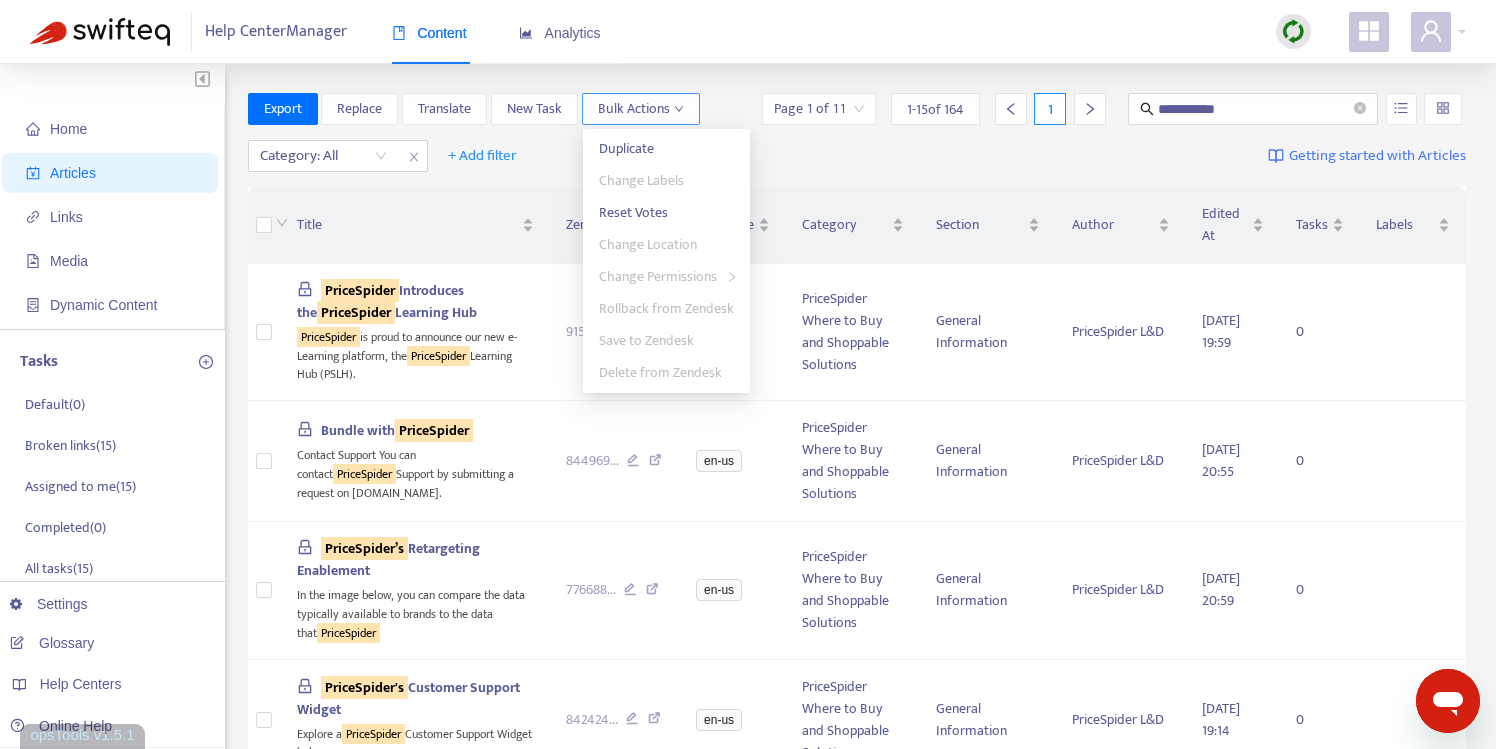 click on "Bulk Actions" at bounding box center (641, 109) 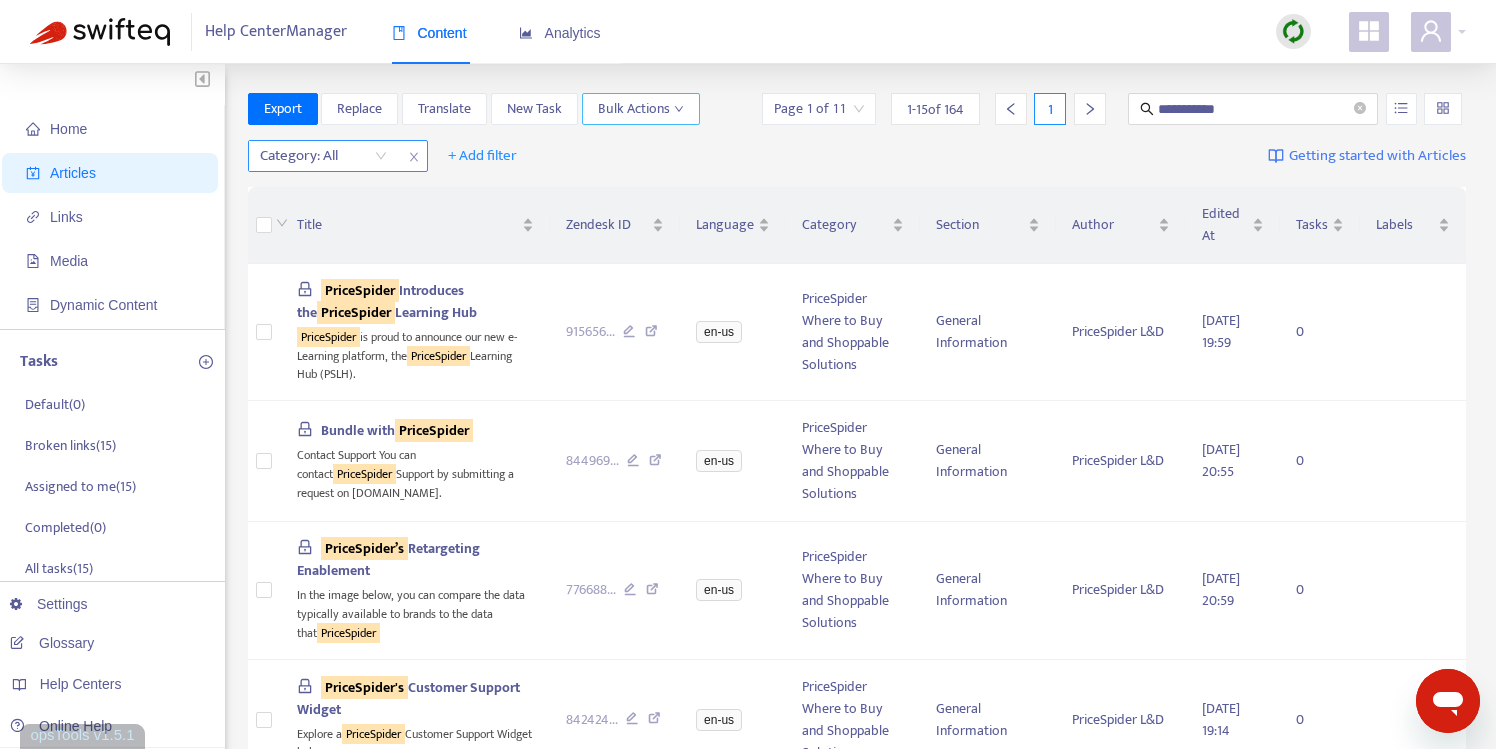 click at bounding box center [313, 156] 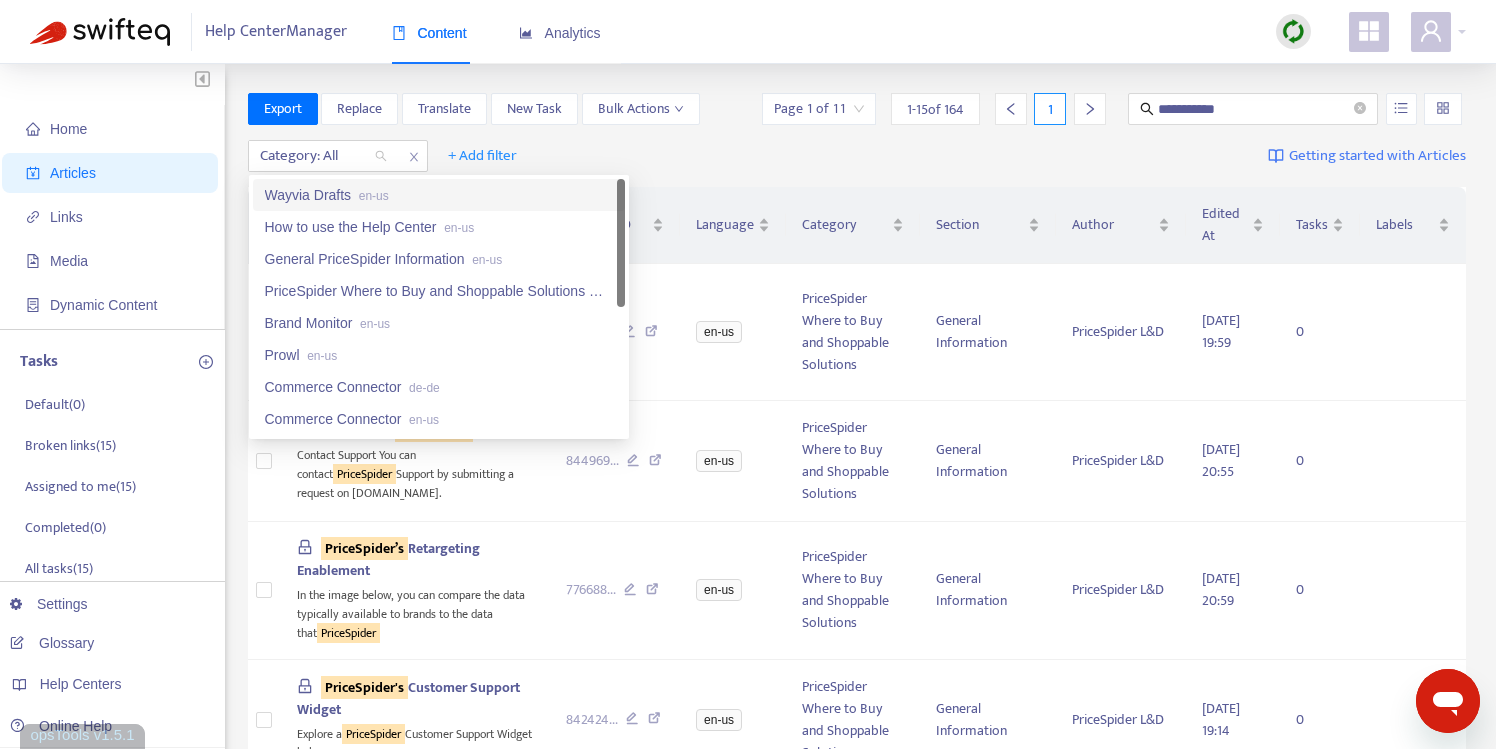 click on "Wayvia Drafts   en-us" at bounding box center [439, 195] 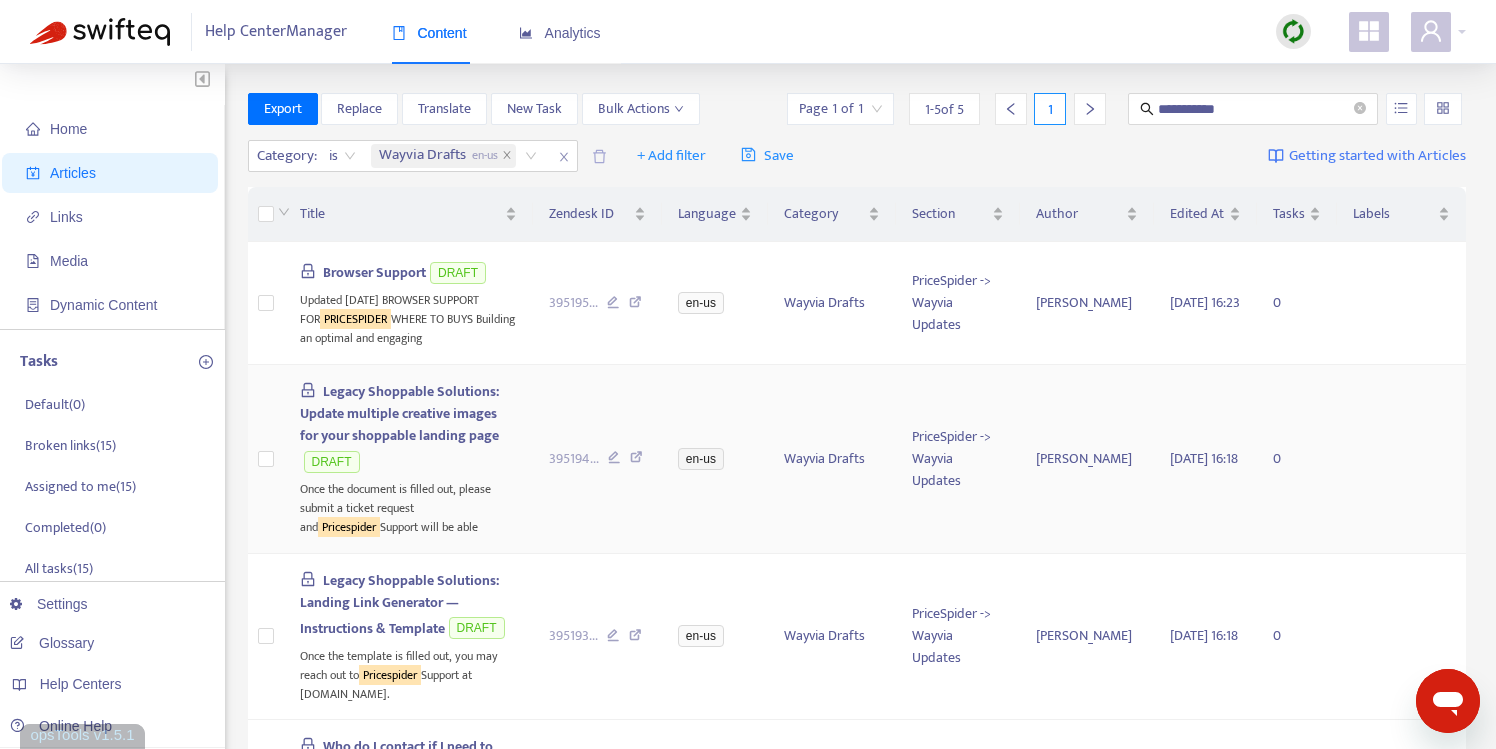 click on "en-us" at bounding box center [715, 459] 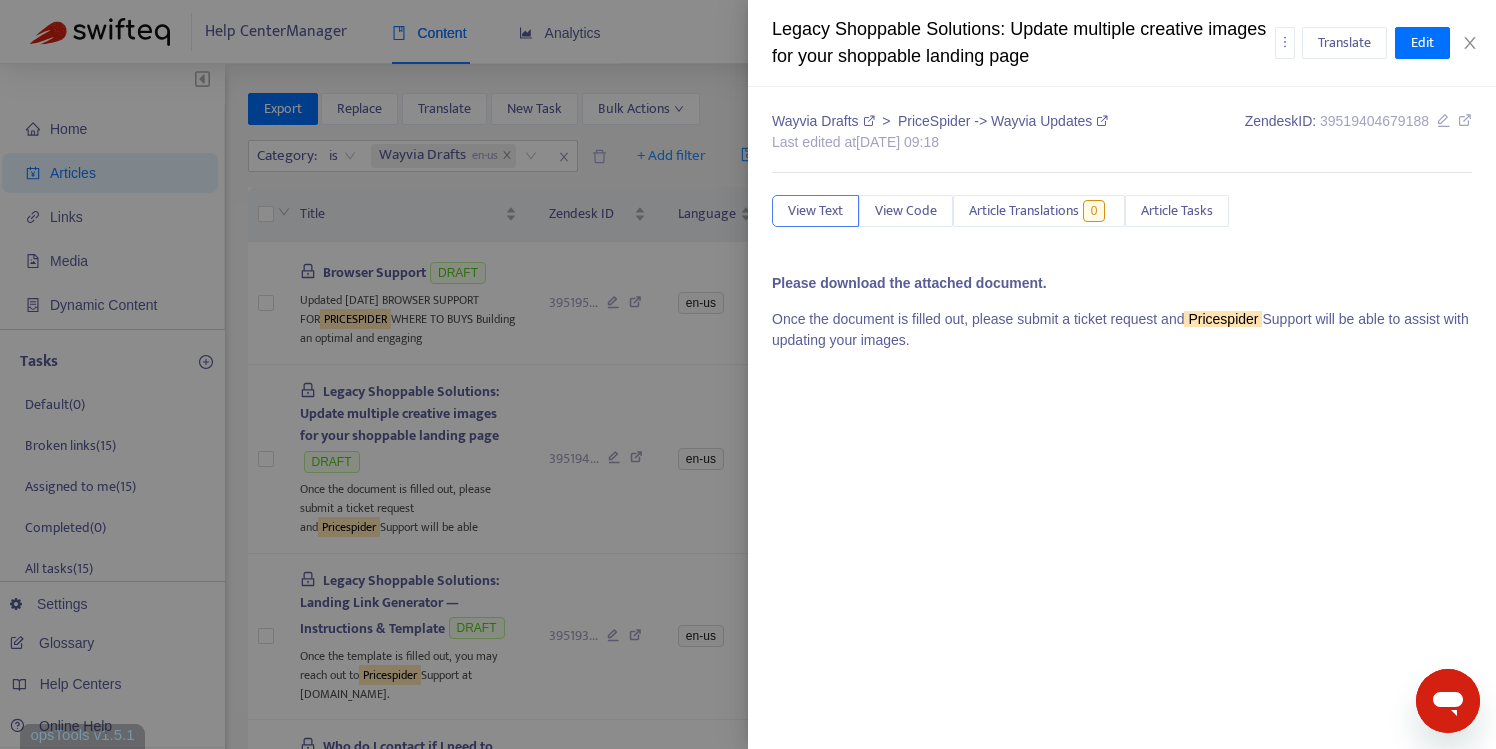 click at bounding box center (748, 374) 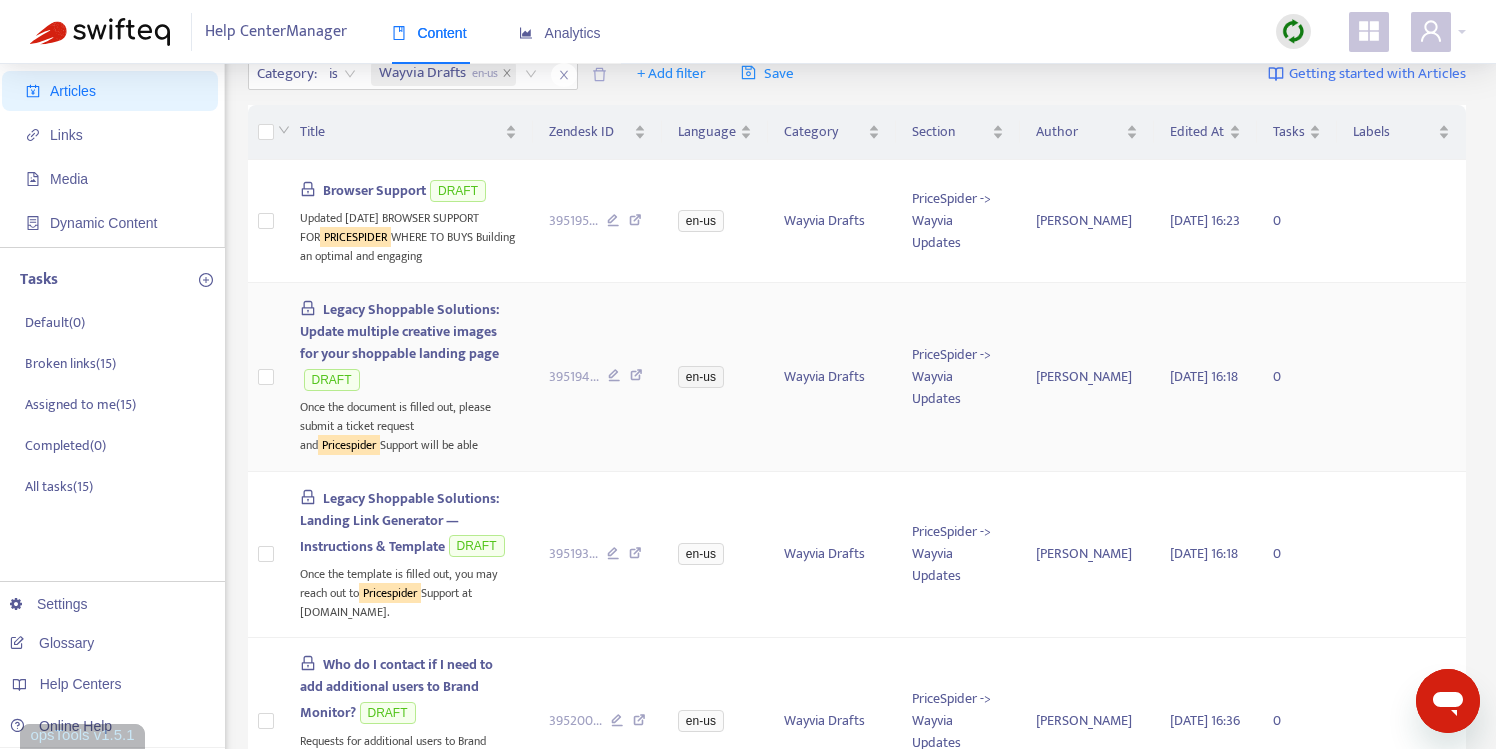 scroll, scrollTop: 7, scrollLeft: 0, axis: vertical 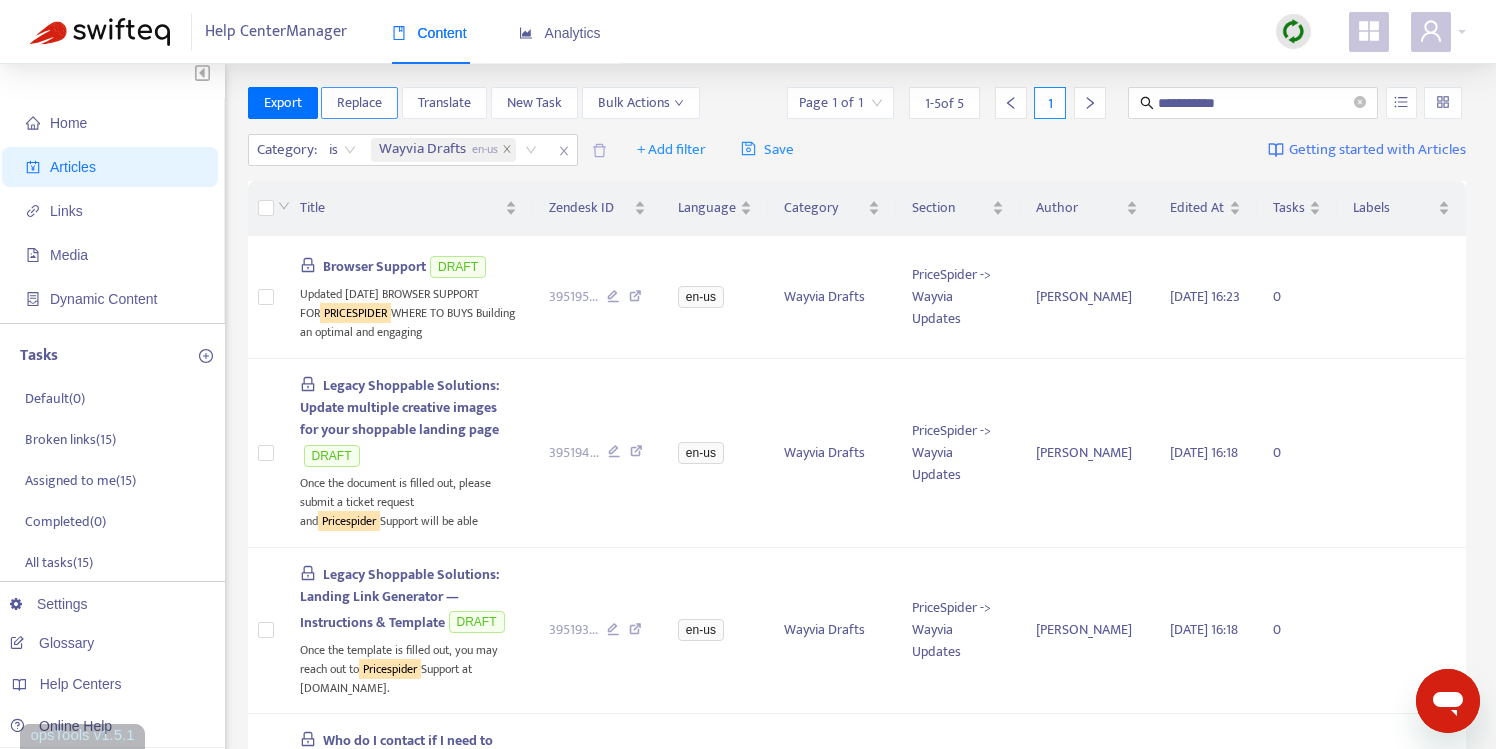 click on "Replace" at bounding box center (359, 103) 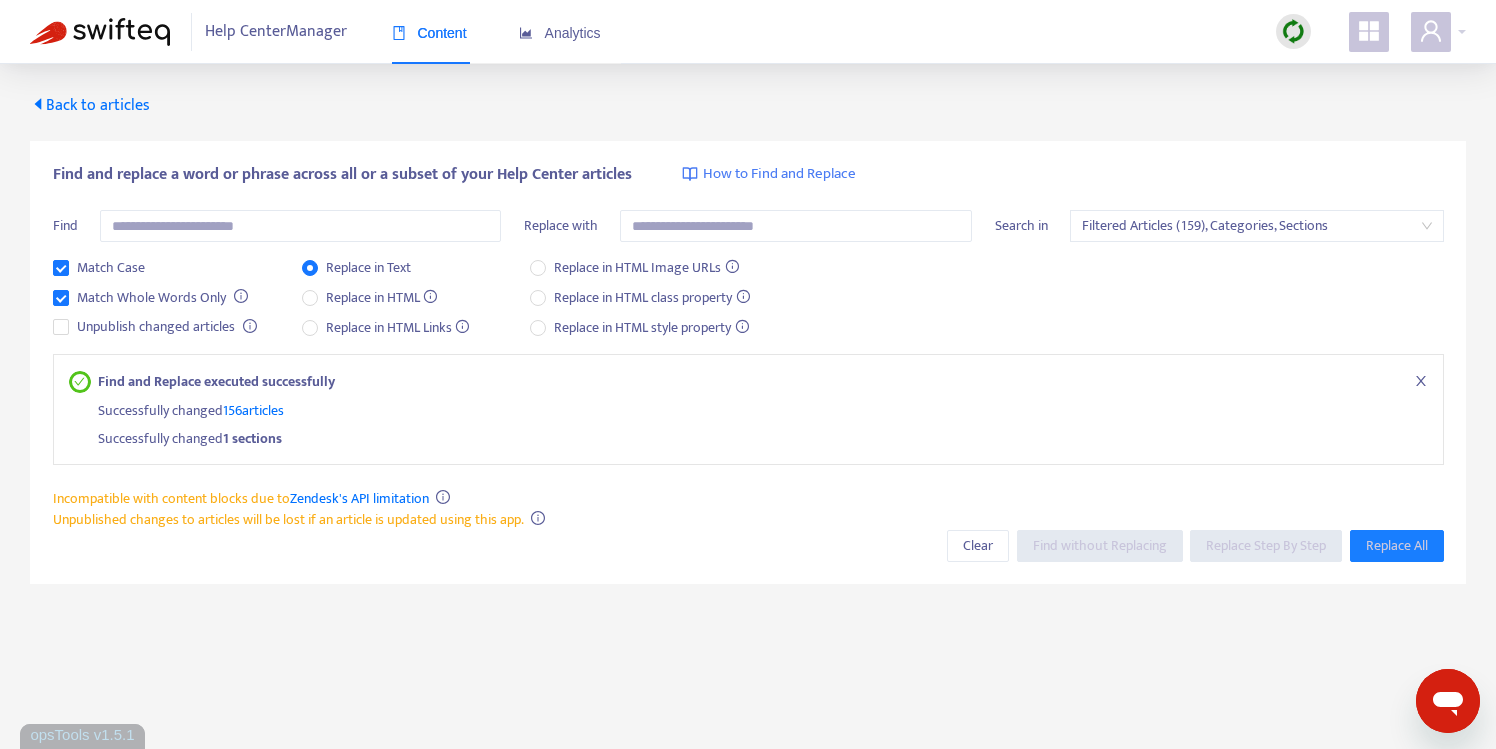 click on "Back to articles" at bounding box center [90, 105] 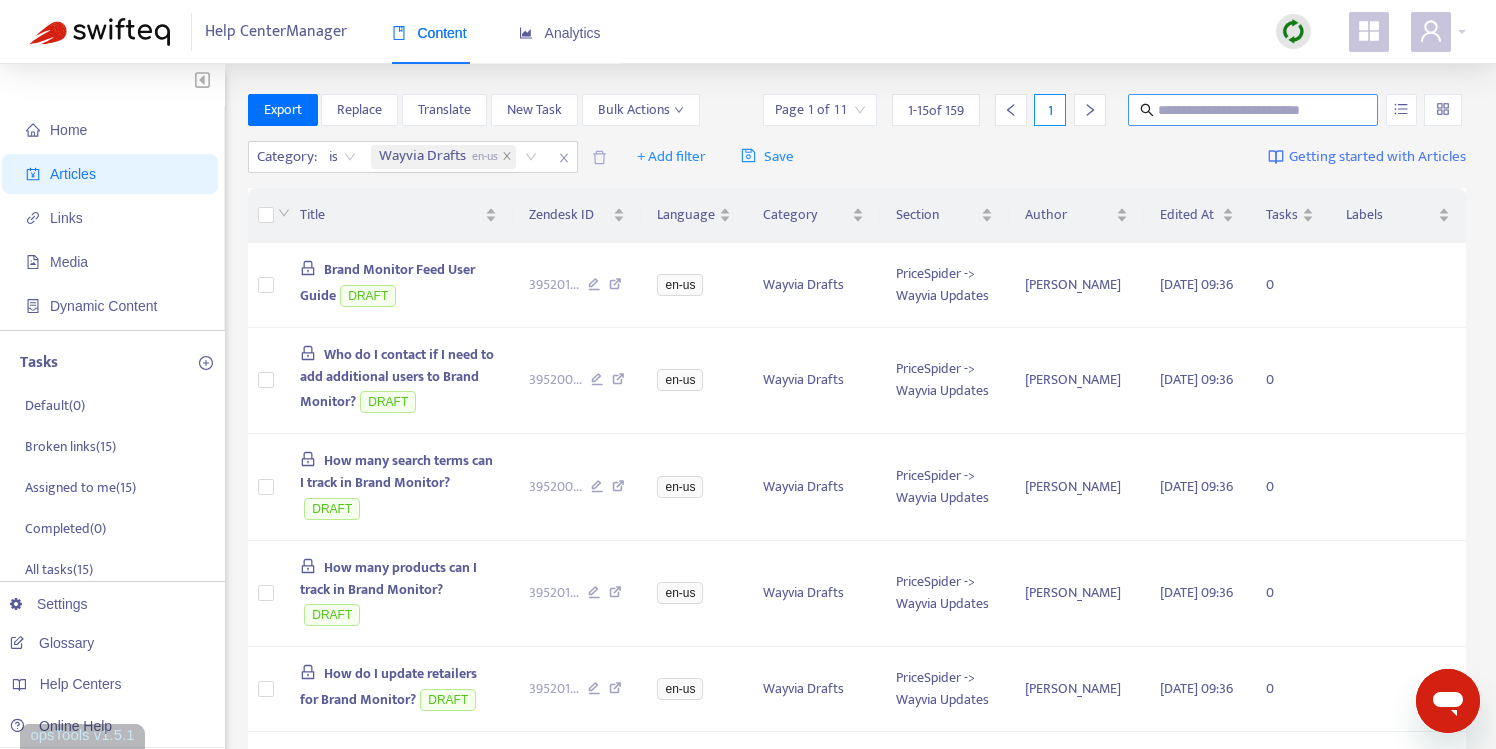 click at bounding box center (1254, 110) 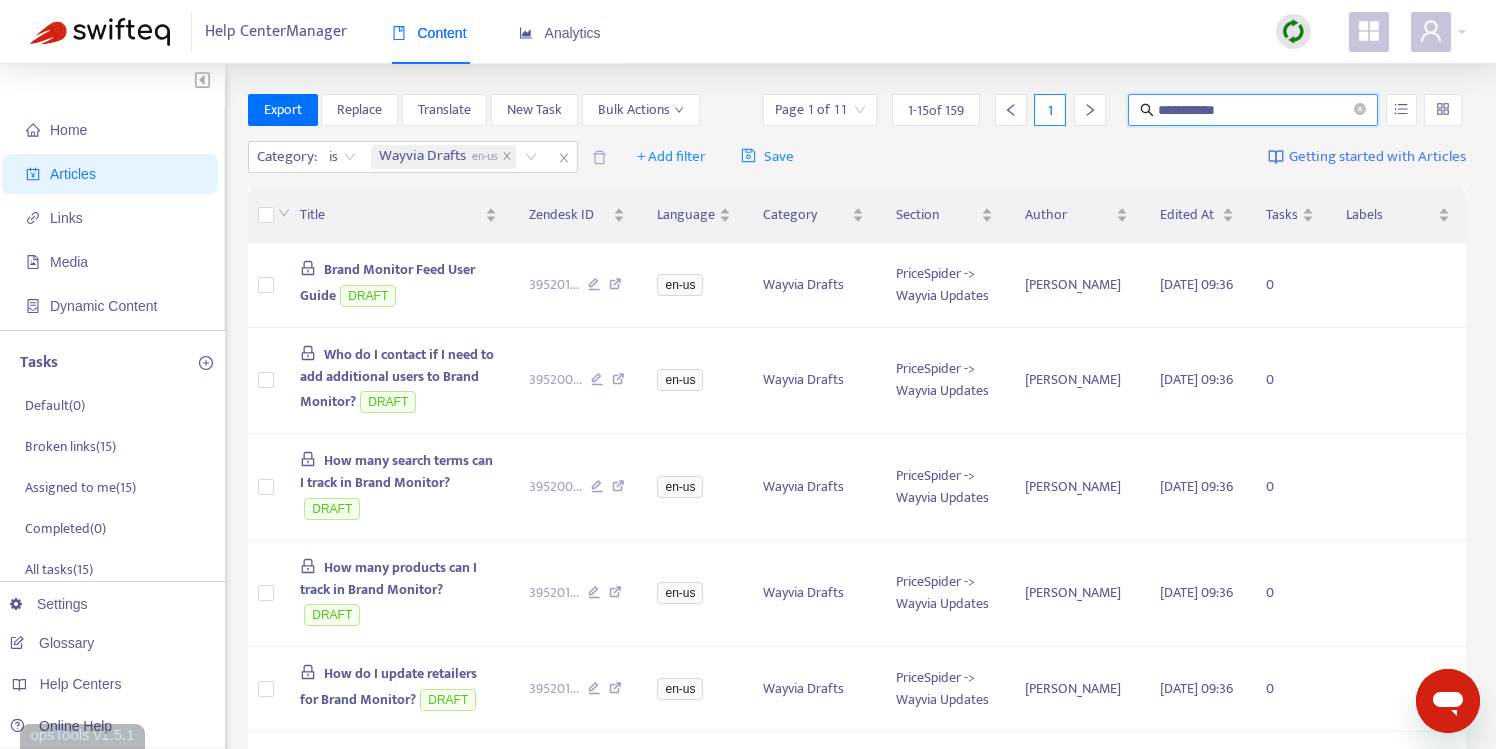 type on "**********" 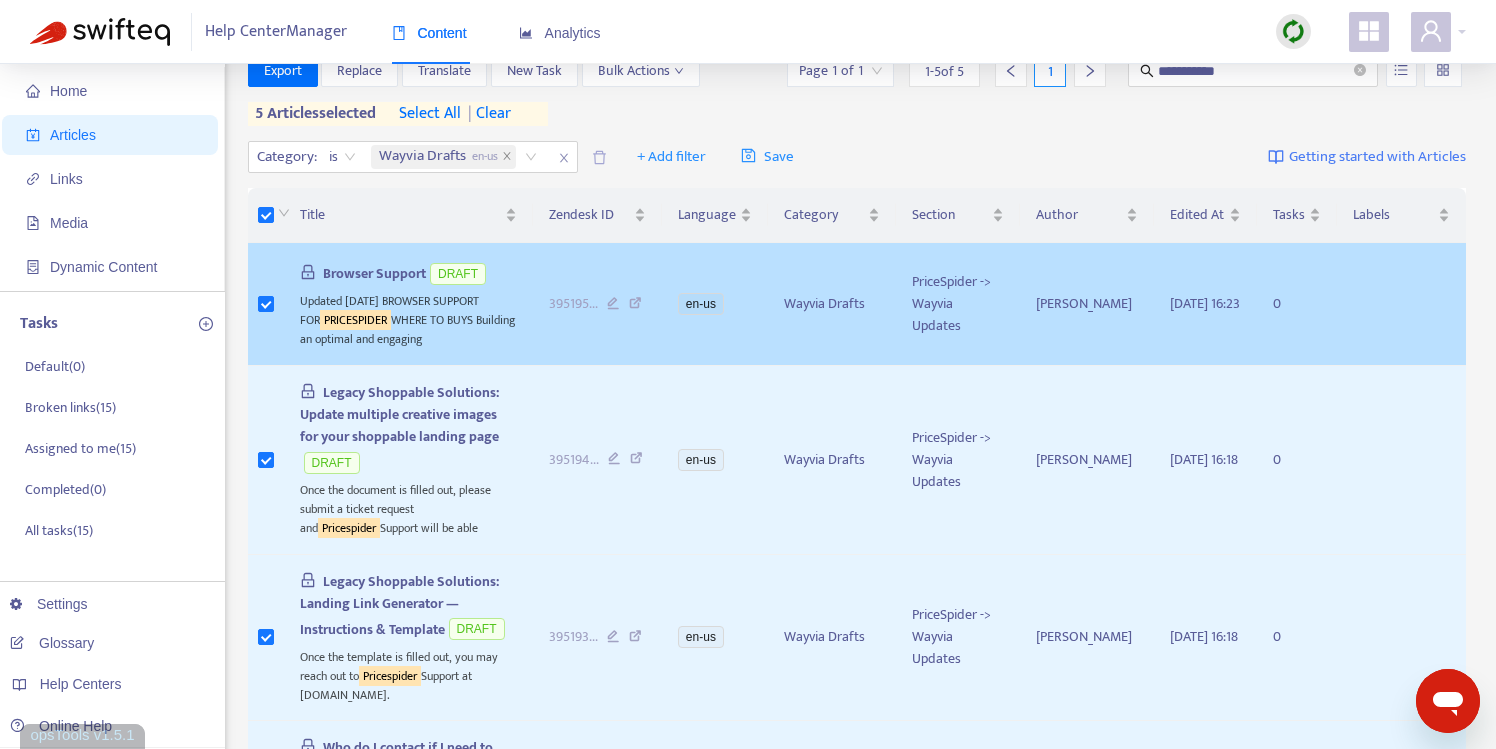 scroll, scrollTop: 0, scrollLeft: 0, axis: both 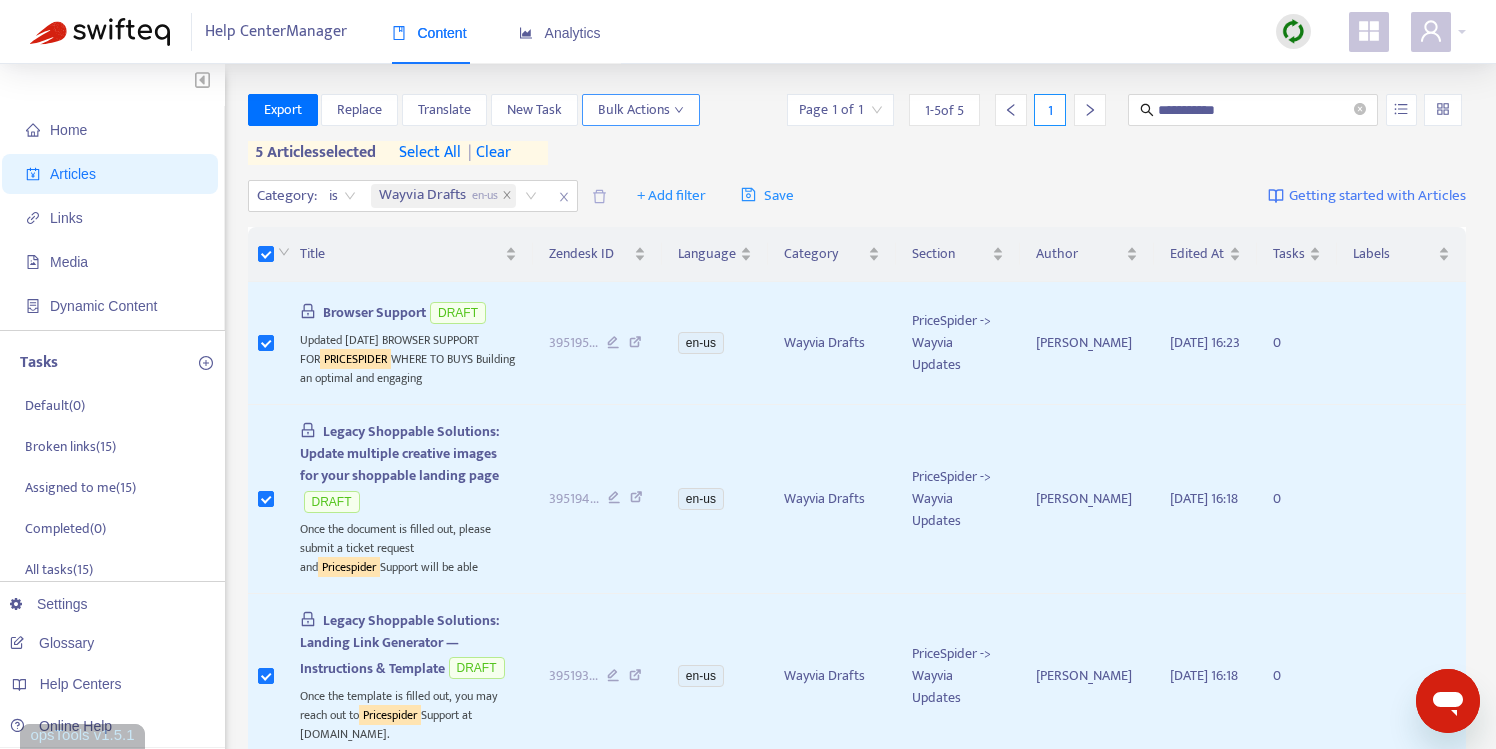 click on "Bulk Actions" at bounding box center (641, 110) 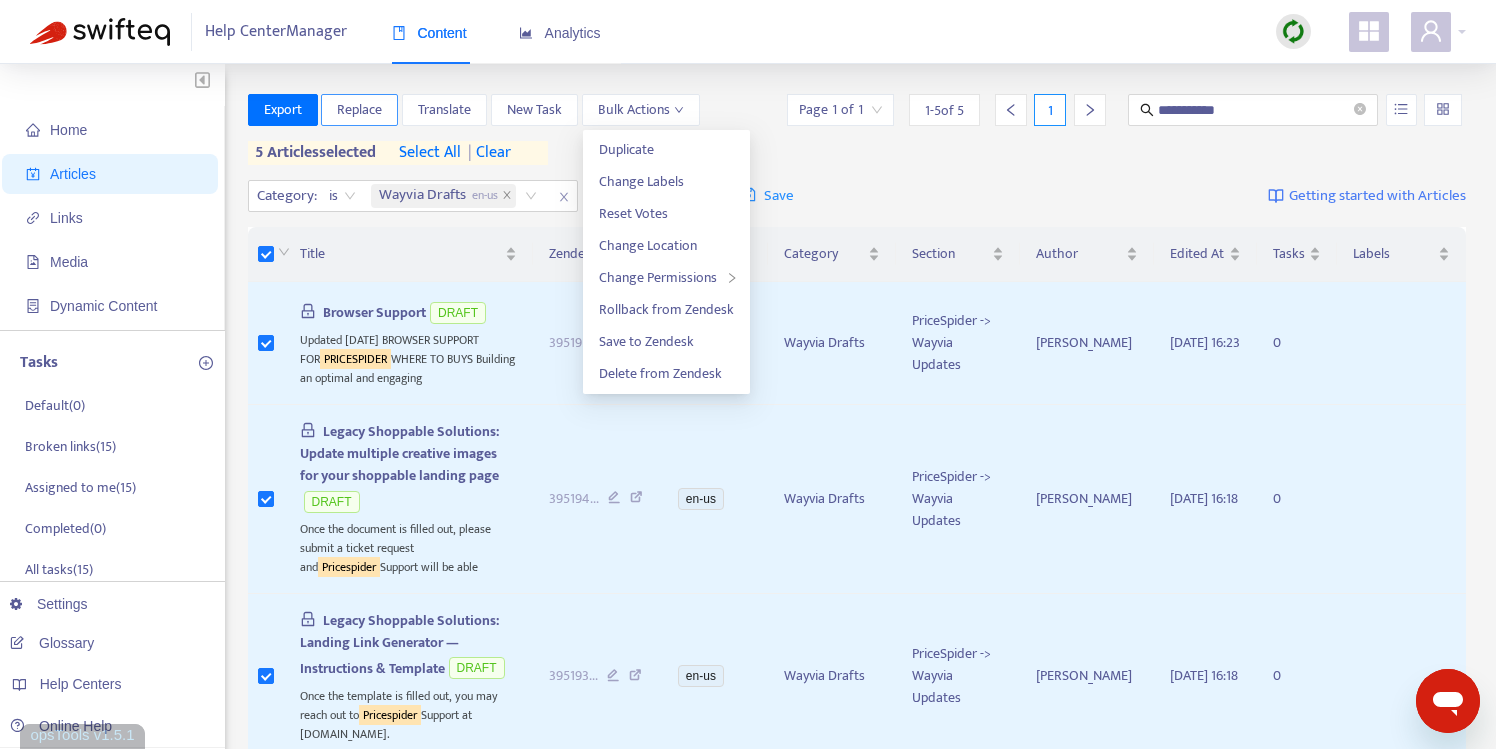 click on "Replace" at bounding box center [359, 110] 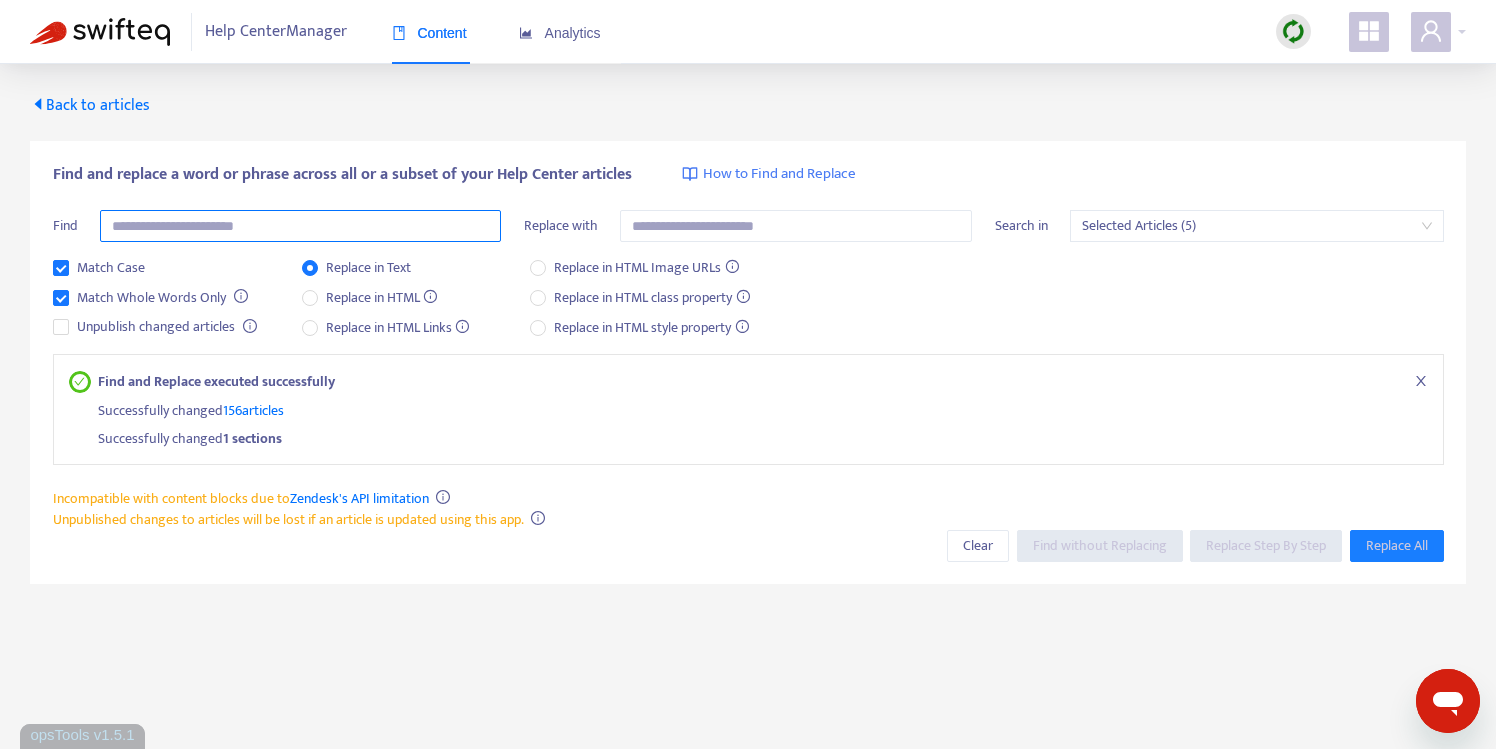 click at bounding box center [300, 226] 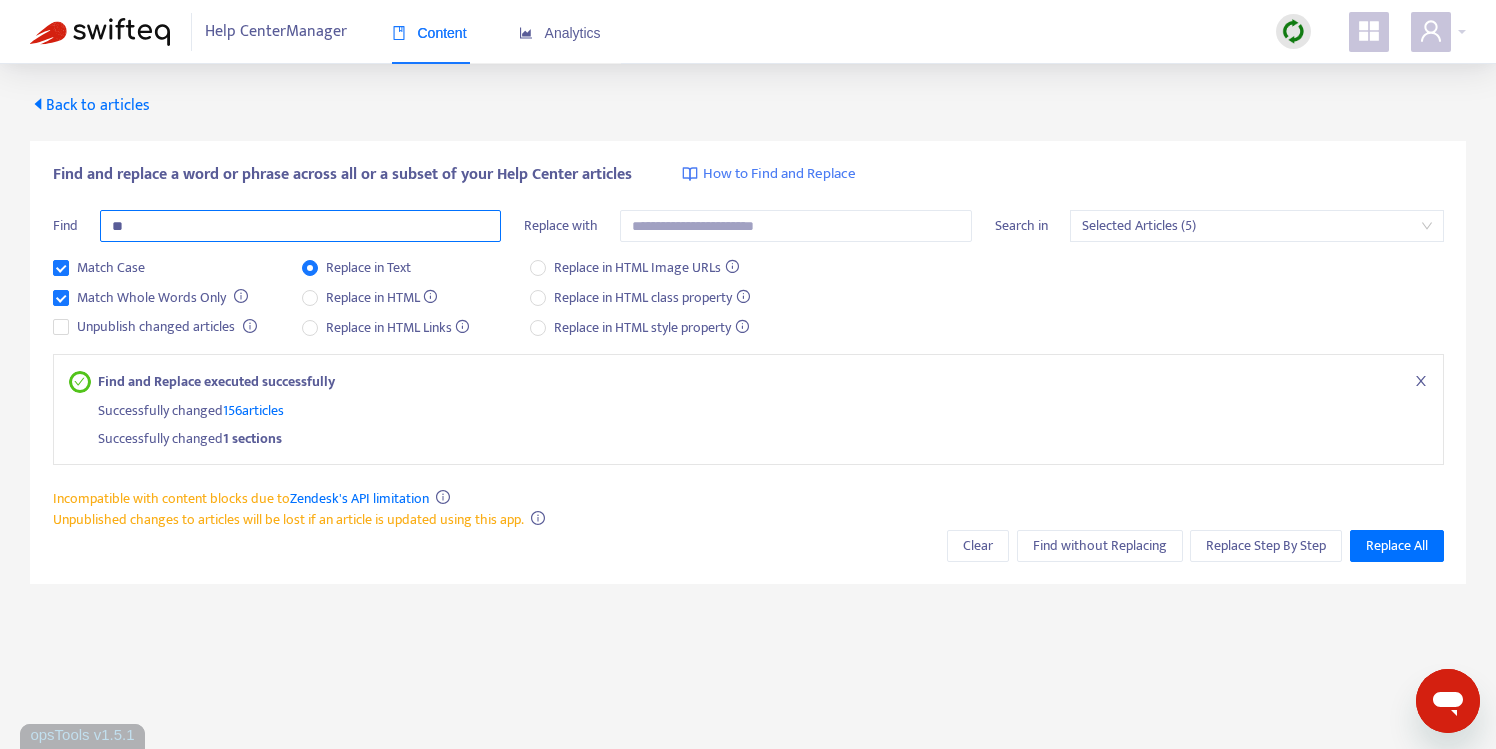 type on "*" 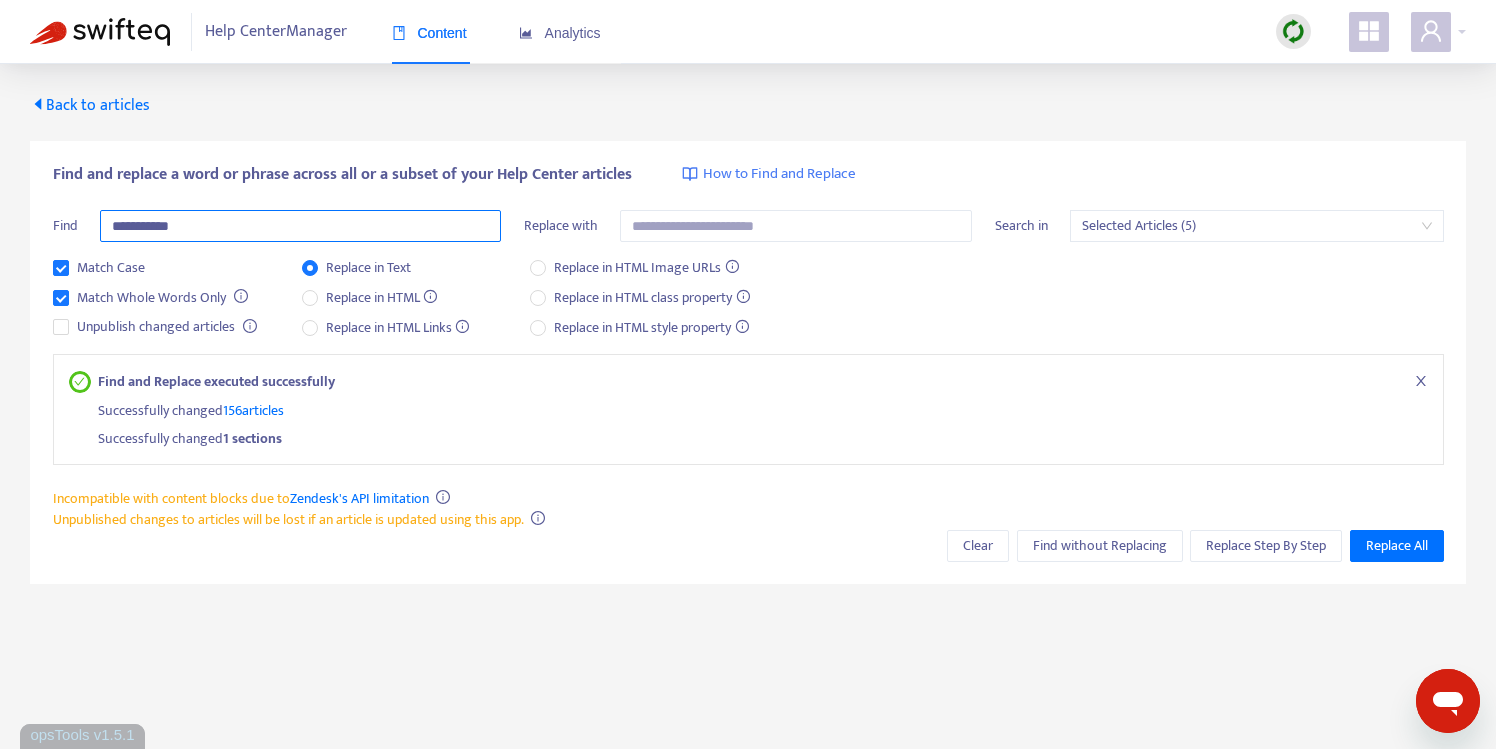 type on "**********" 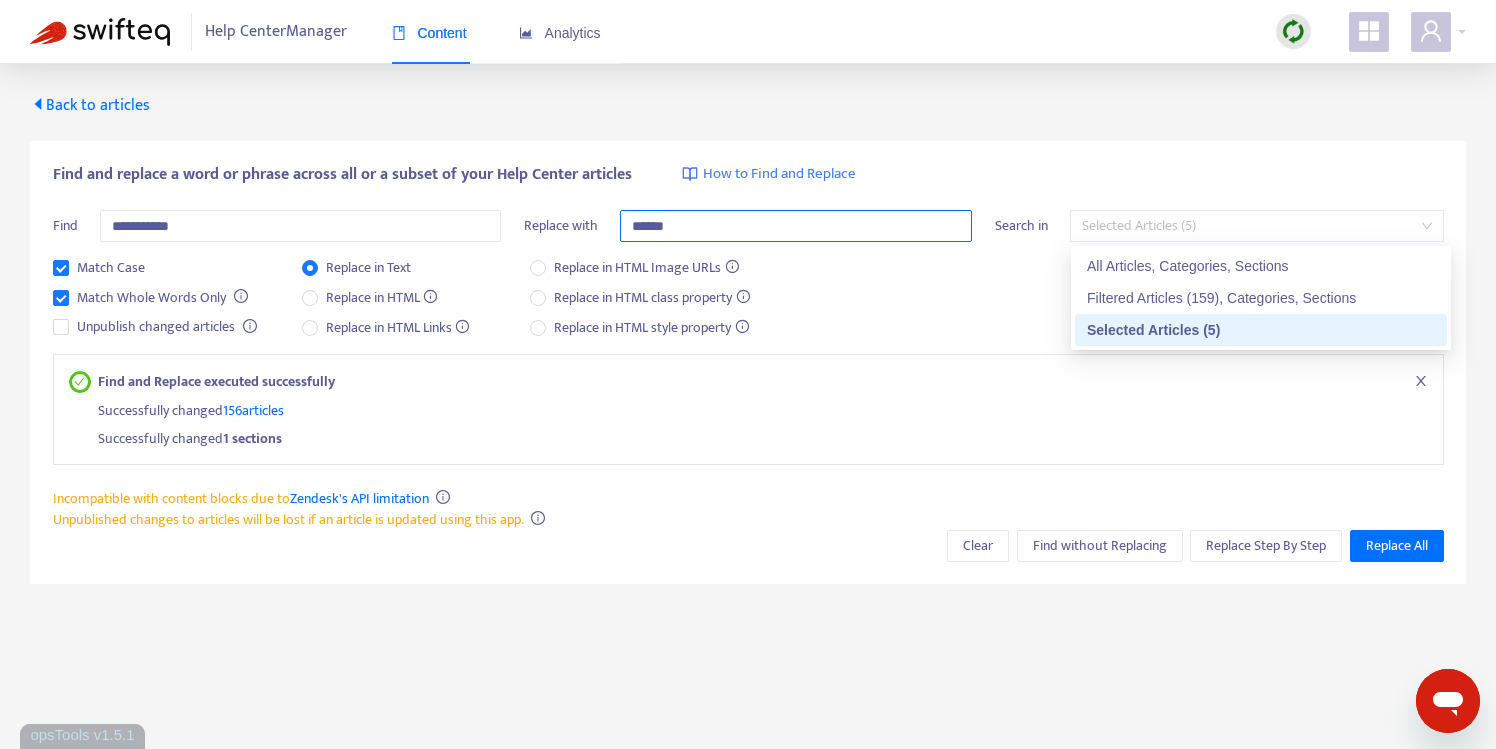 click on "Selected Articles (5)" at bounding box center (1256, 226) 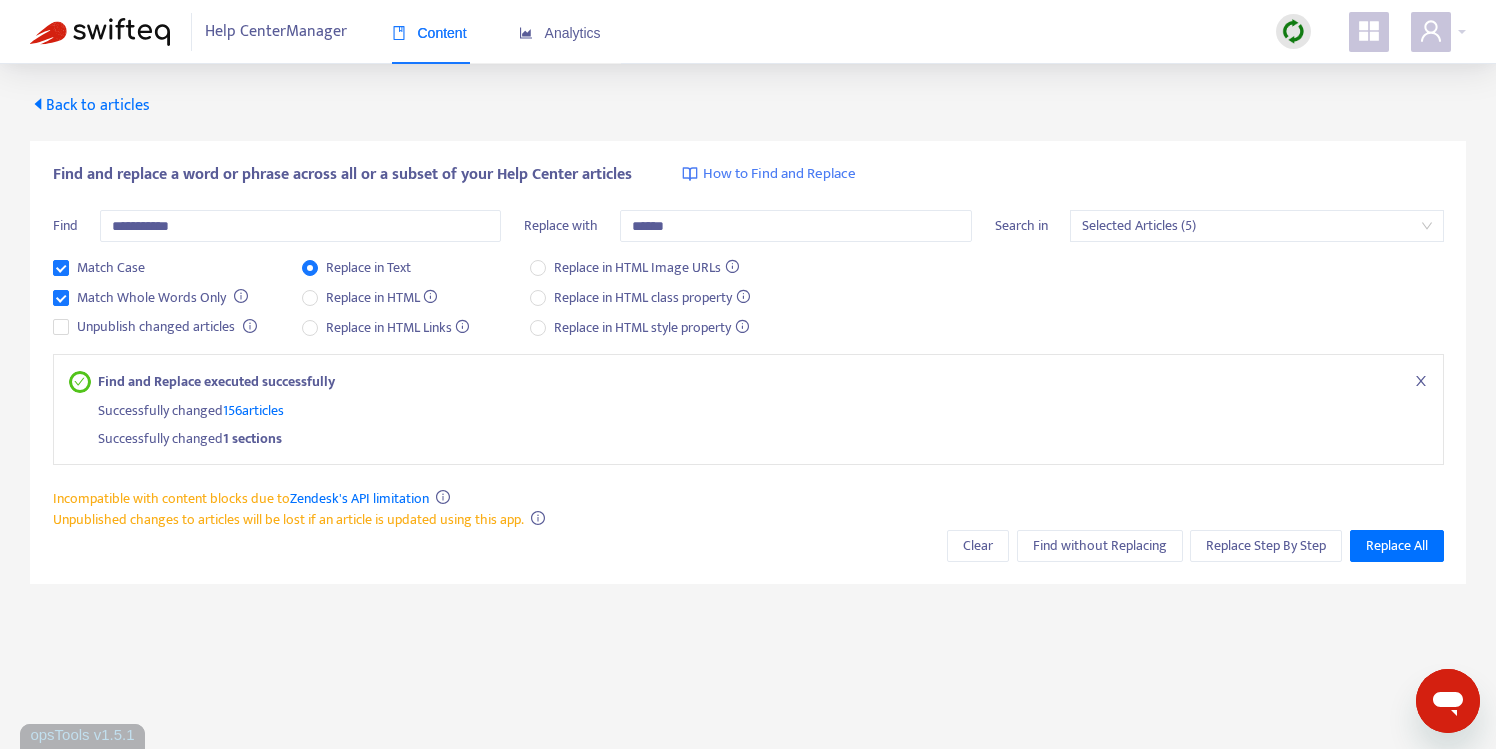 click on "Match Case Match Whole Words Only Unpublish changed articles Replace in Text Replace in HTML Replace in HTML Links Replace in HTML Image URLs Replace in HTML class property Replace in HTML style property" at bounding box center (748, 305) 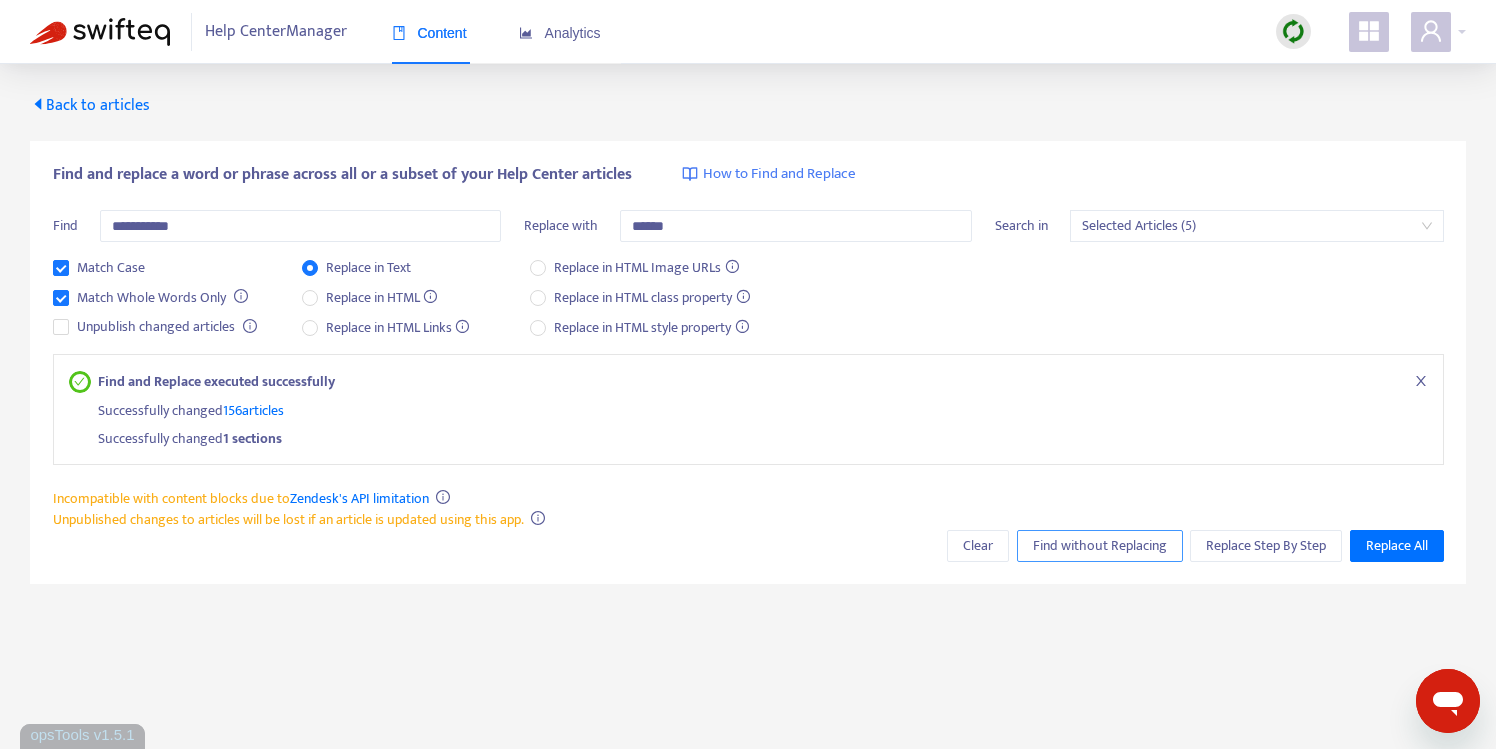 click on "Find without Replacing" at bounding box center [1100, 546] 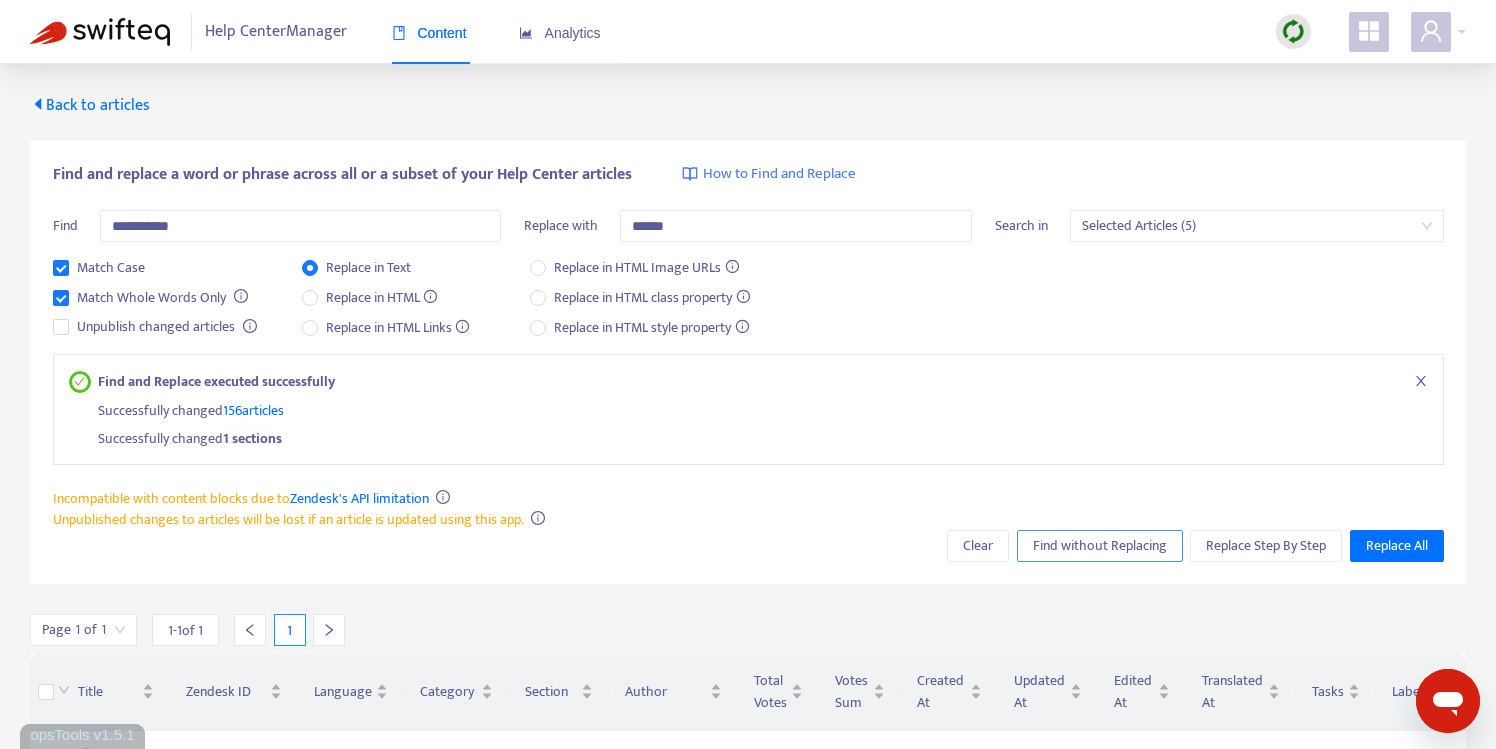 scroll, scrollTop: 139, scrollLeft: 0, axis: vertical 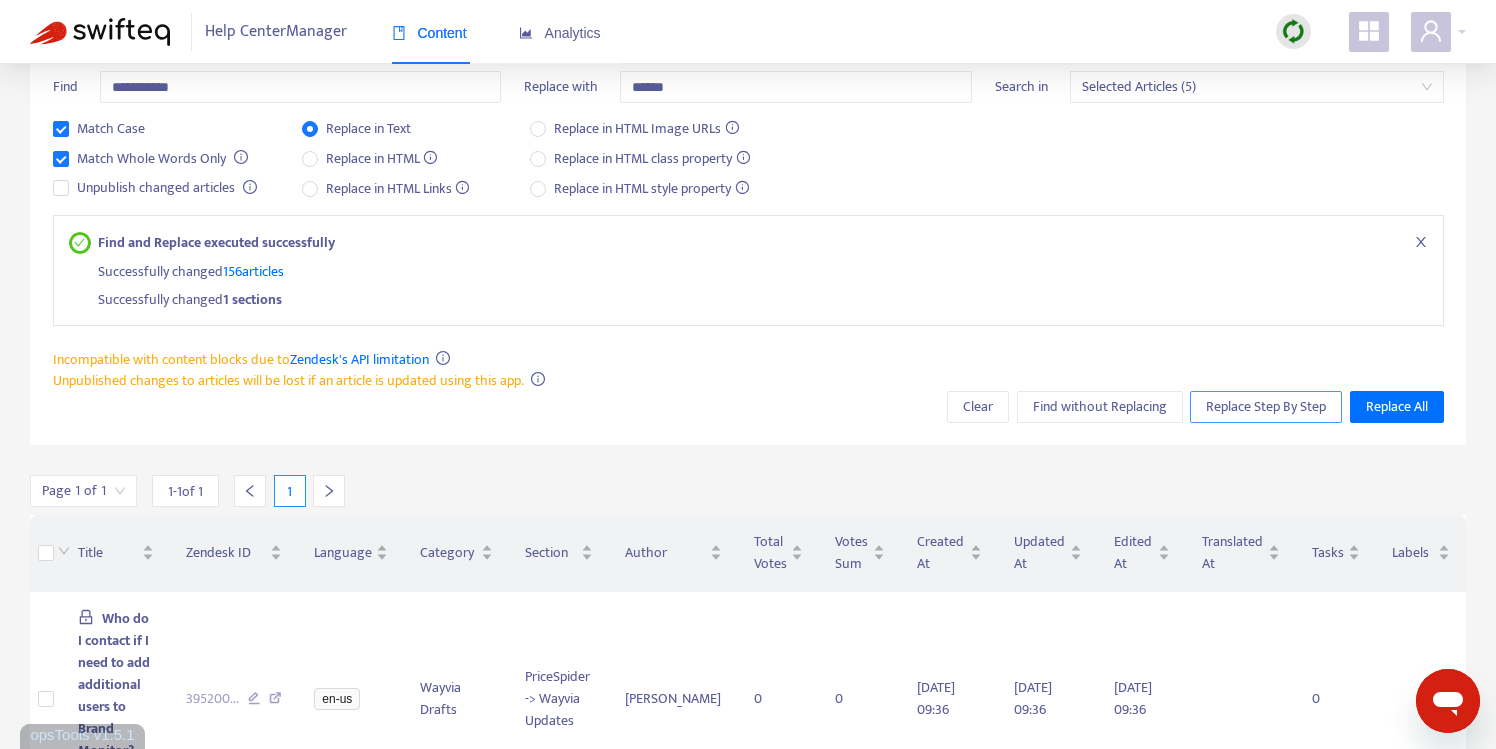 click on "Replace Step By Step" at bounding box center [1266, 407] 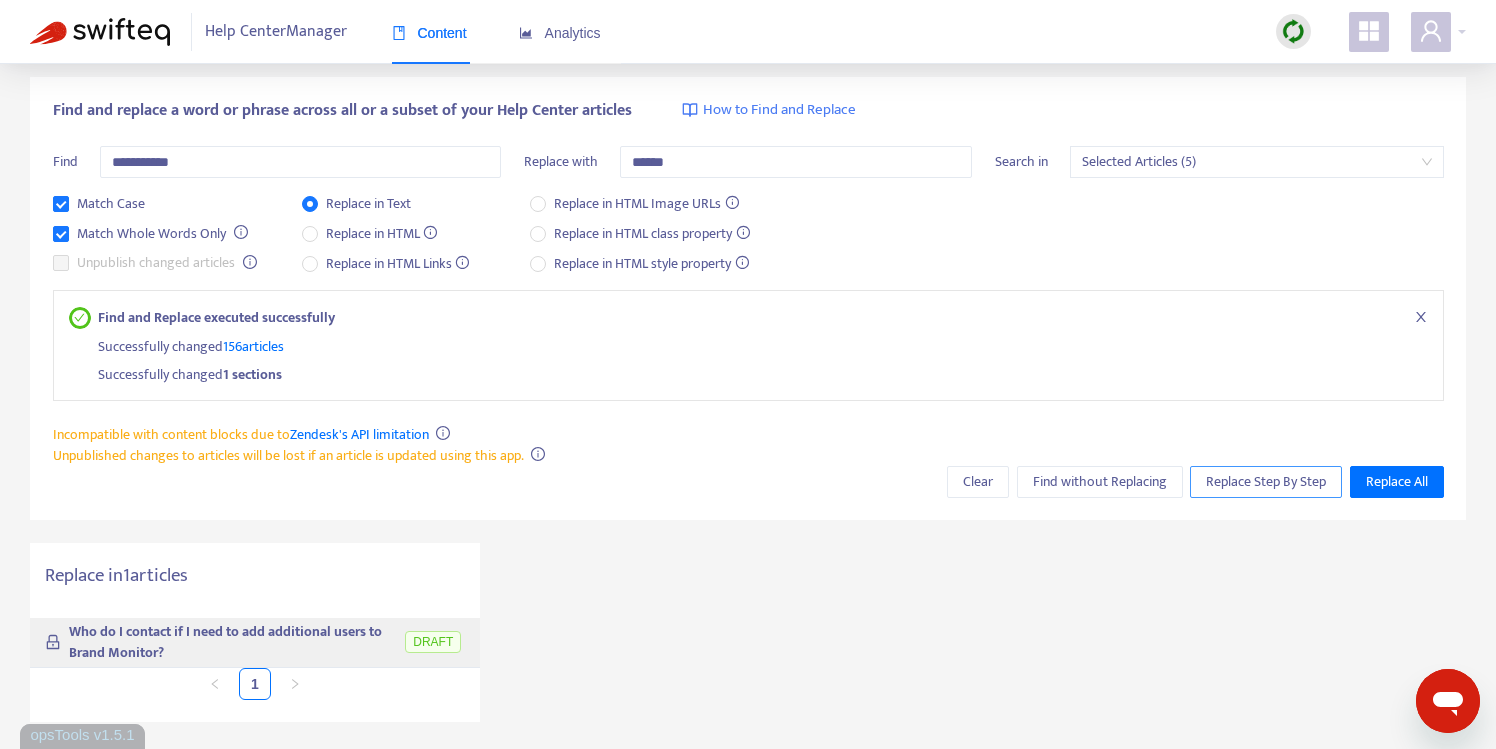 scroll, scrollTop: 64, scrollLeft: 0, axis: vertical 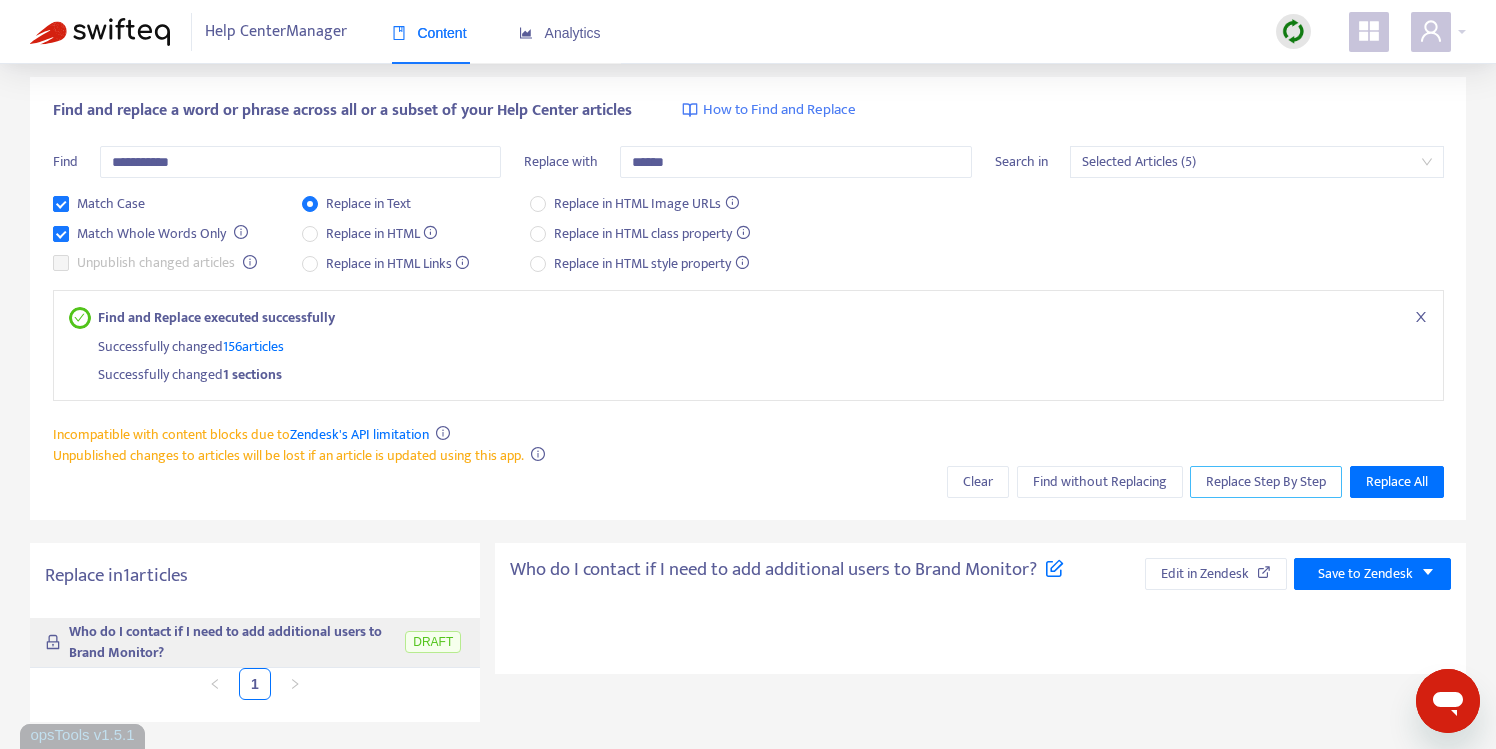 type on "**********" 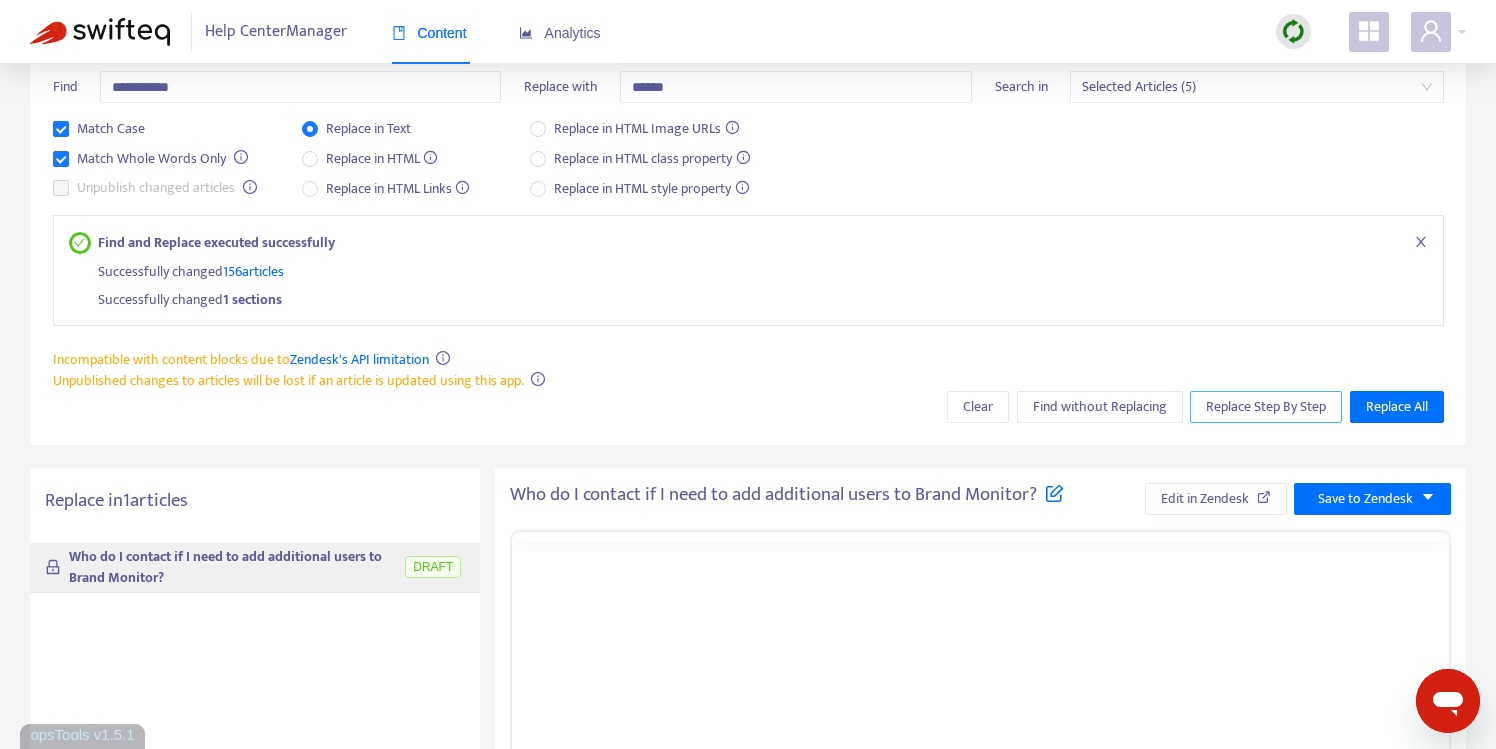 scroll, scrollTop: 0, scrollLeft: 0, axis: both 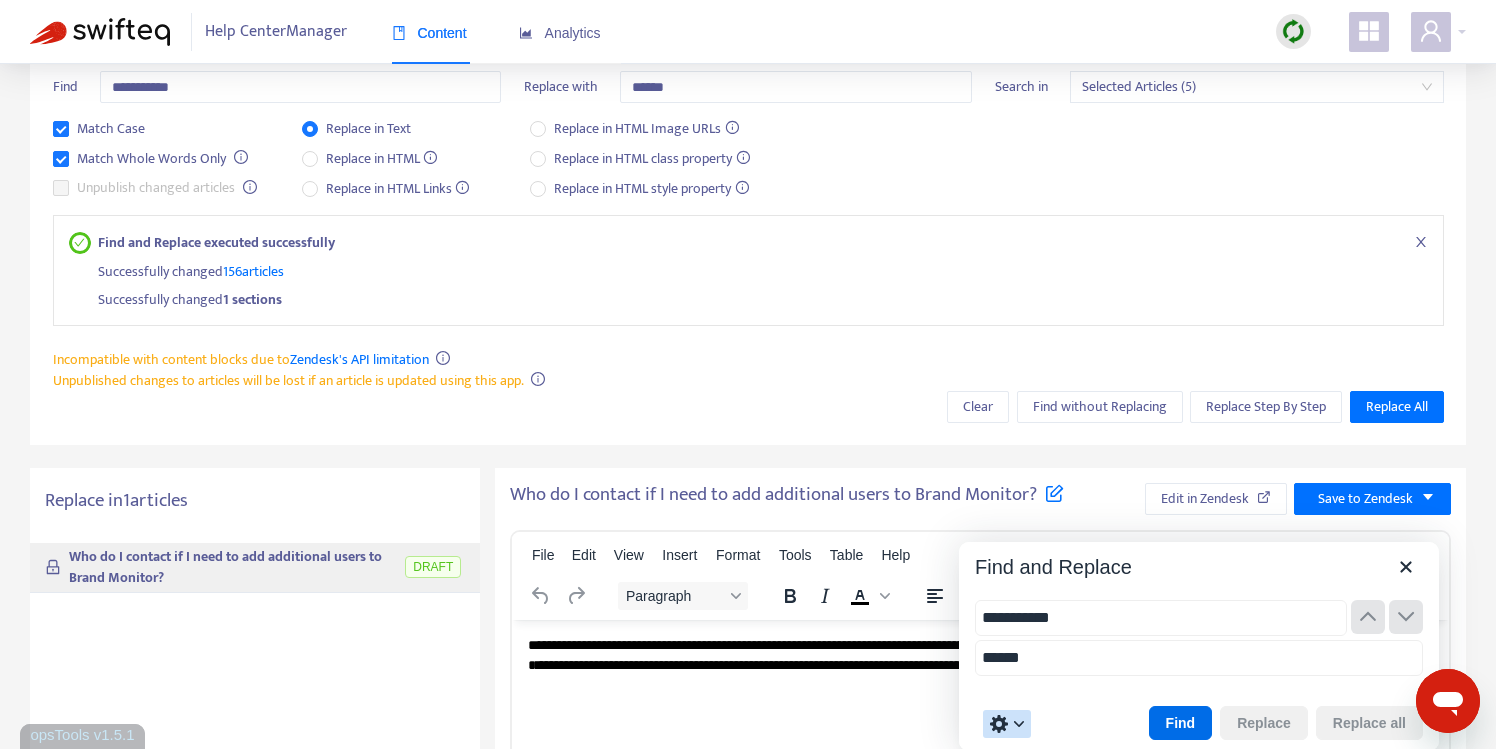 type on "**********" 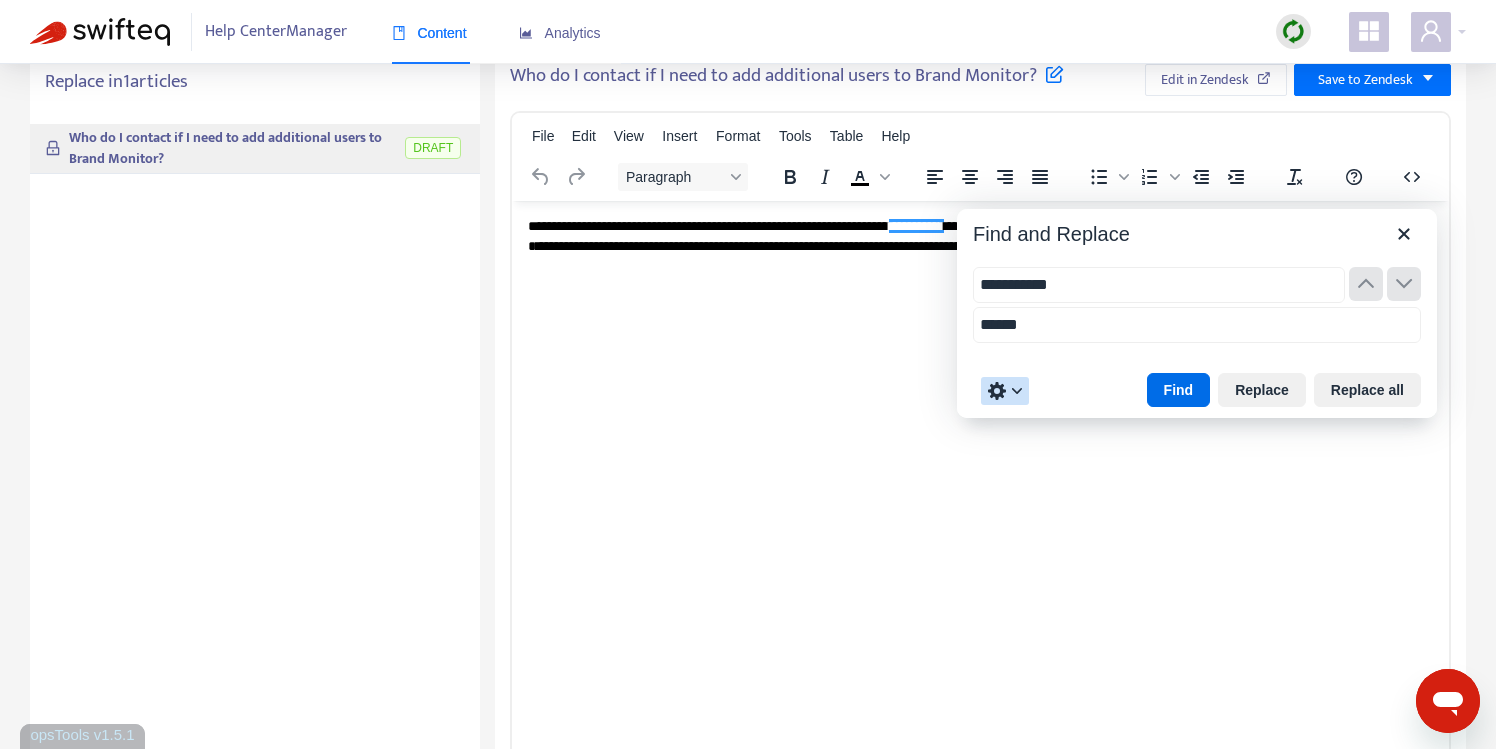 scroll, scrollTop: 574, scrollLeft: 0, axis: vertical 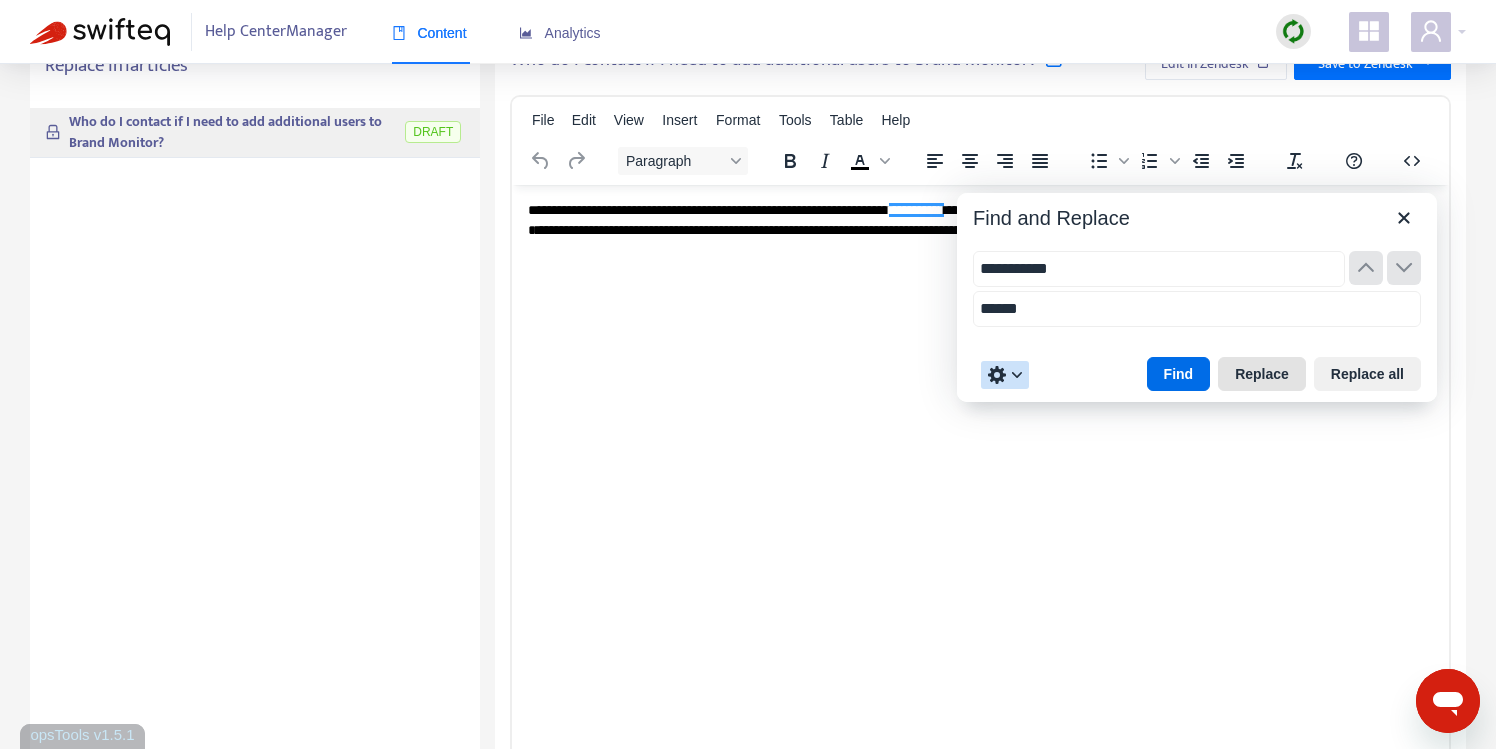 click on "Replace" at bounding box center (1262, 374) 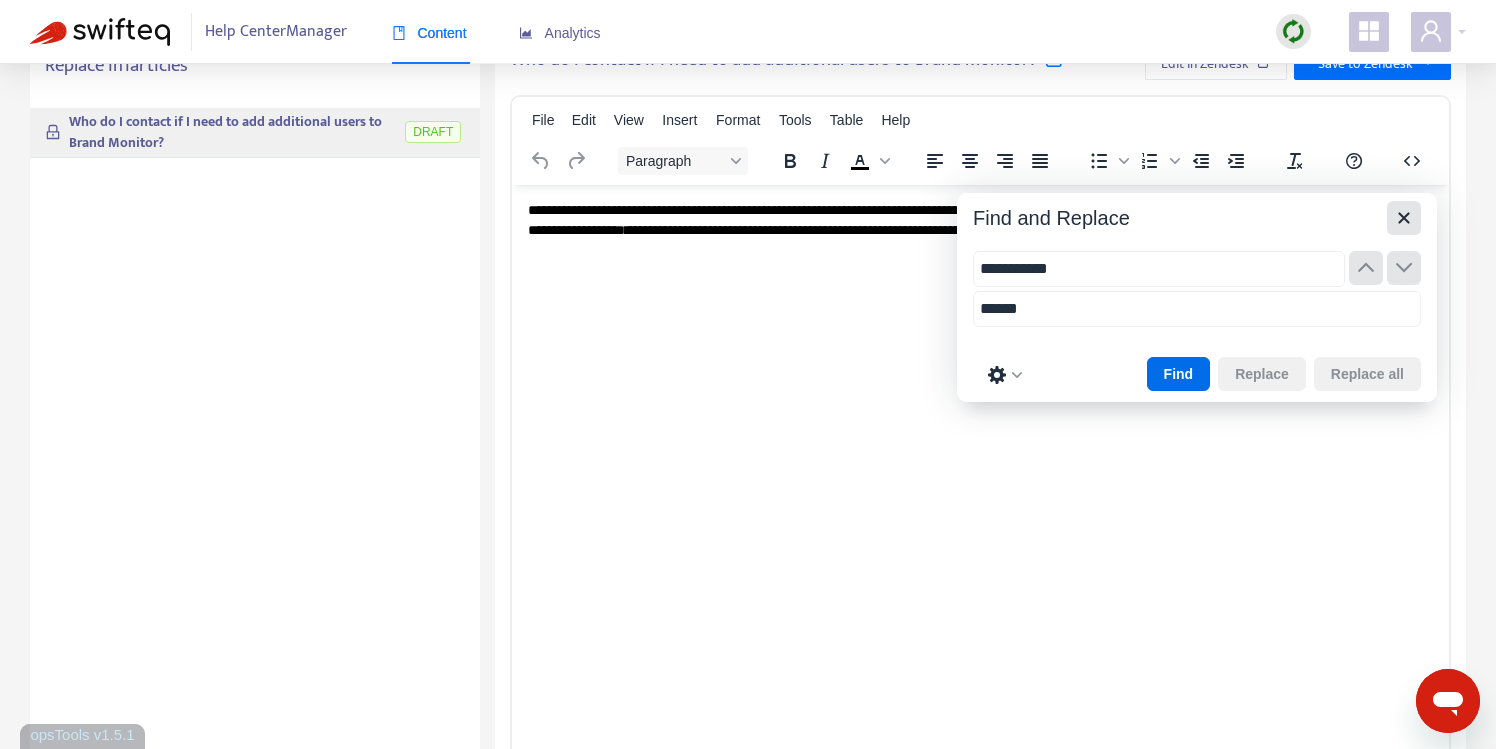 click 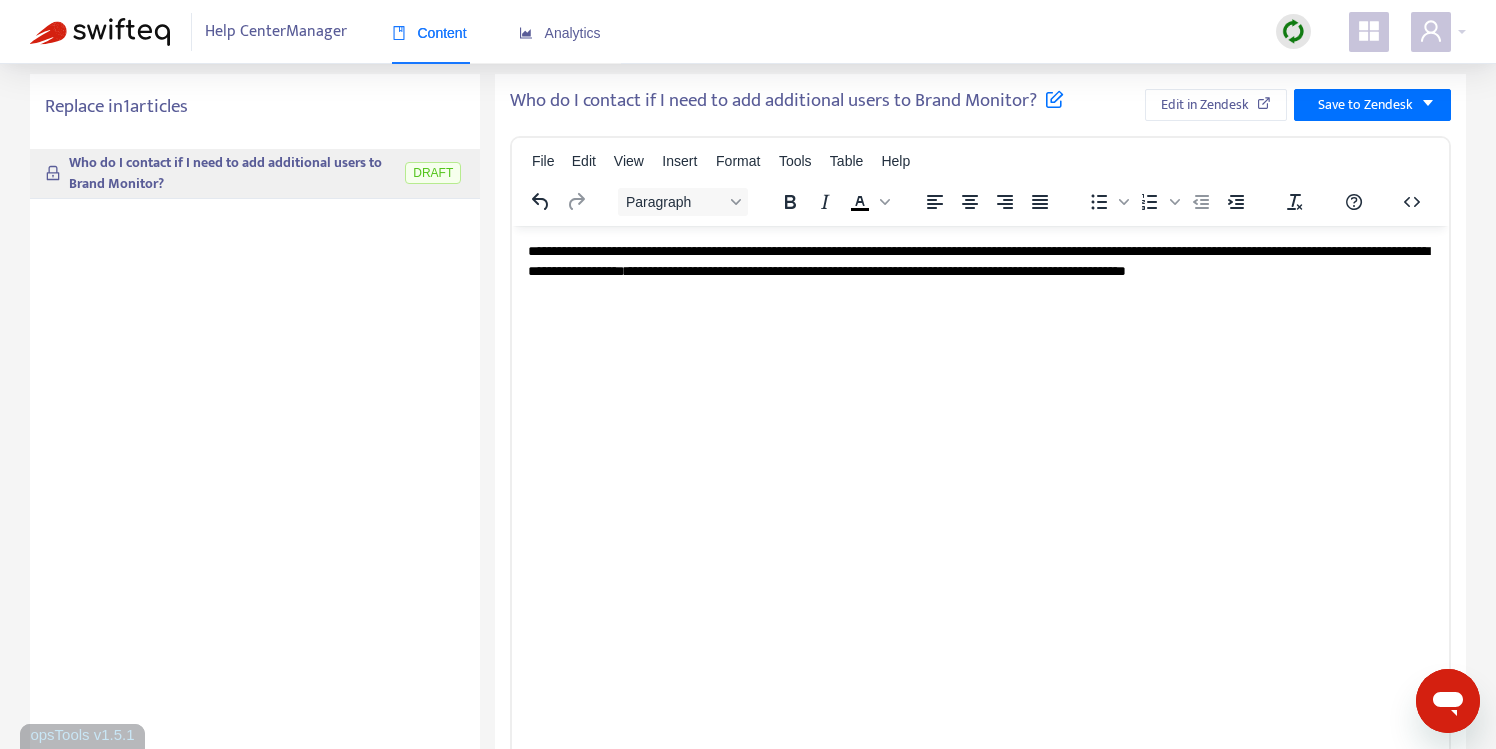 scroll, scrollTop: 469, scrollLeft: 0, axis: vertical 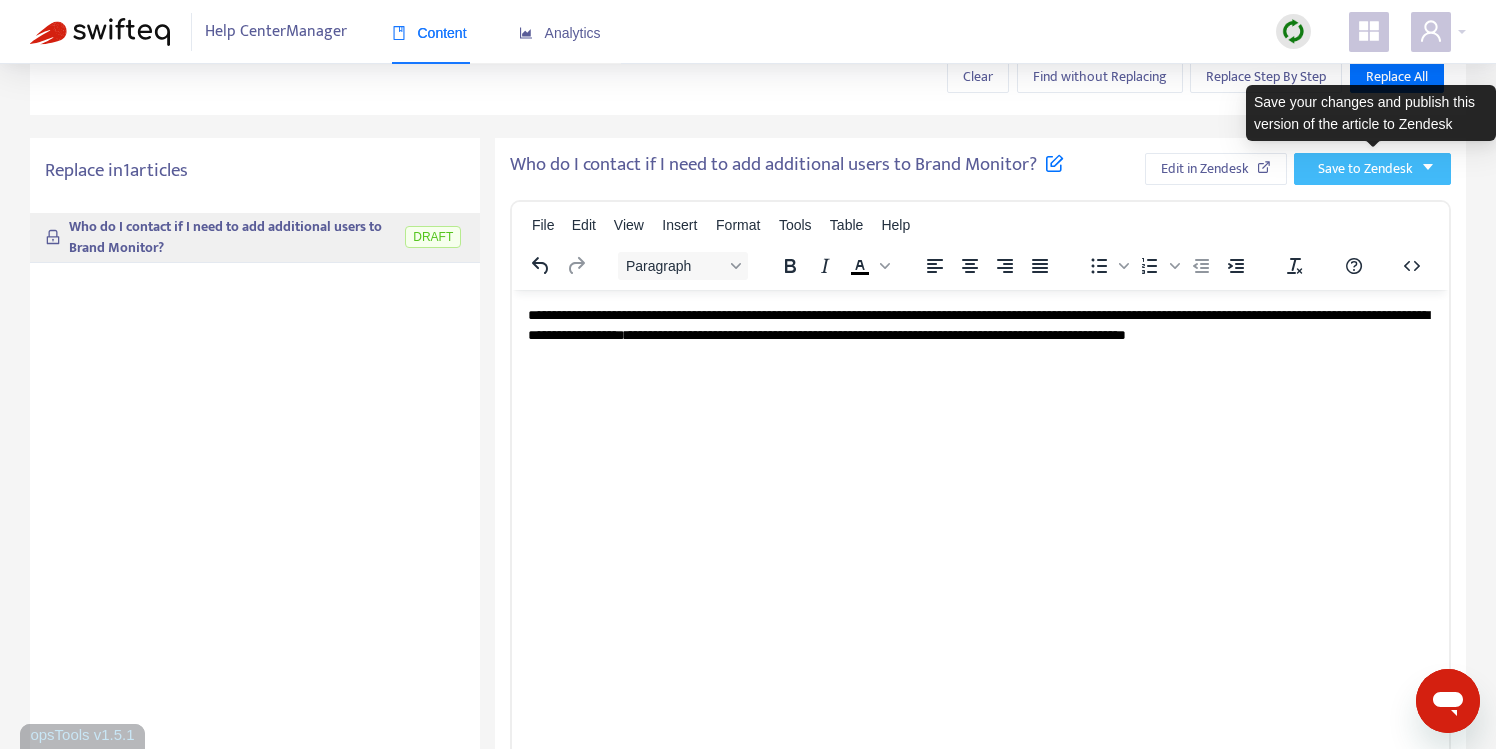 click on "Save to Zendesk" at bounding box center [1365, 169] 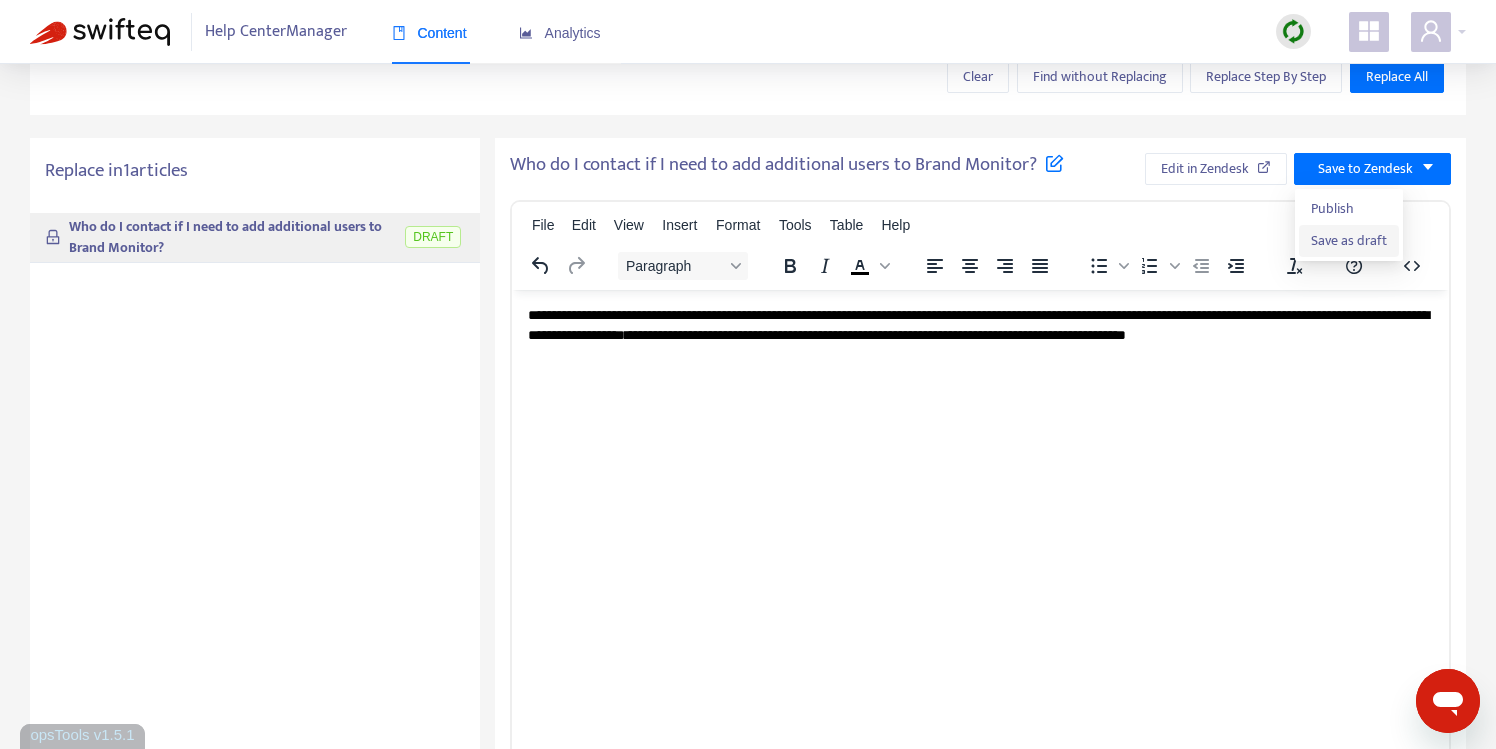 click on "Save as draft" at bounding box center [1349, 241] 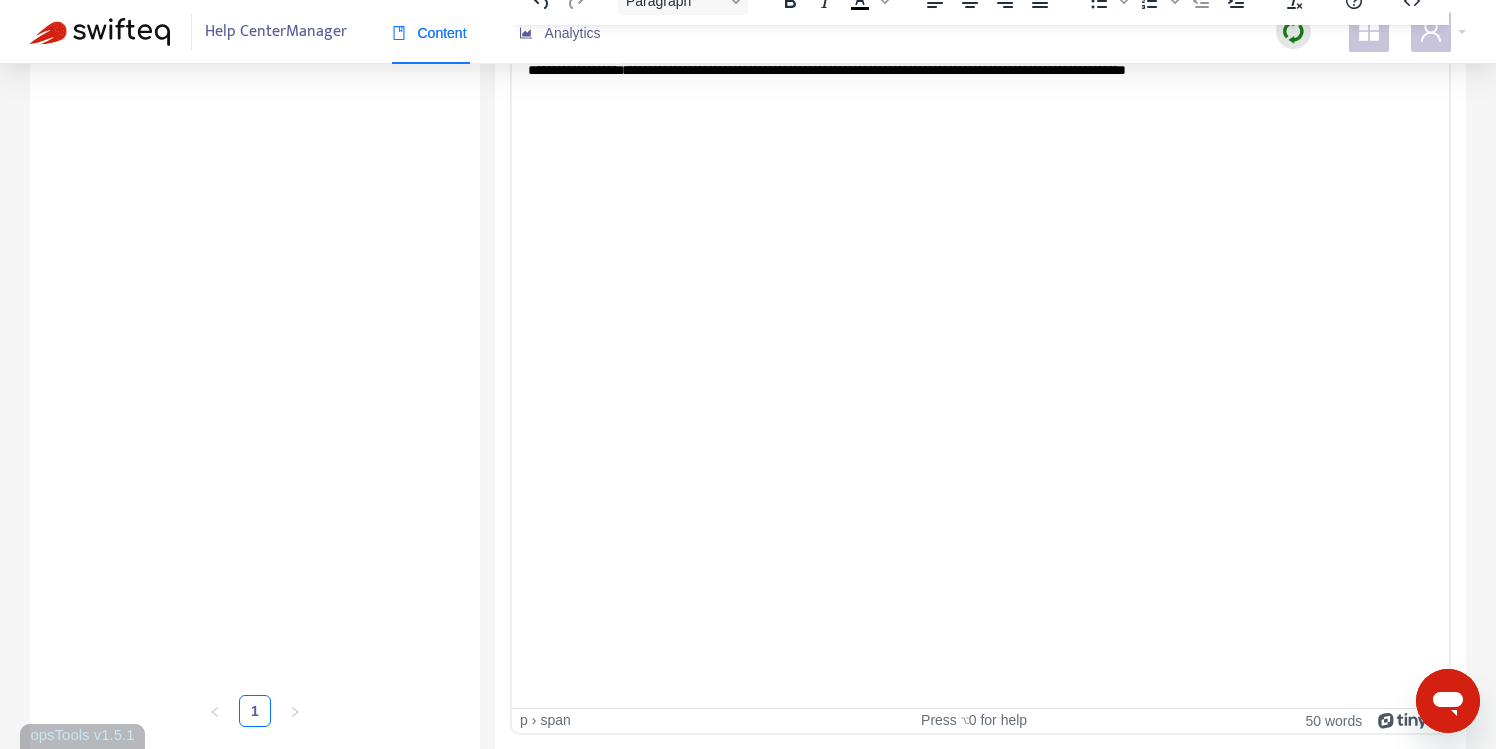 scroll, scrollTop: 0, scrollLeft: 0, axis: both 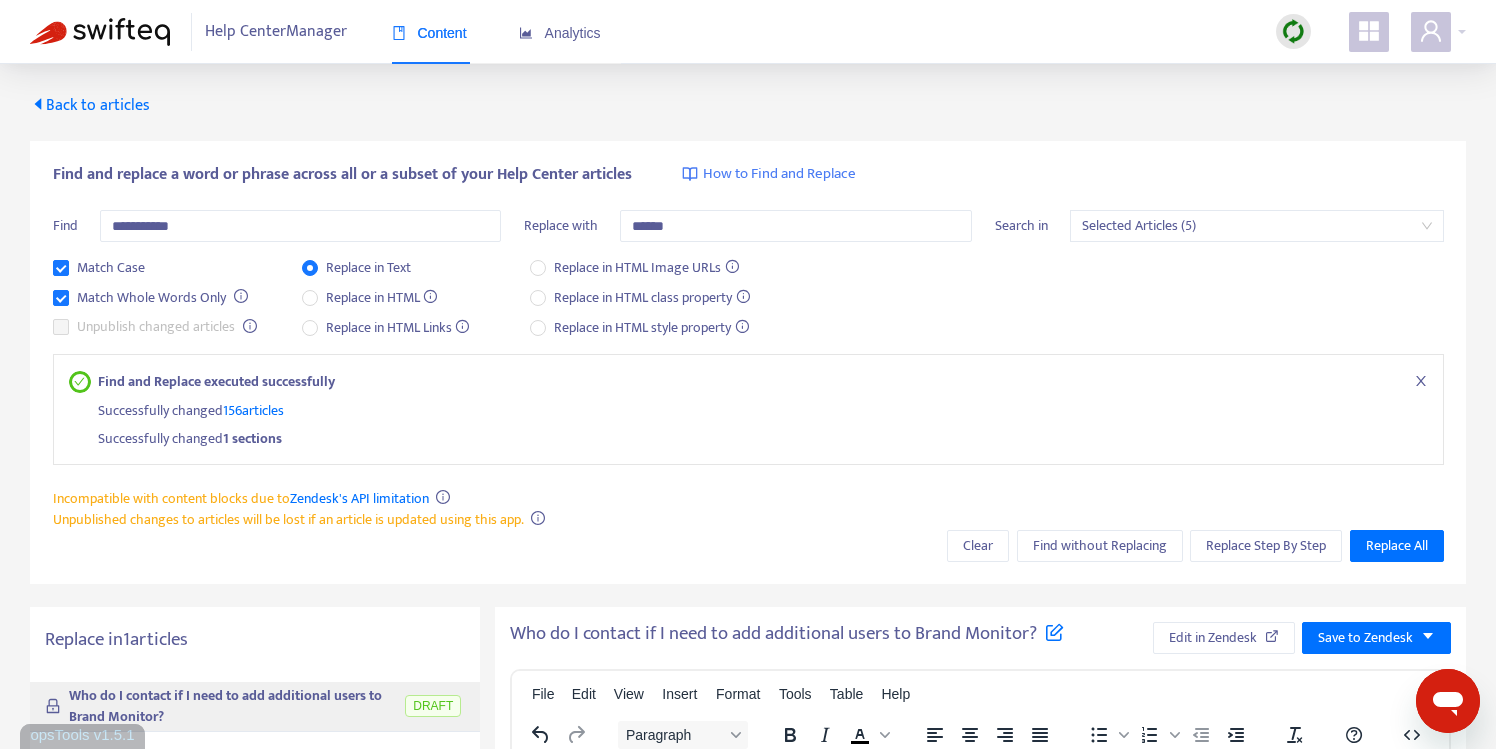 click on "Find and Replace executed successfully Successfully changed  156  articles Successfully changed  1   sections" at bounding box center [748, 410] 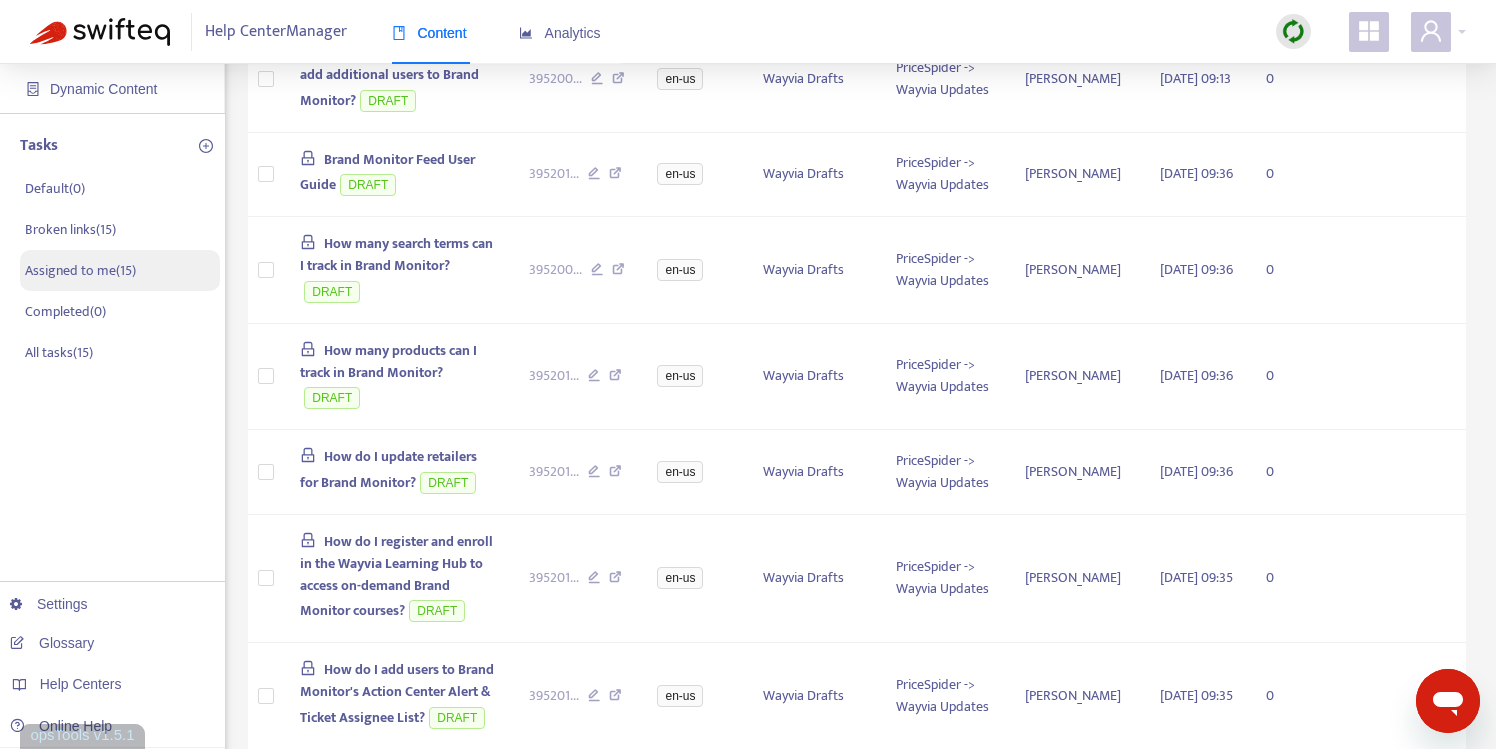 scroll, scrollTop: 0, scrollLeft: 0, axis: both 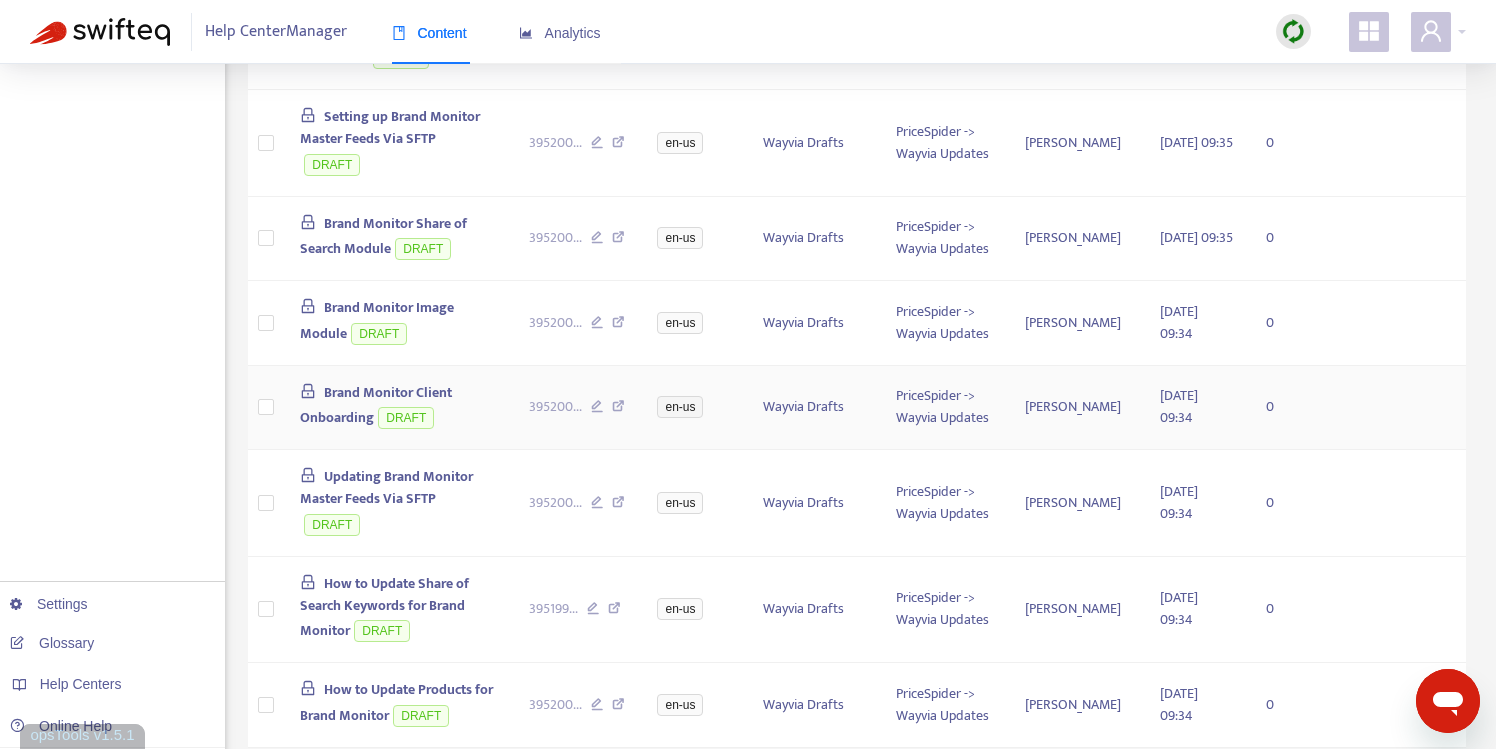 click on "Brand Monitor Client Onboarding" at bounding box center (376, 405) 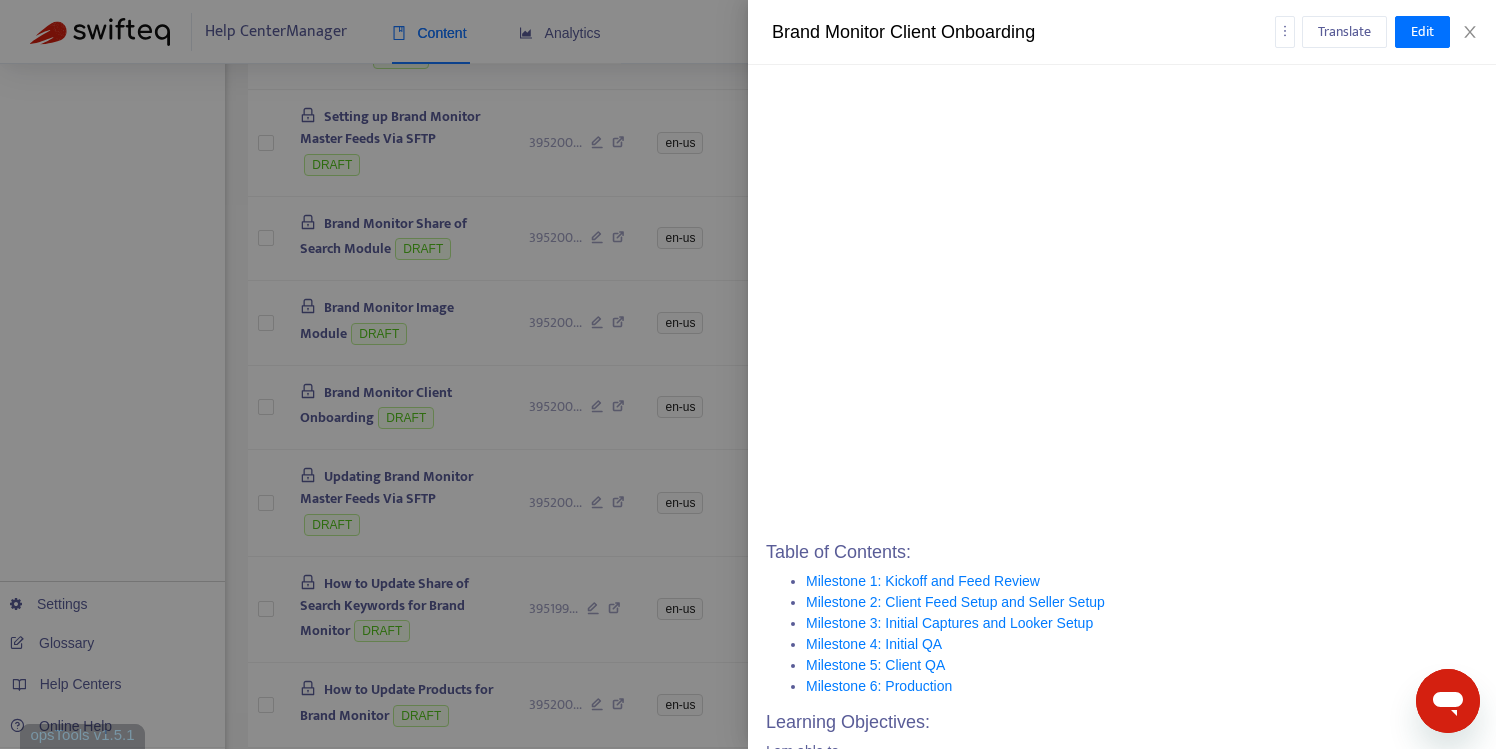 scroll, scrollTop: 10, scrollLeft: 6, axis: both 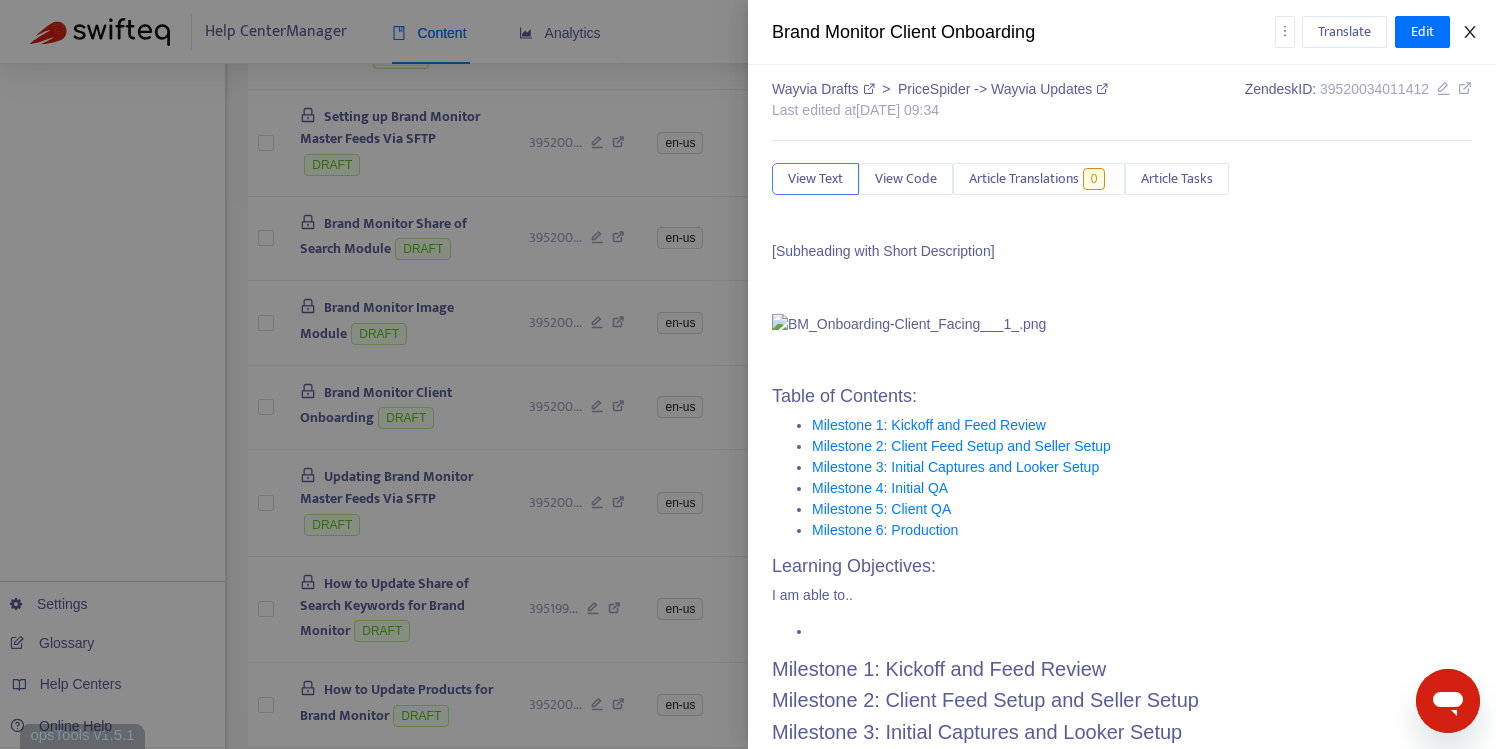 click 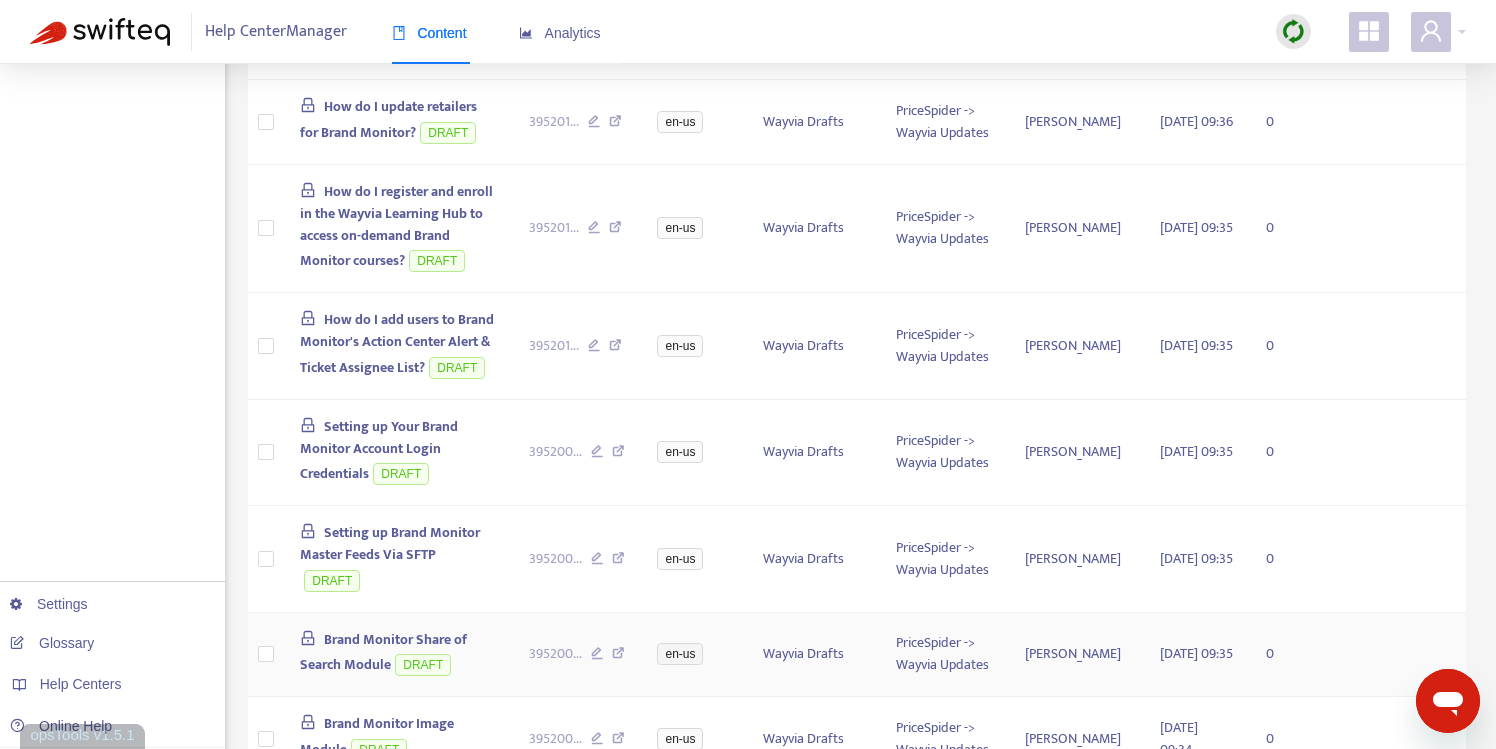 scroll, scrollTop: 0, scrollLeft: 0, axis: both 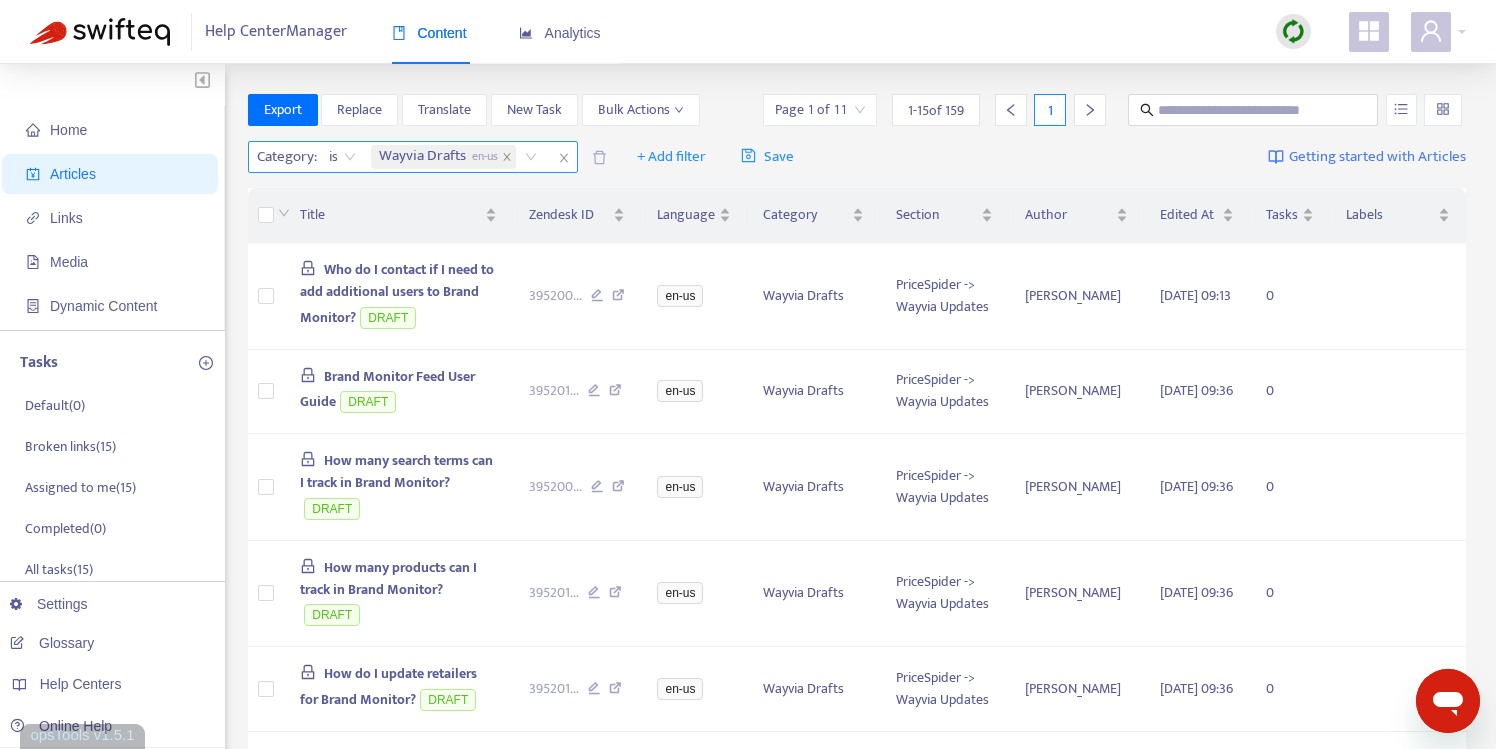 click at bounding box center (564, 158) 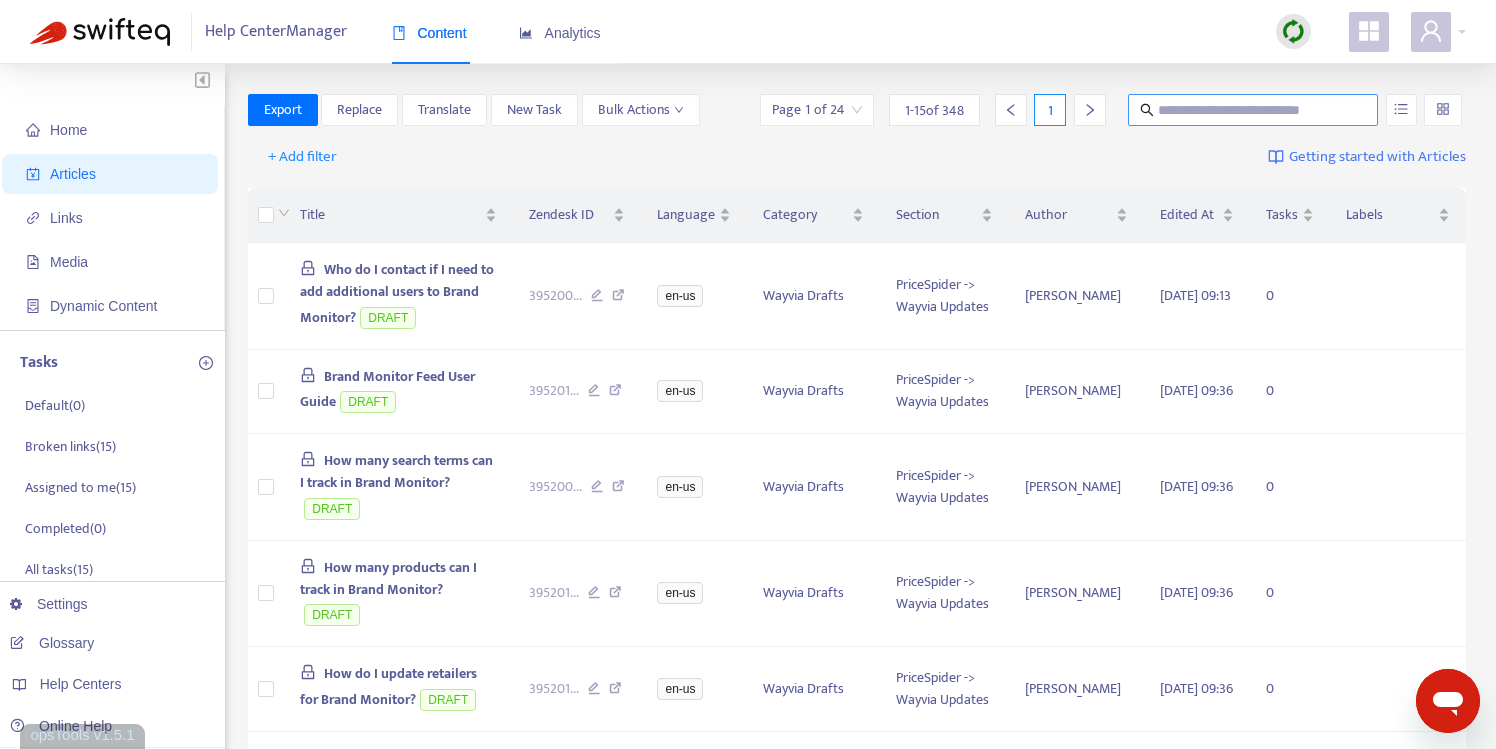 click at bounding box center [1254, 110] 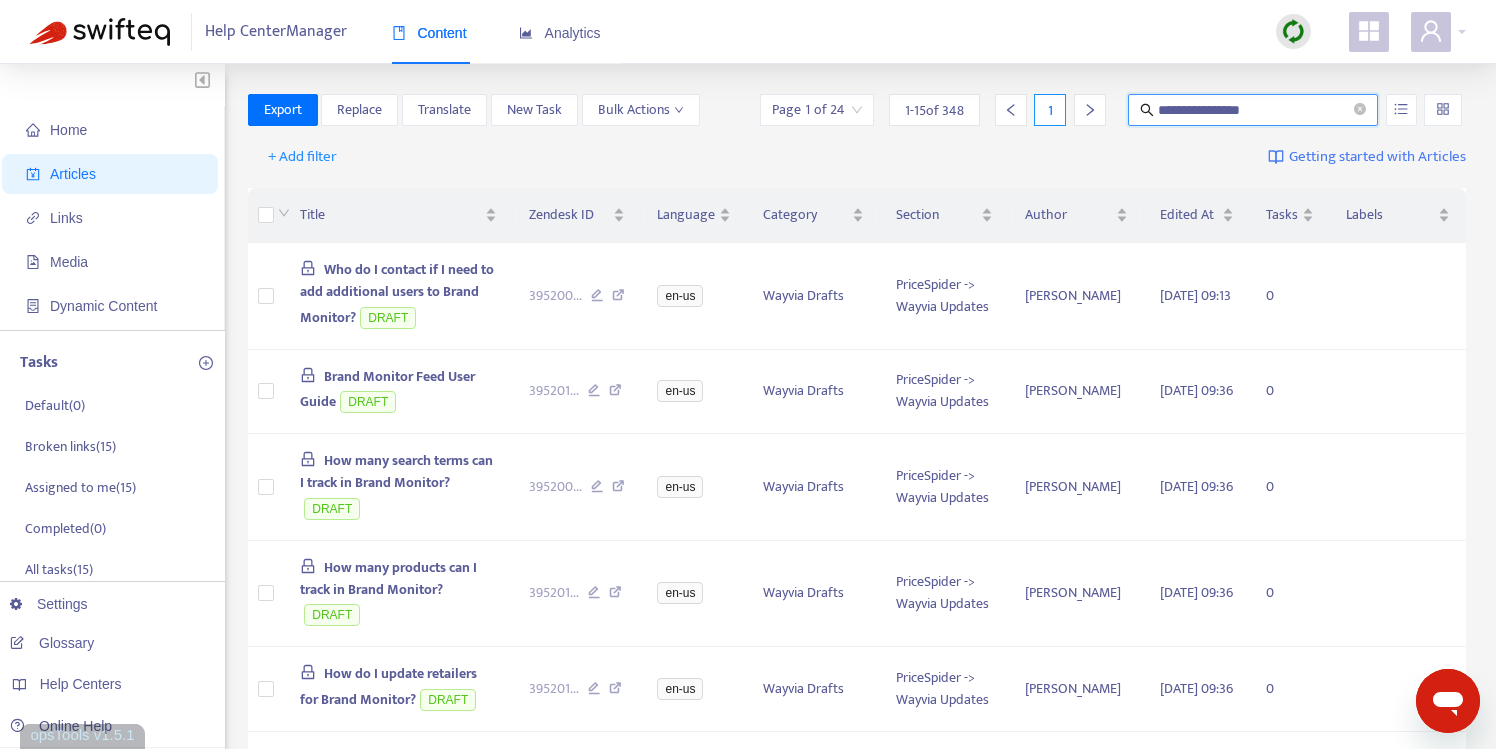 type on "**********" 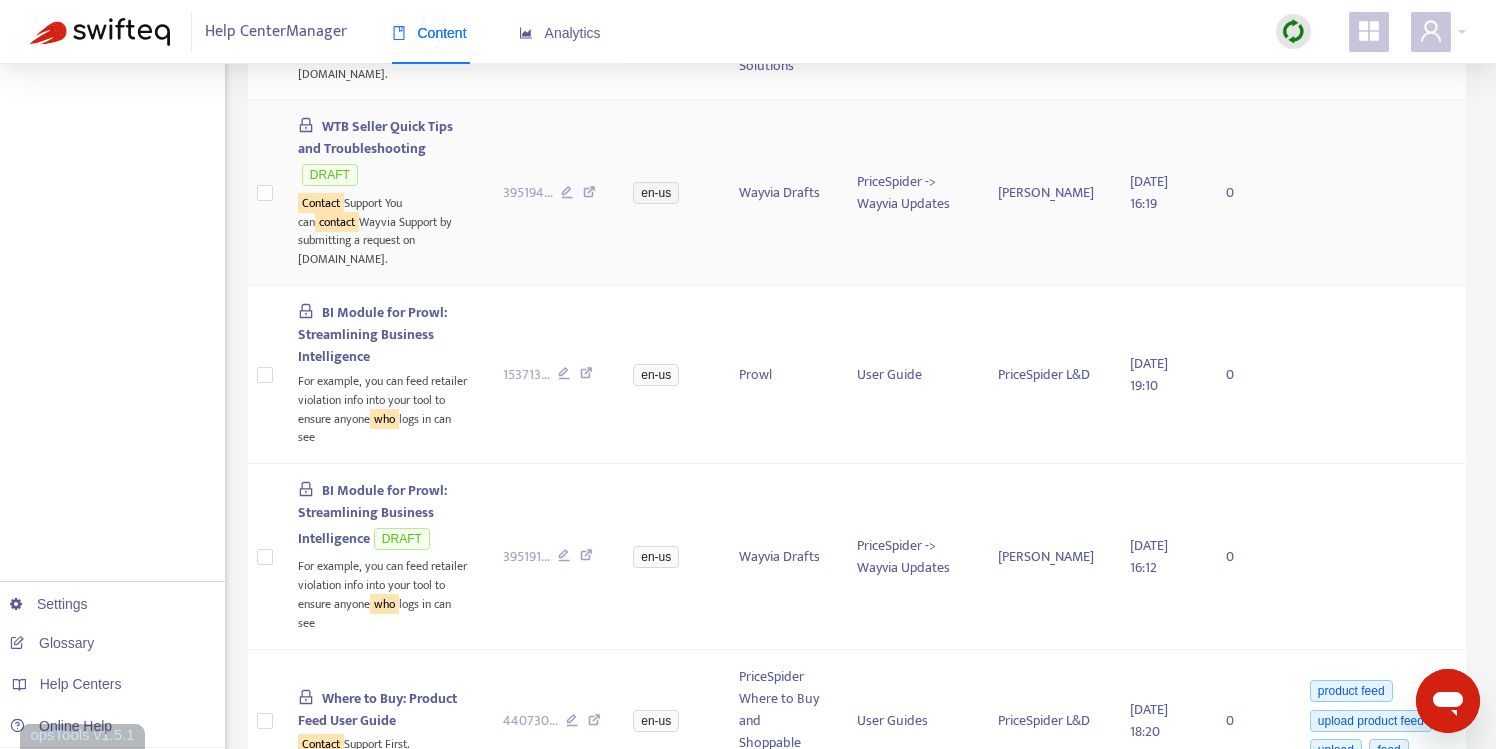 scroll, scrollTop: 1330, scrollLeft: 0, axis: vertical 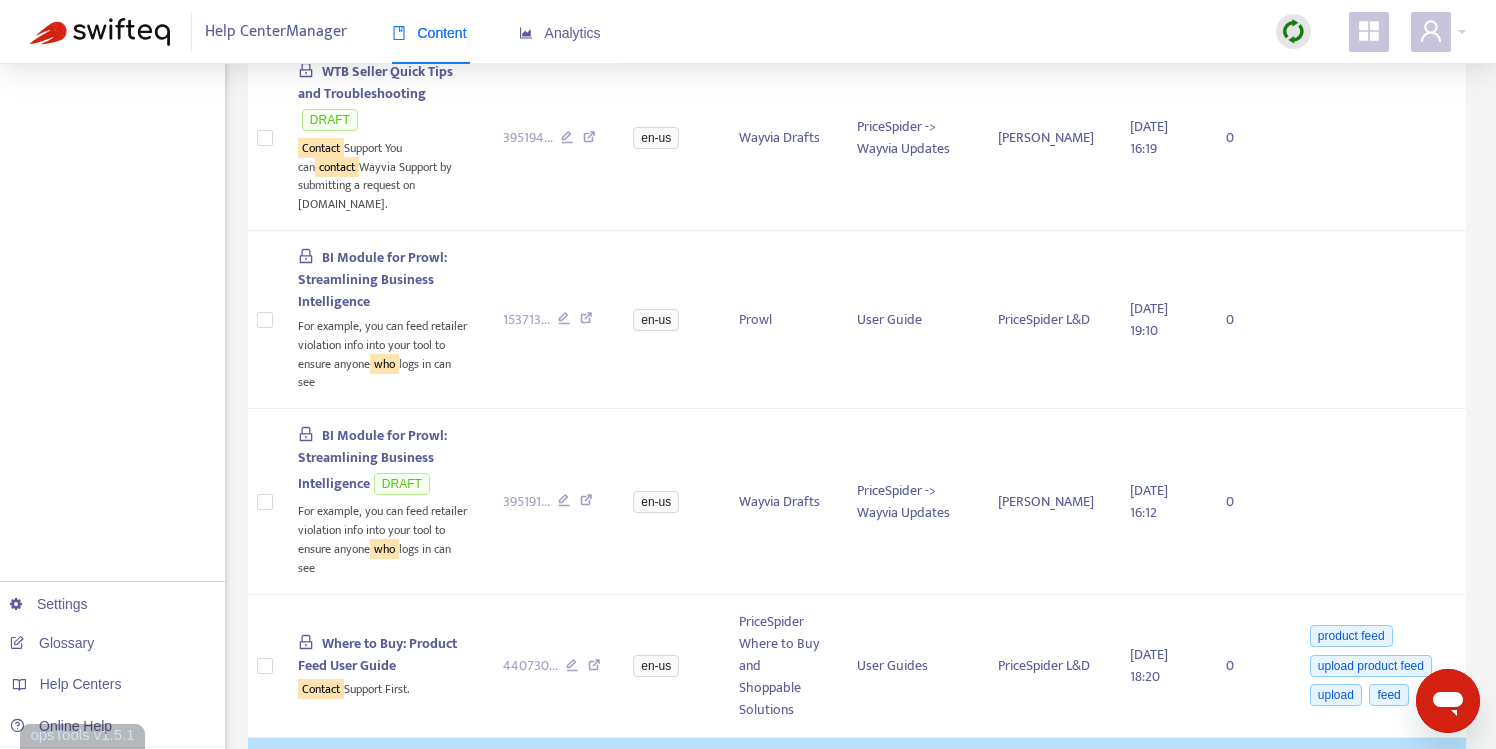 click on "PriceSpider -> Wayvia Updates" at bounding box center (911, 799) 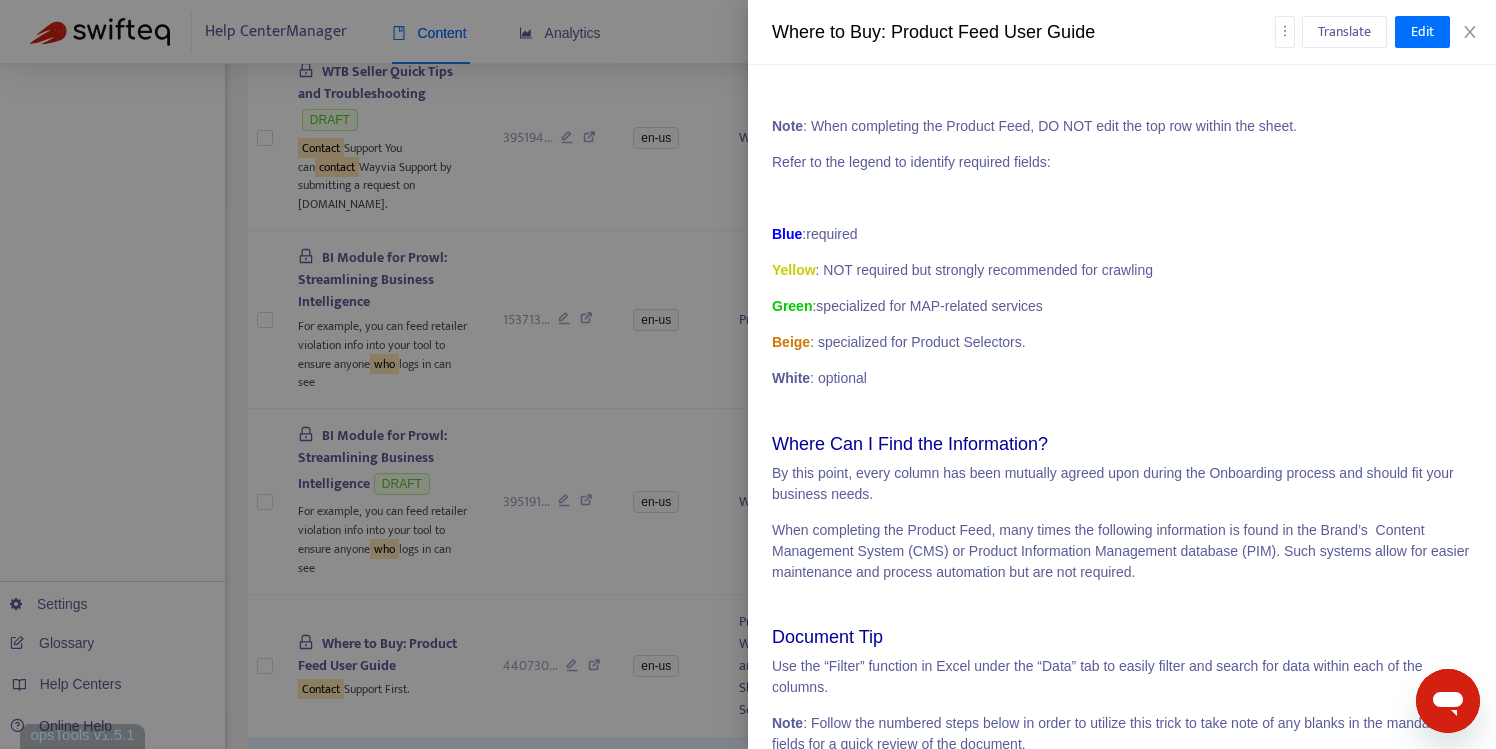 scroll, scrollTop: 0, scrollLeft: 0, axis: both 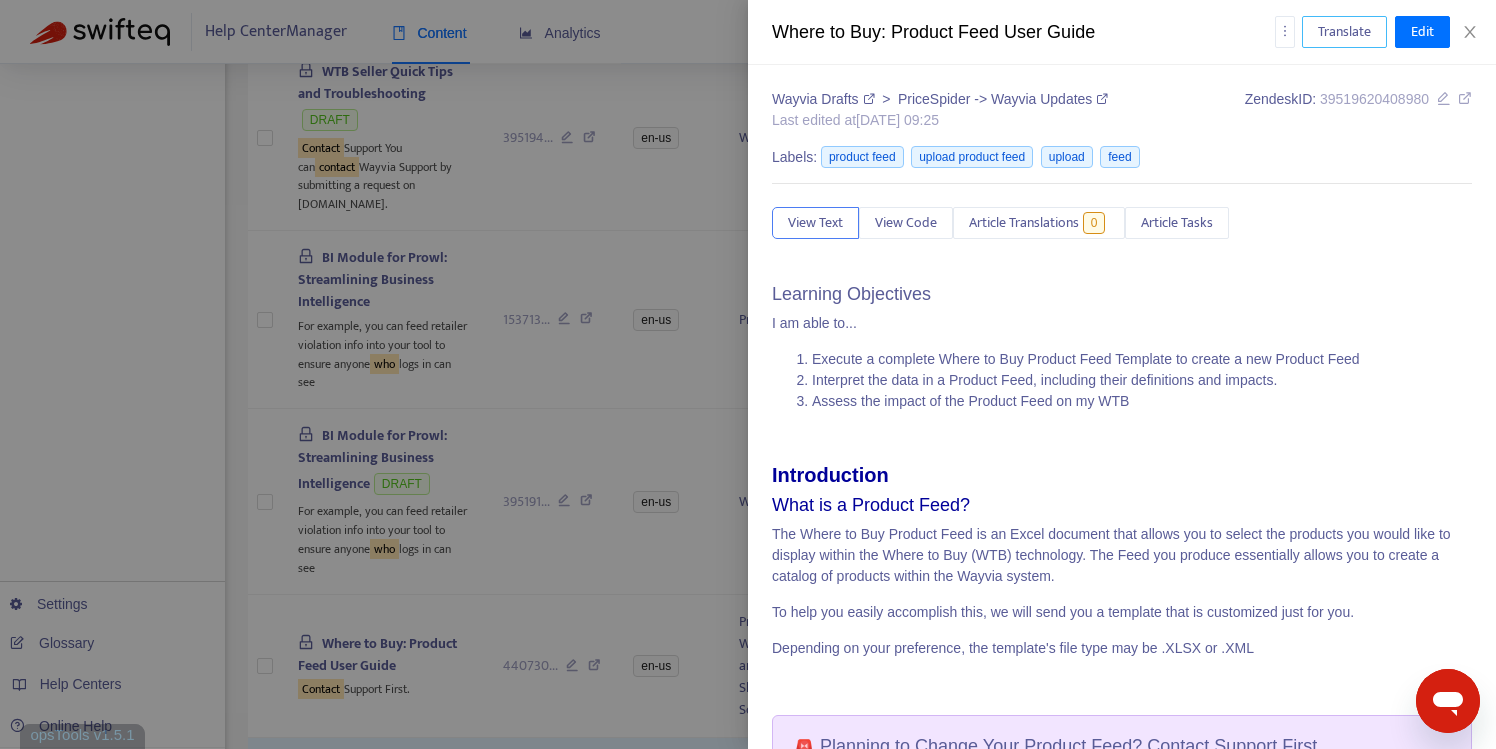 click on "Translate" at bounding box center [1344, 32] 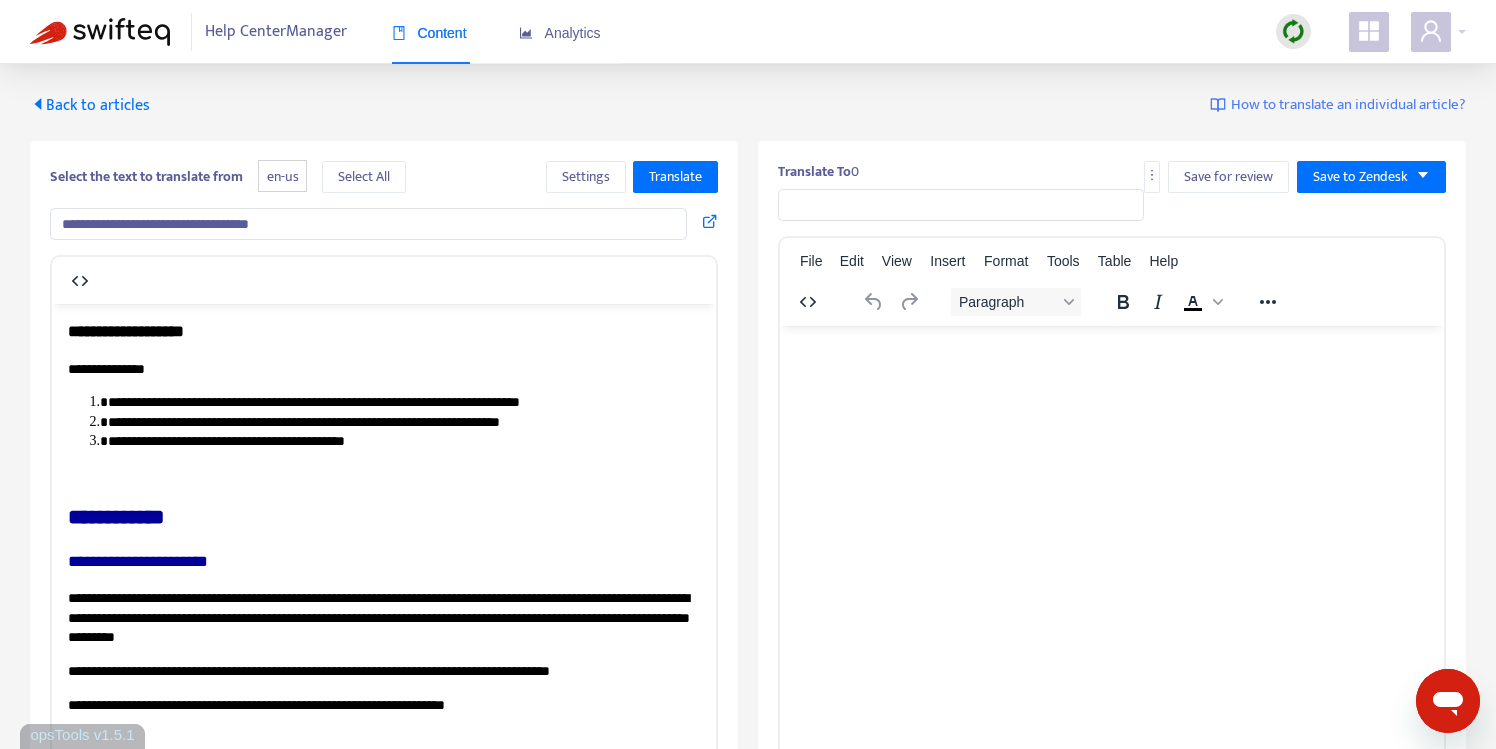 scroll, scrollTop: 0, scrollLeft: 0, axis: both 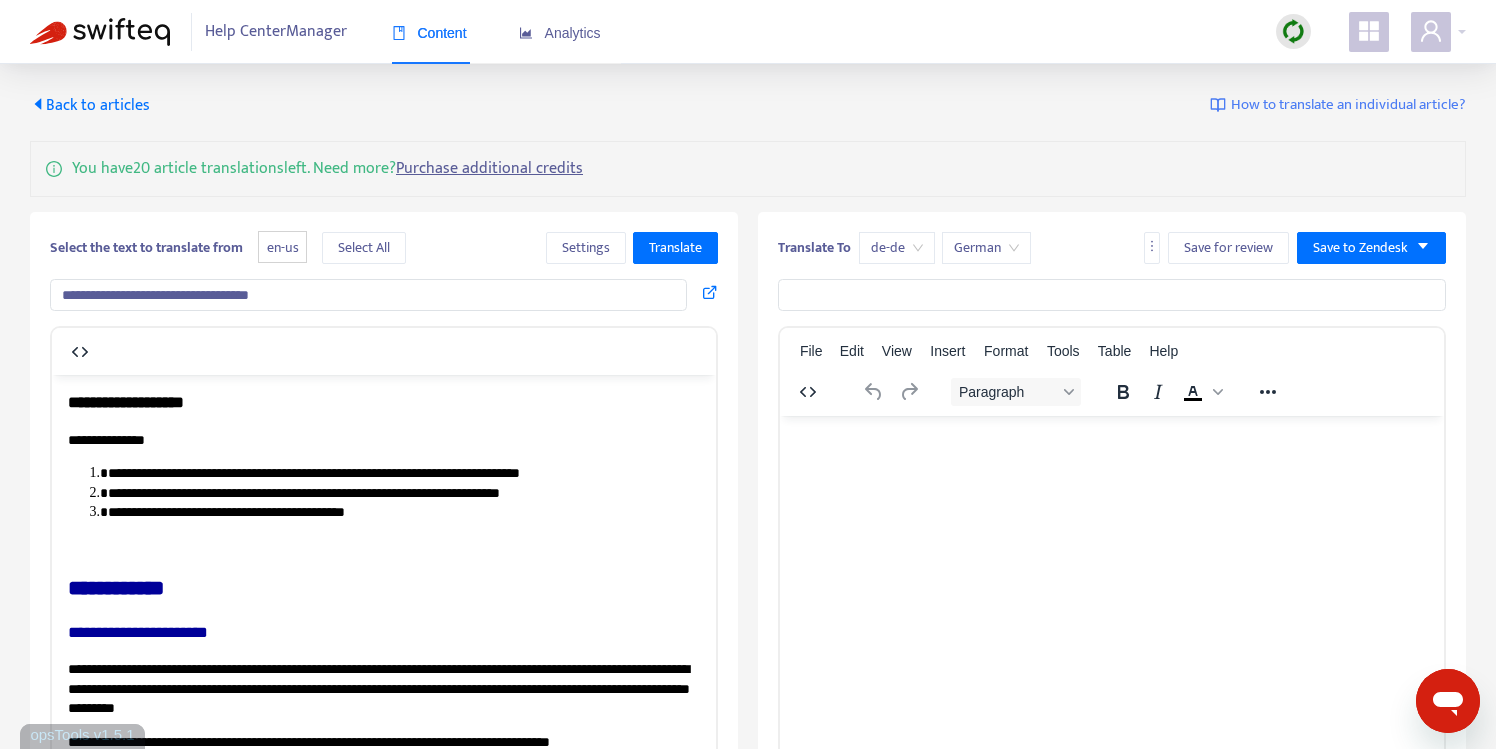 click on "Back to articles" at bounding box center [90, 105] 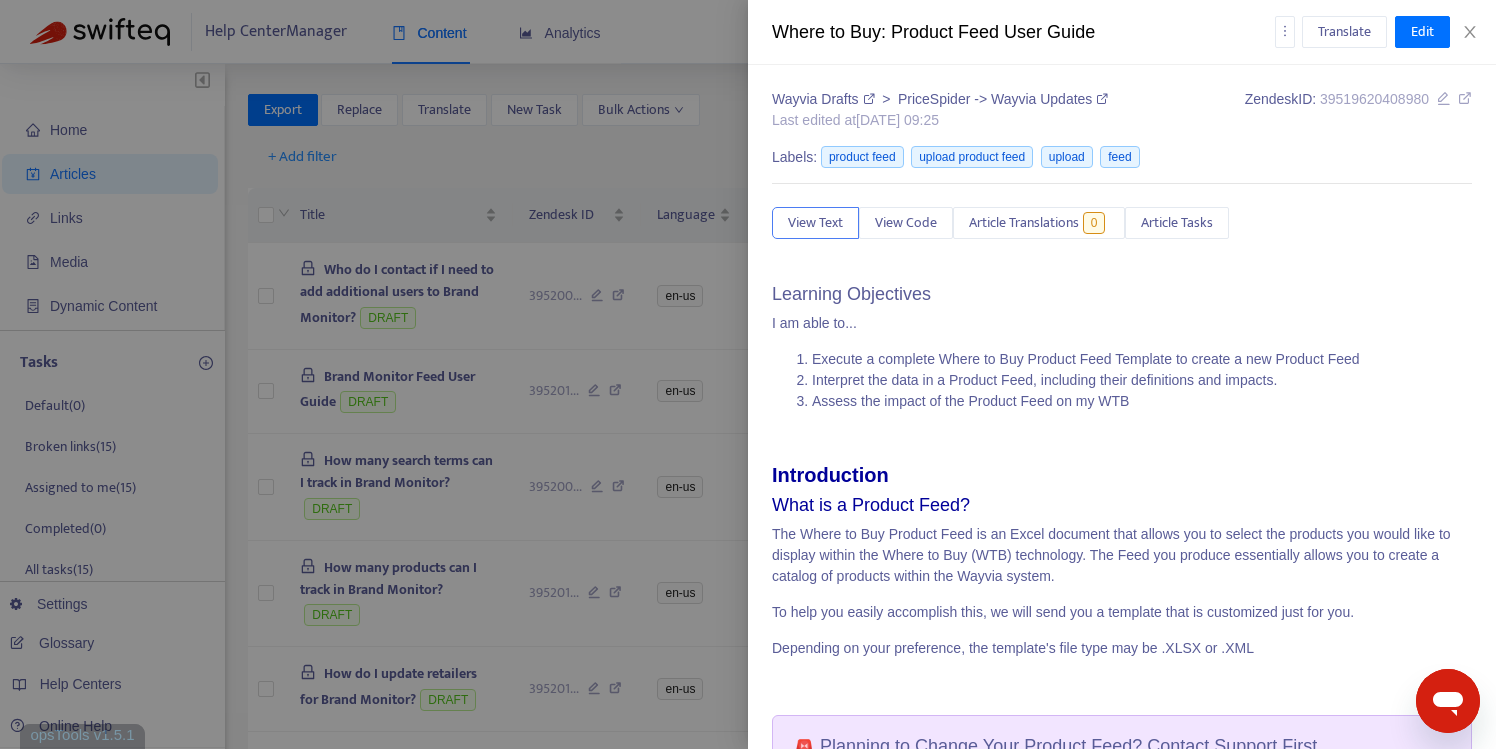 type on "**********" 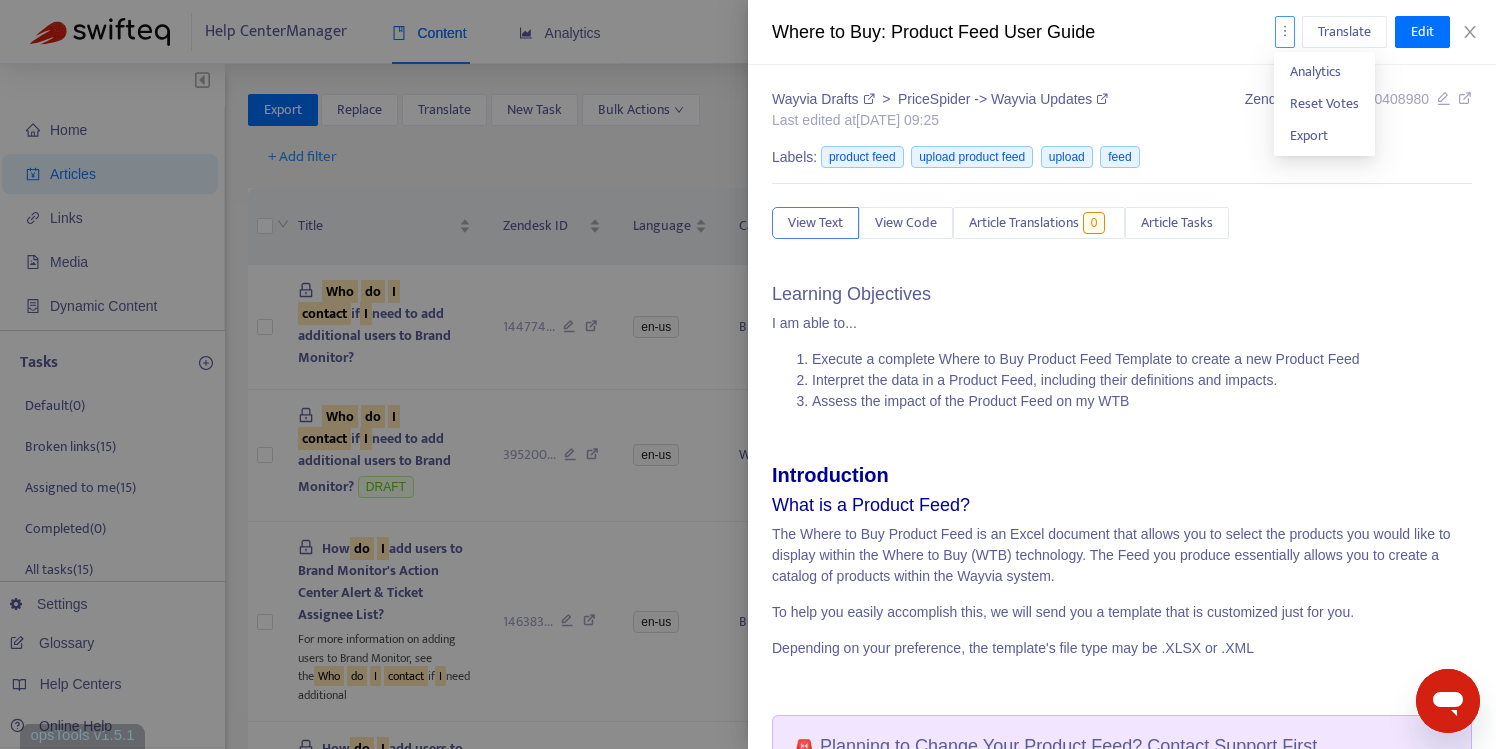 click at bounding box center (1285, 32) 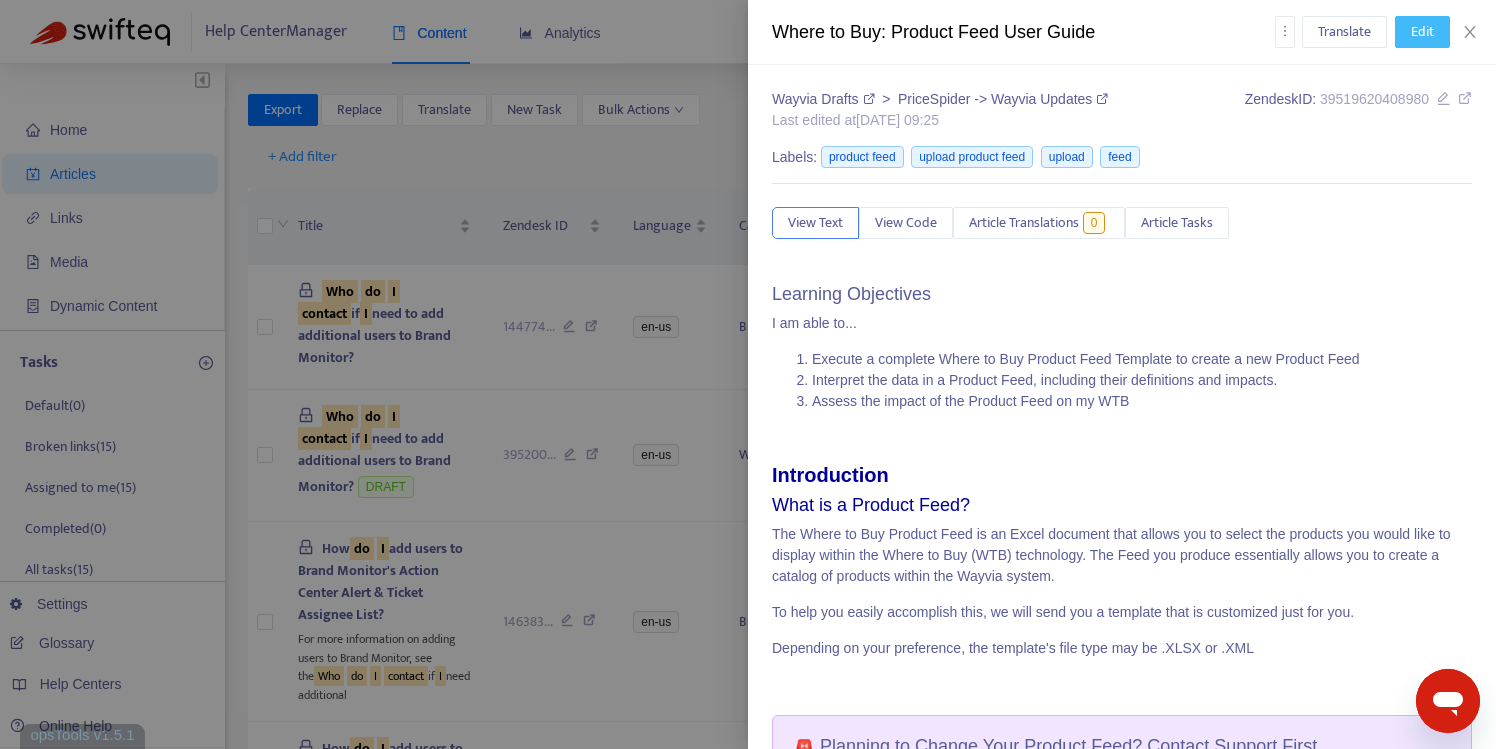 click on "Edit" at bounding box center (1422, 32) 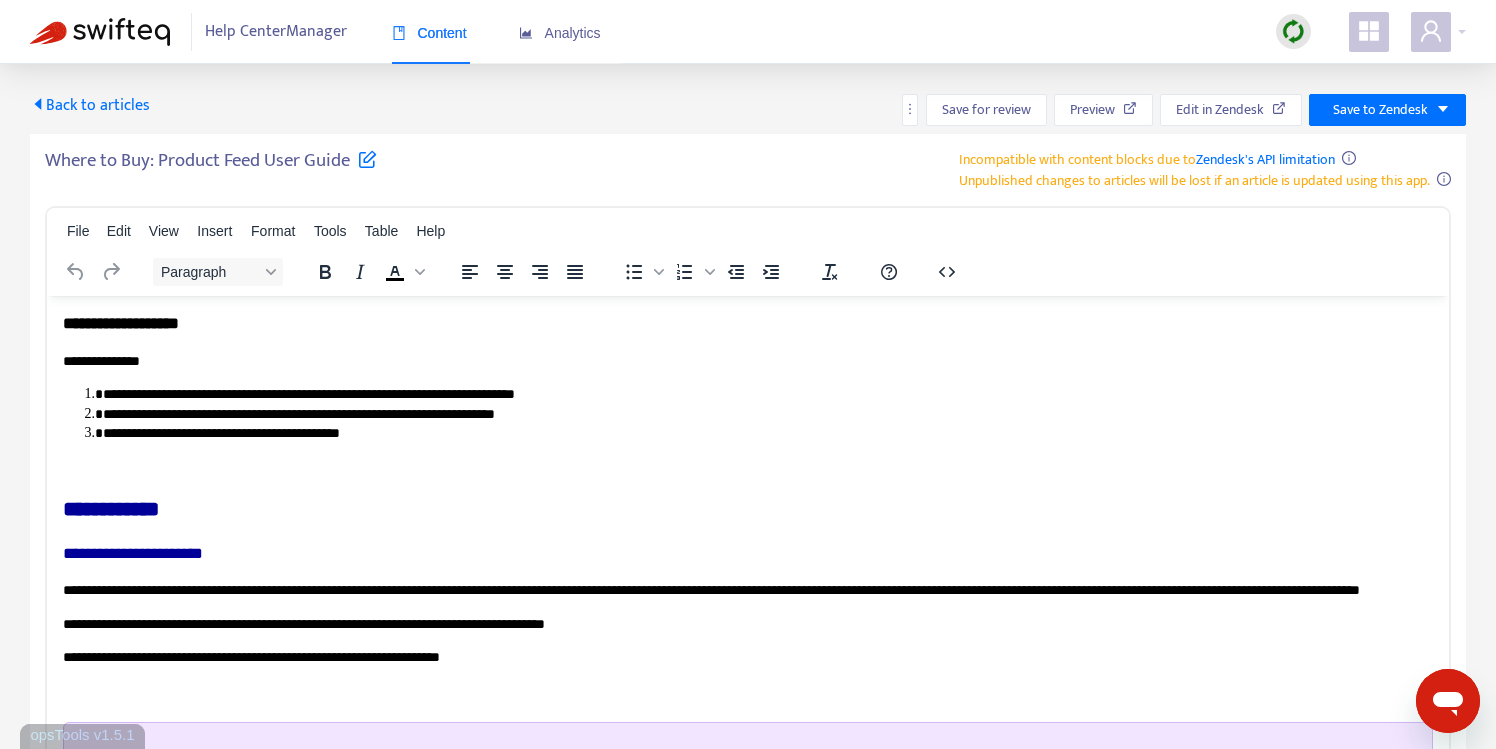 scroll, scrollTop: 0, scrollLeft: 0, axis: both 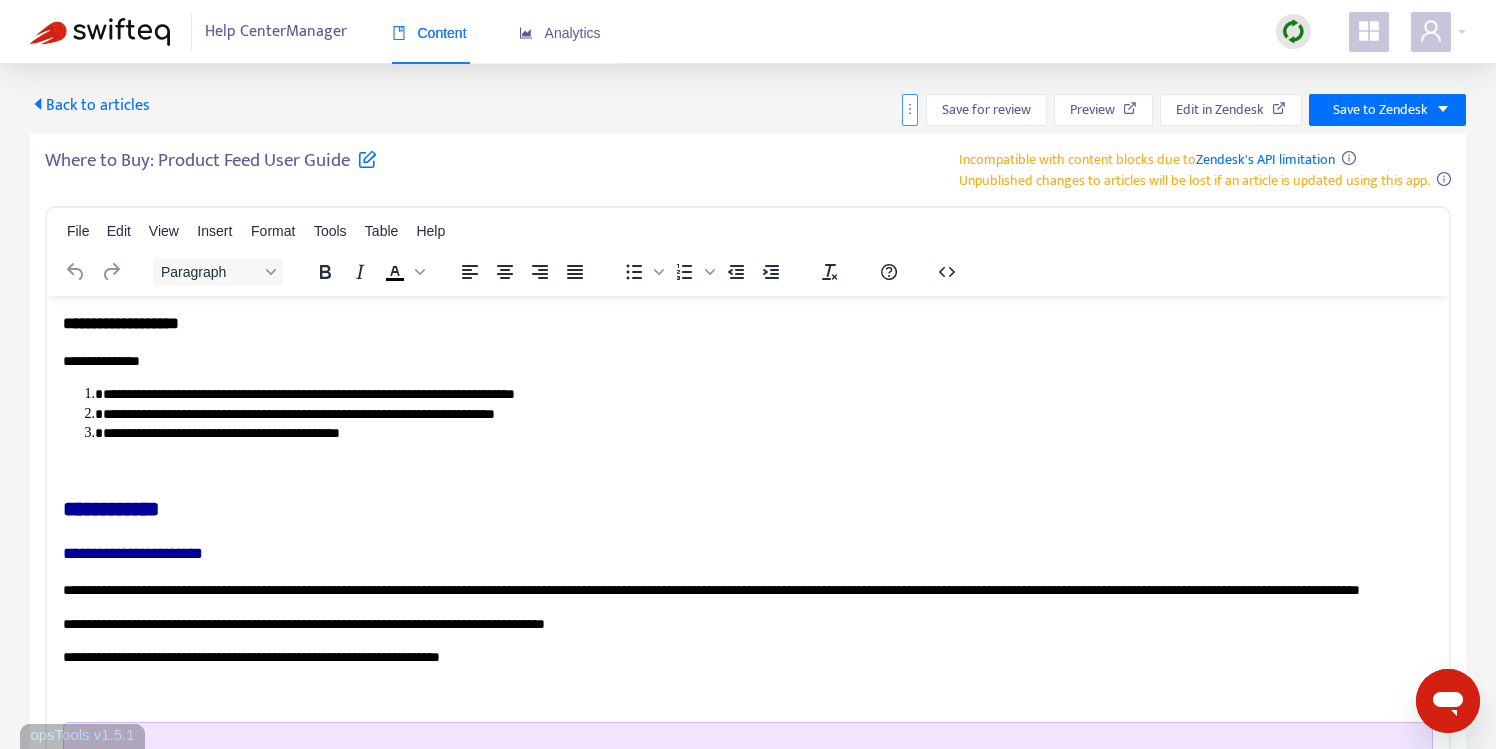 click 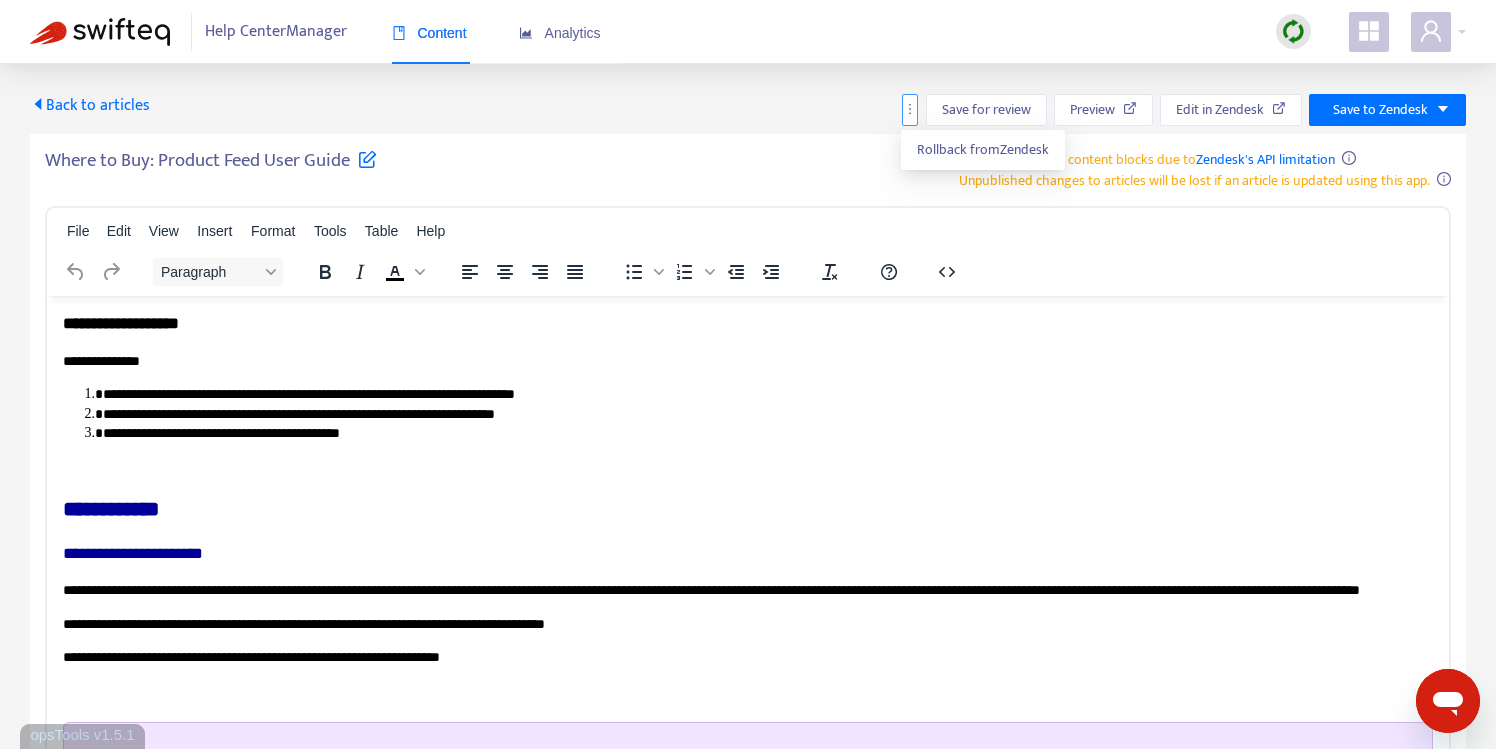 click 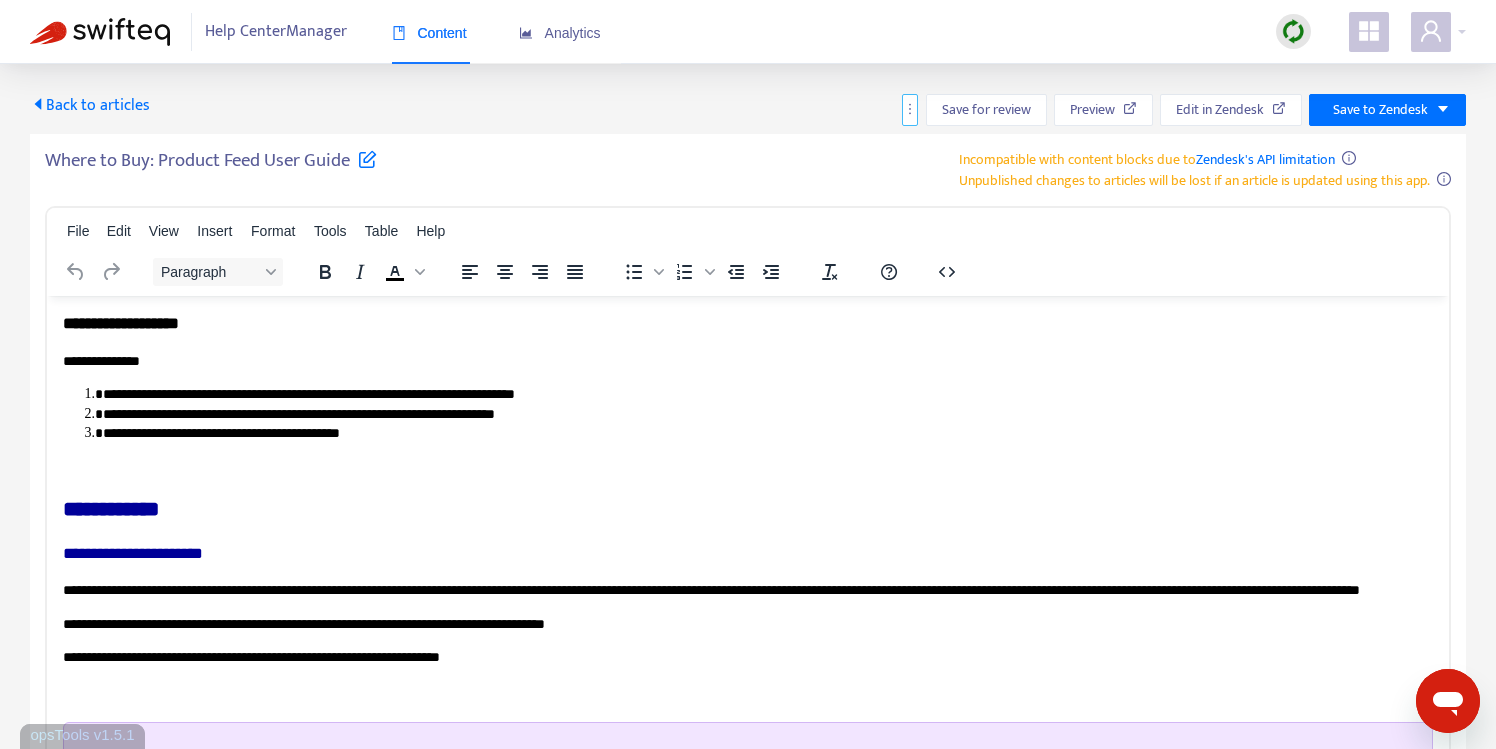 scroll, scrollTop: 1, scrollLeft: 0, axis: vertical 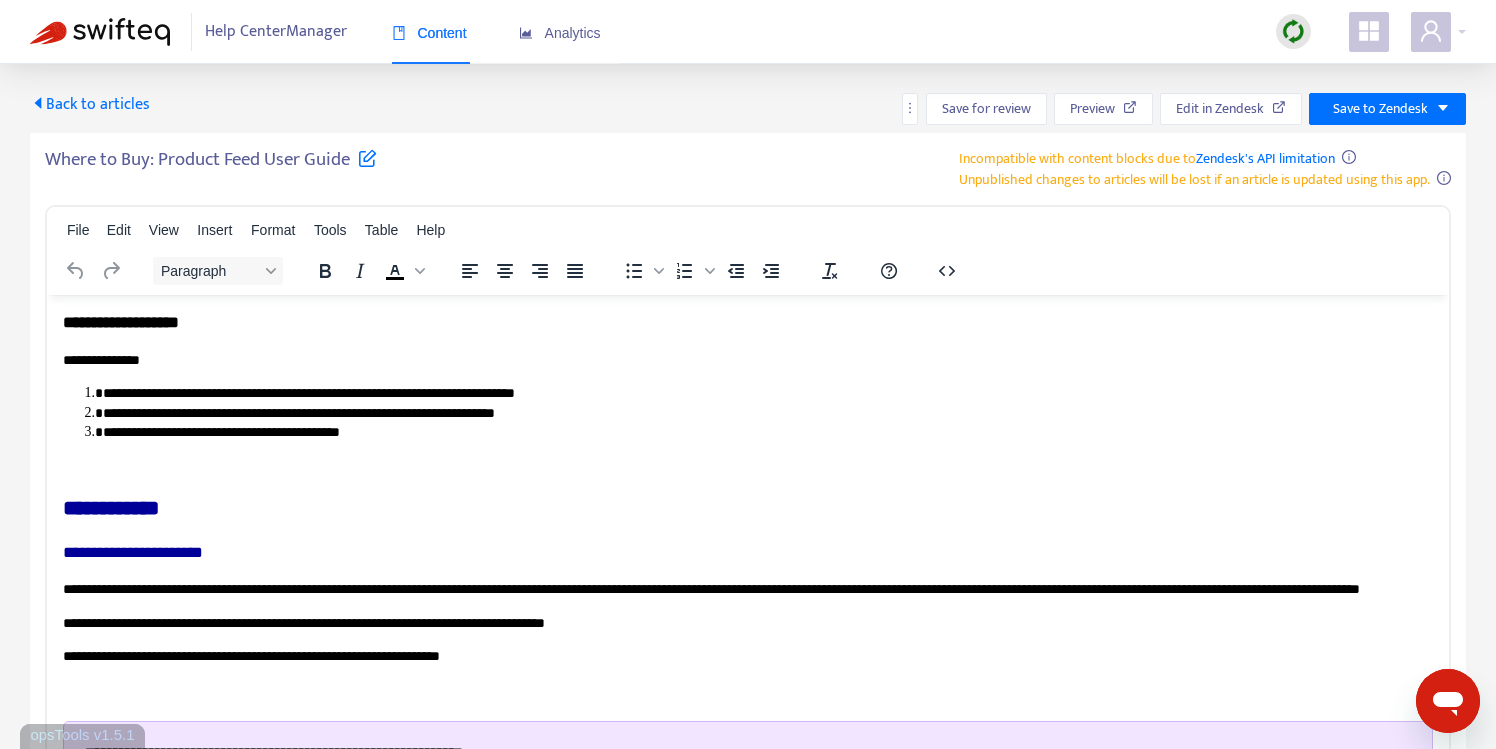 click on "Back to articles" at bounding box center (90, 104) 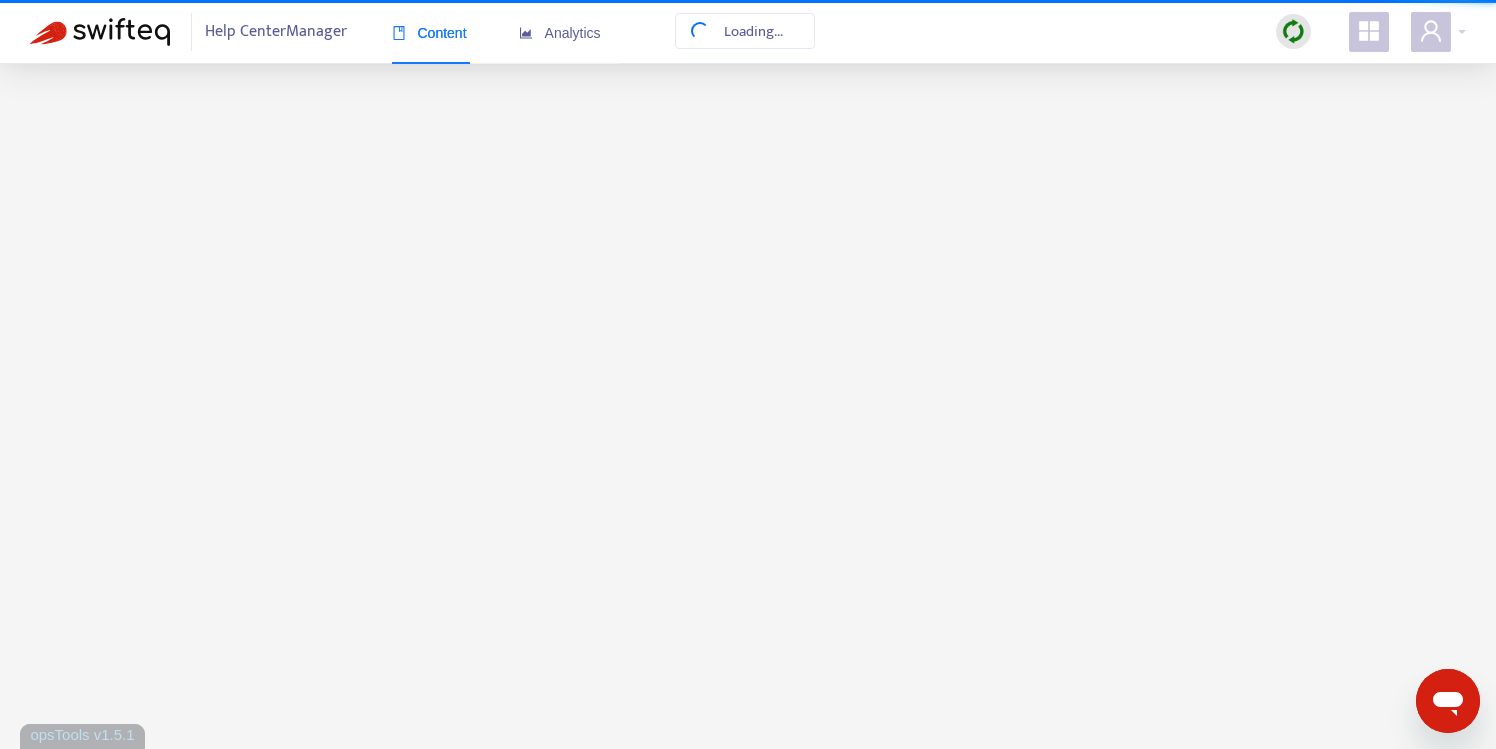scroll, scrollTop: 0, scrollLeft: 0, axis: both 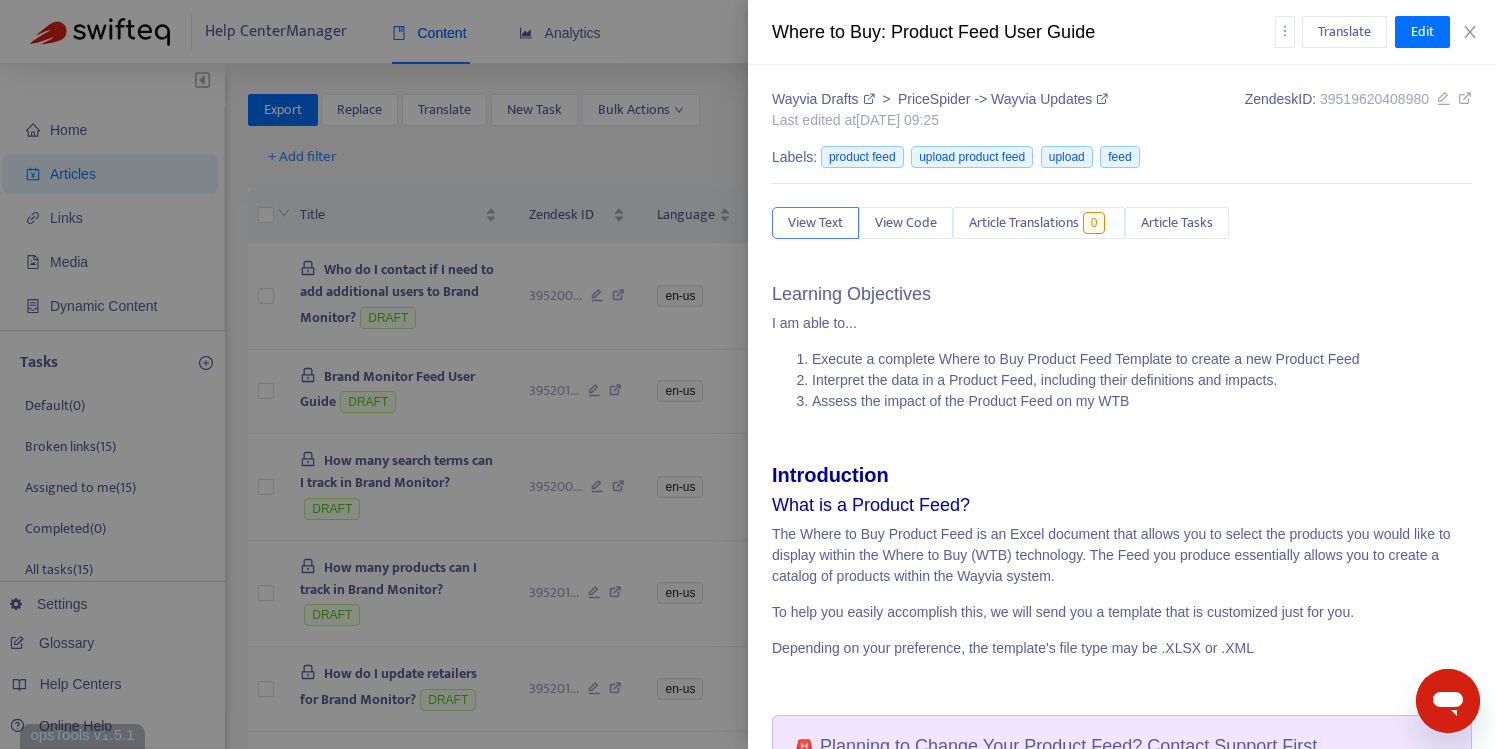 type on "**********" 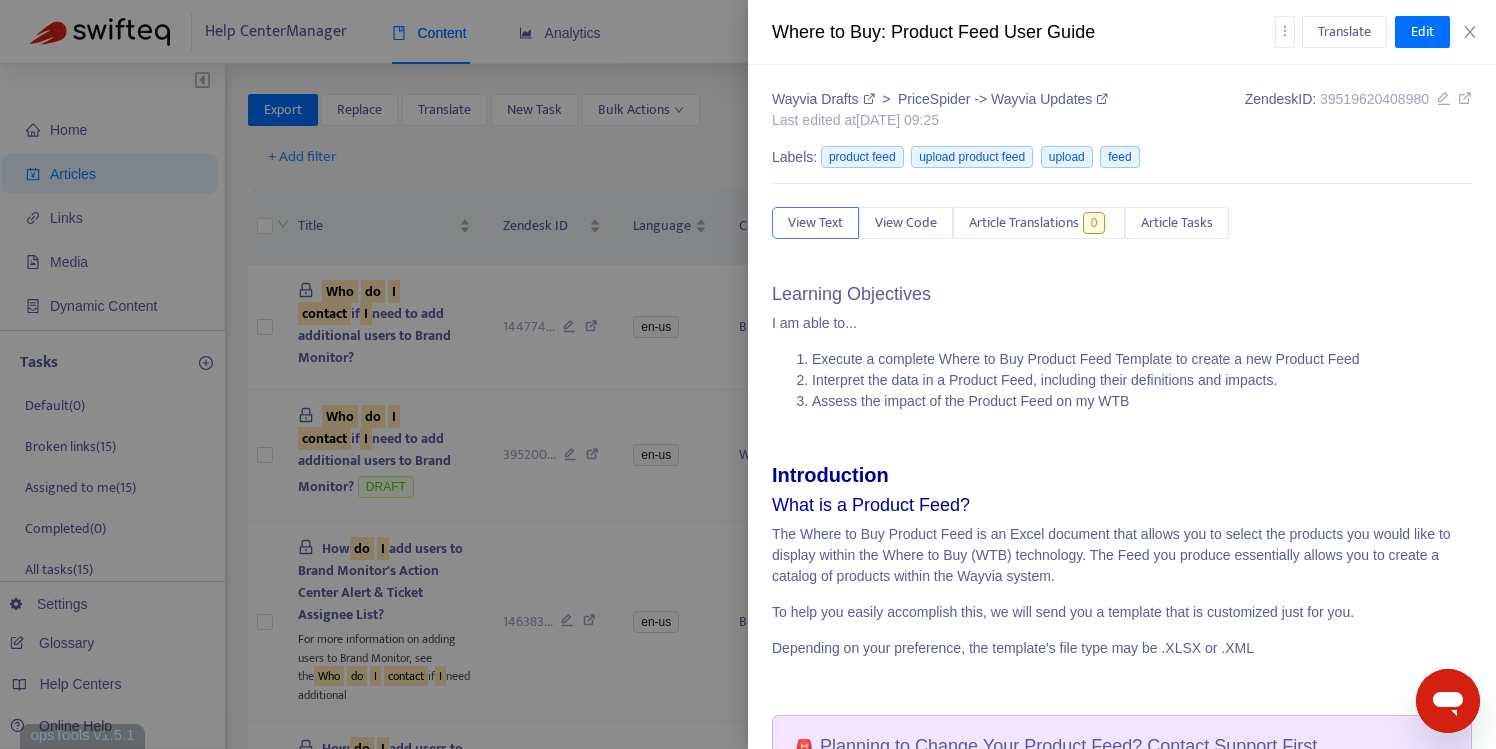 click at bounding box center (748, 374) 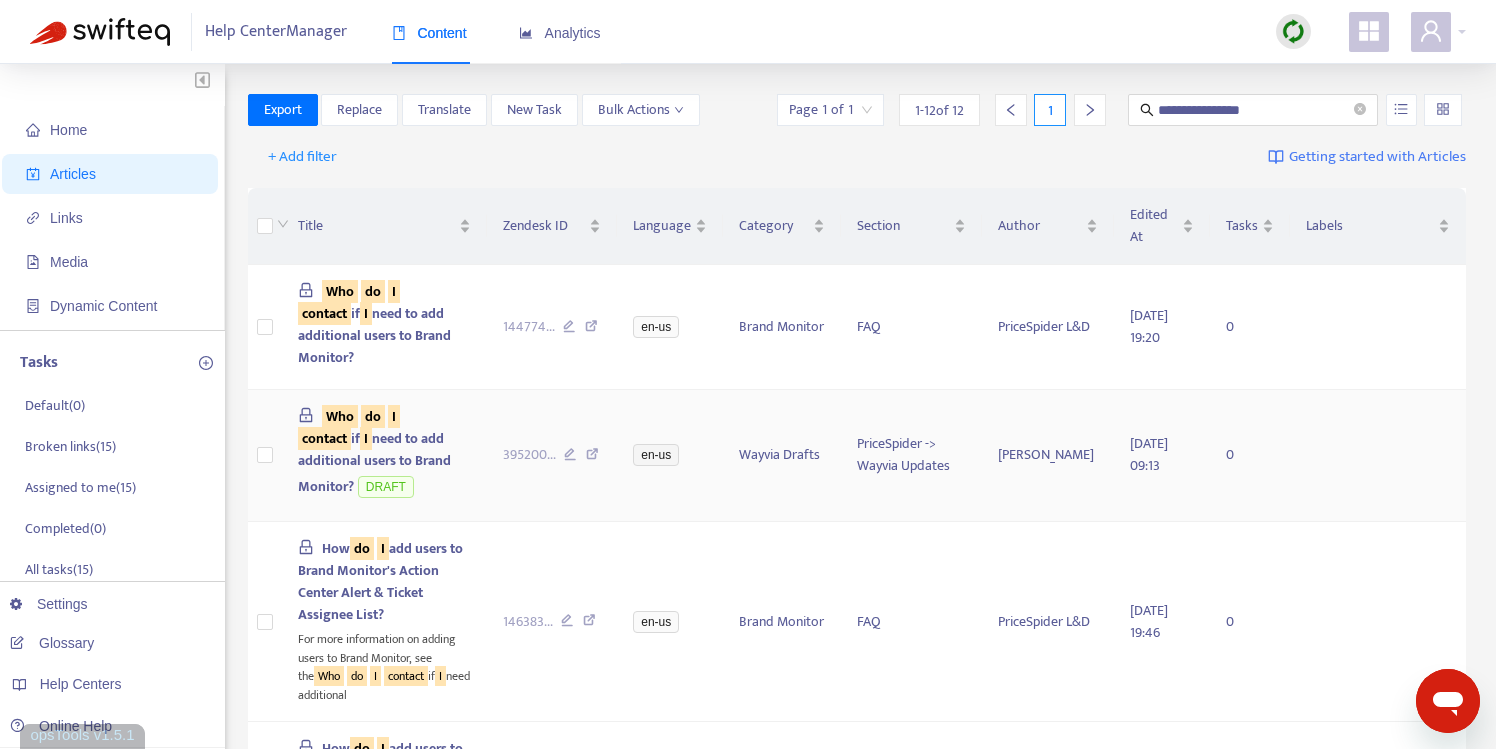 click at bounding box center [592, 457] 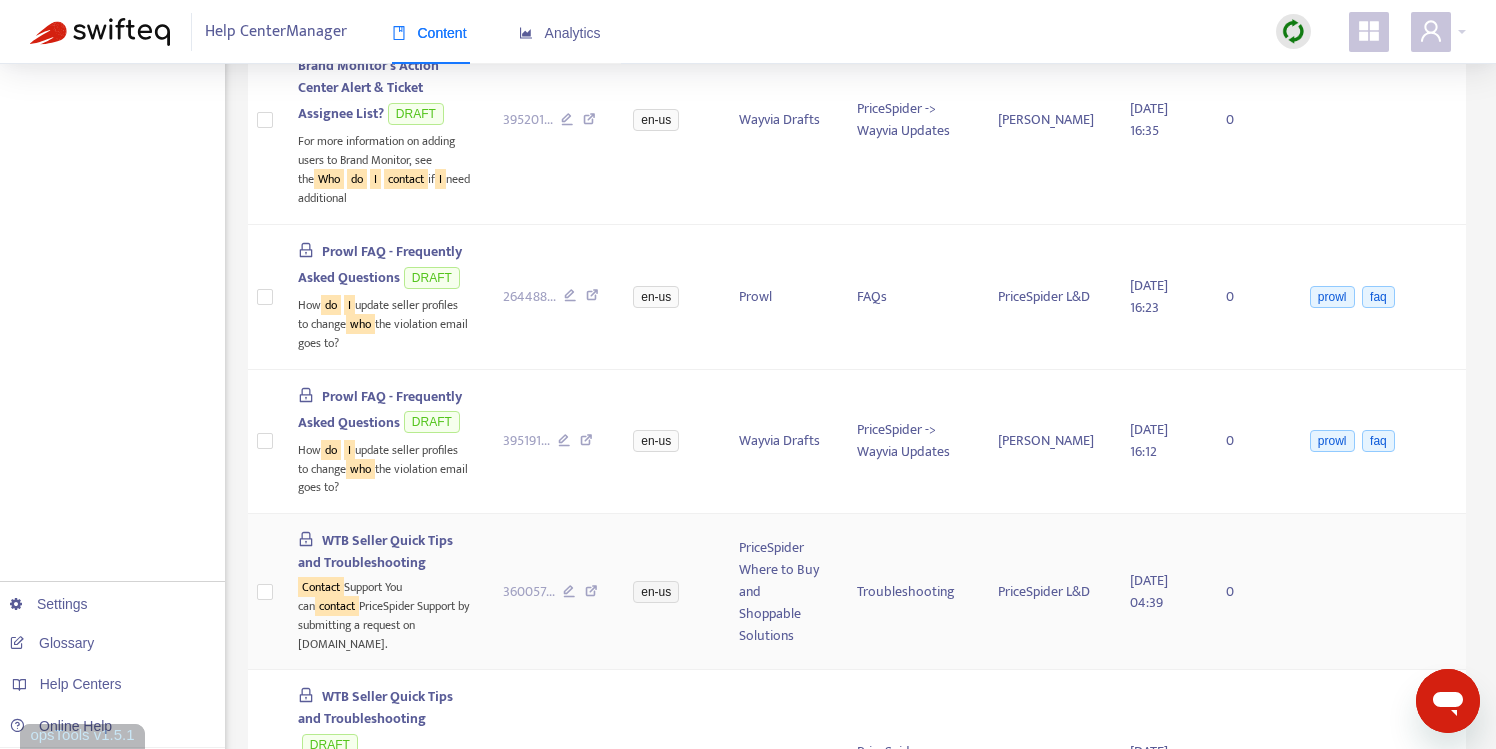 scroll, scrollTop: 0, scrollLeft: 0, axis: both 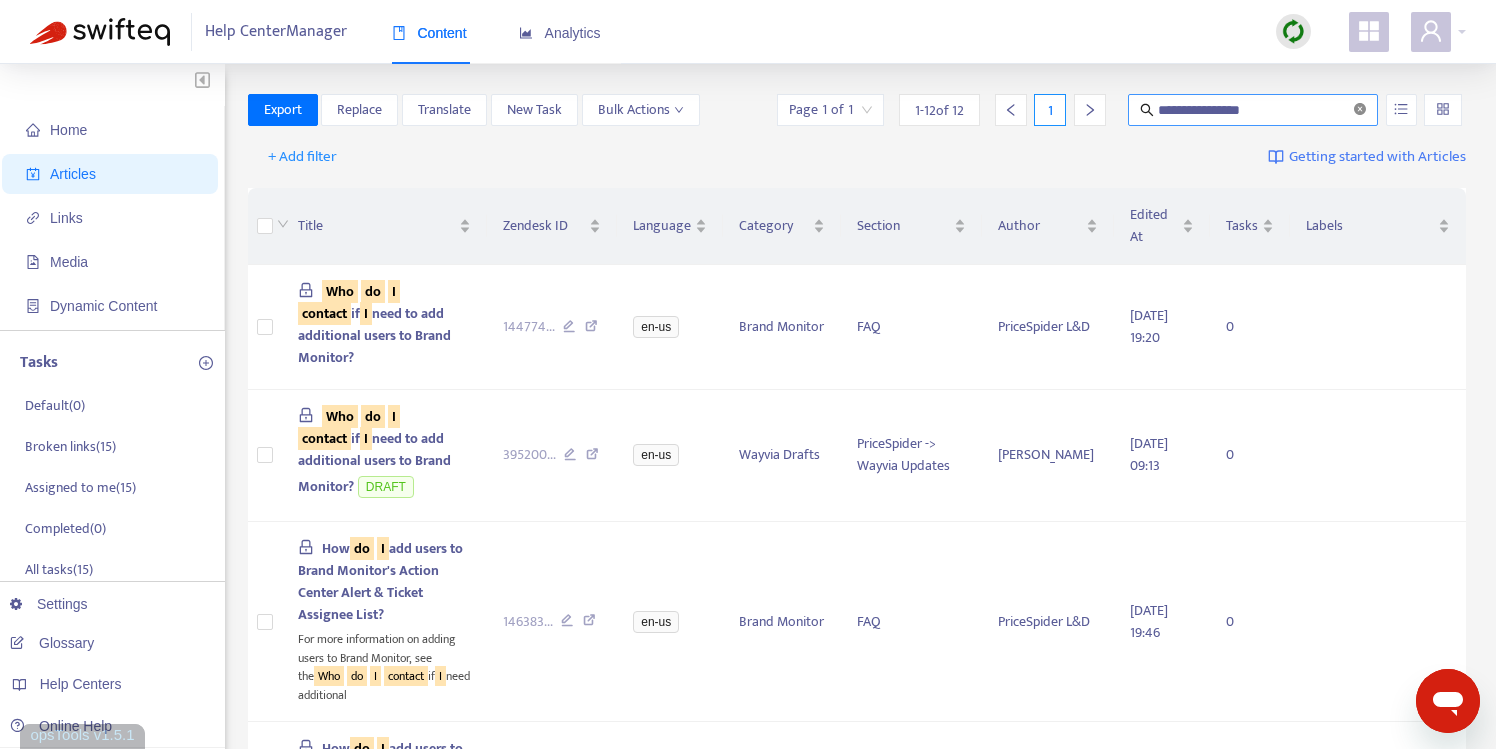 click 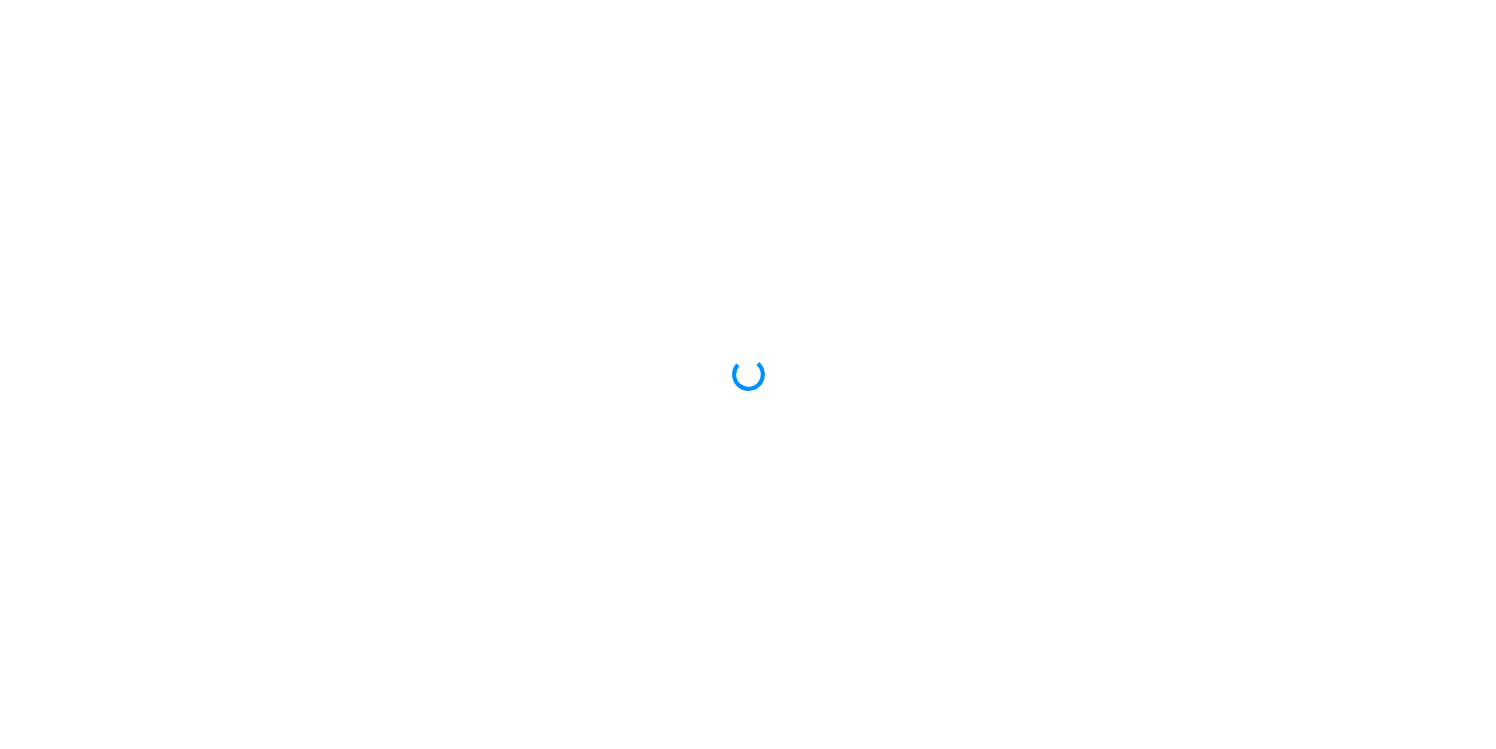scroll, scrollTop: 0, scrollLeft: 0, axis: both 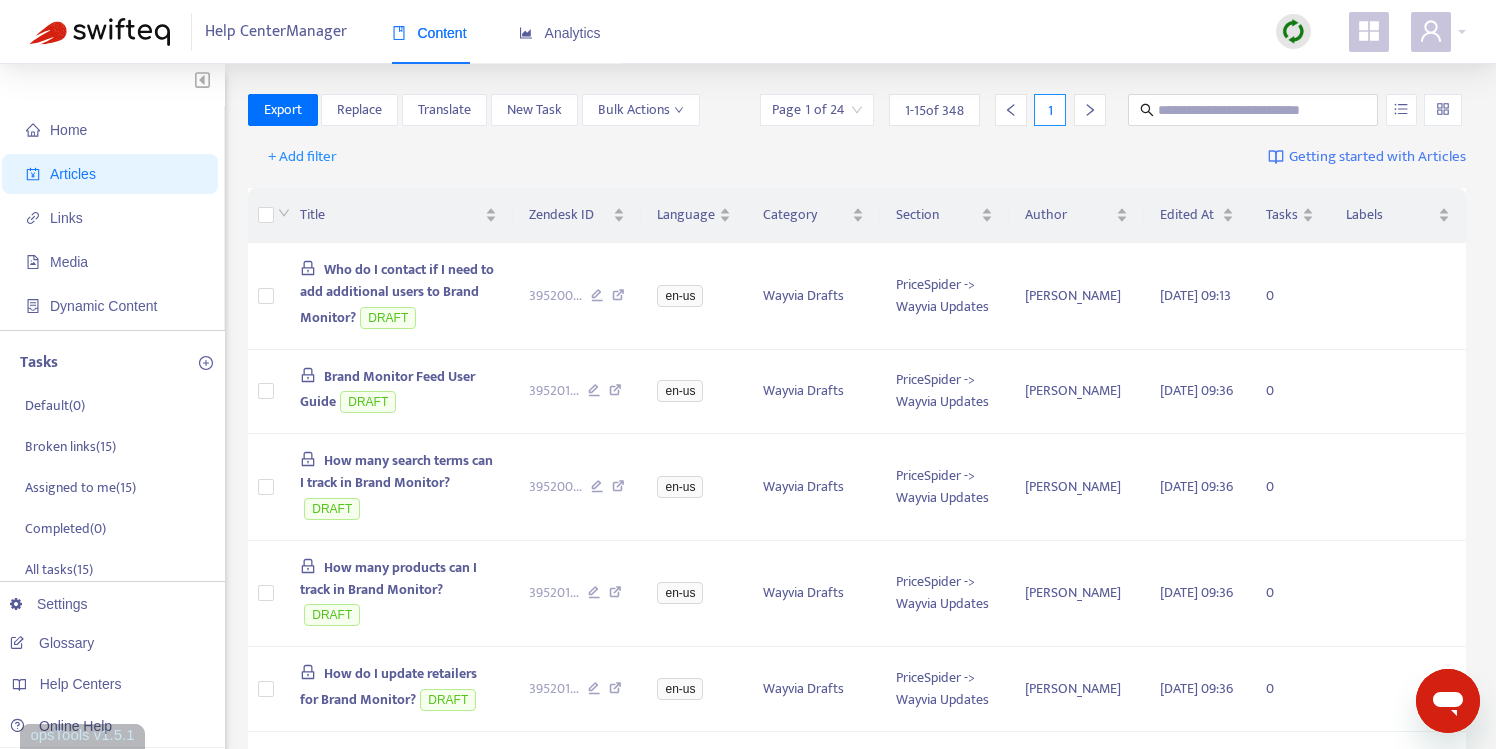 click at bounding box center [1293, 31] 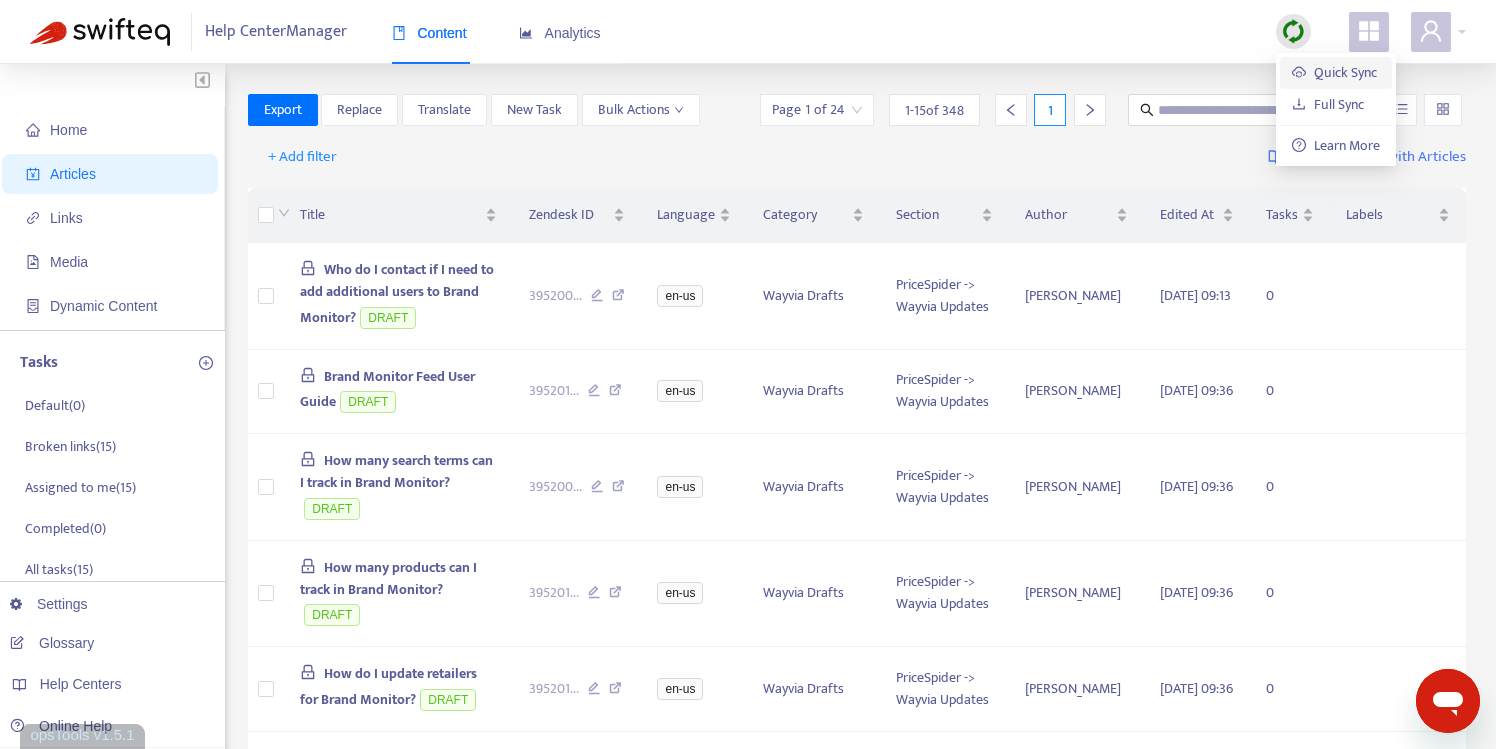 click on "Quick Sync" at bounding box center (1334, 72) 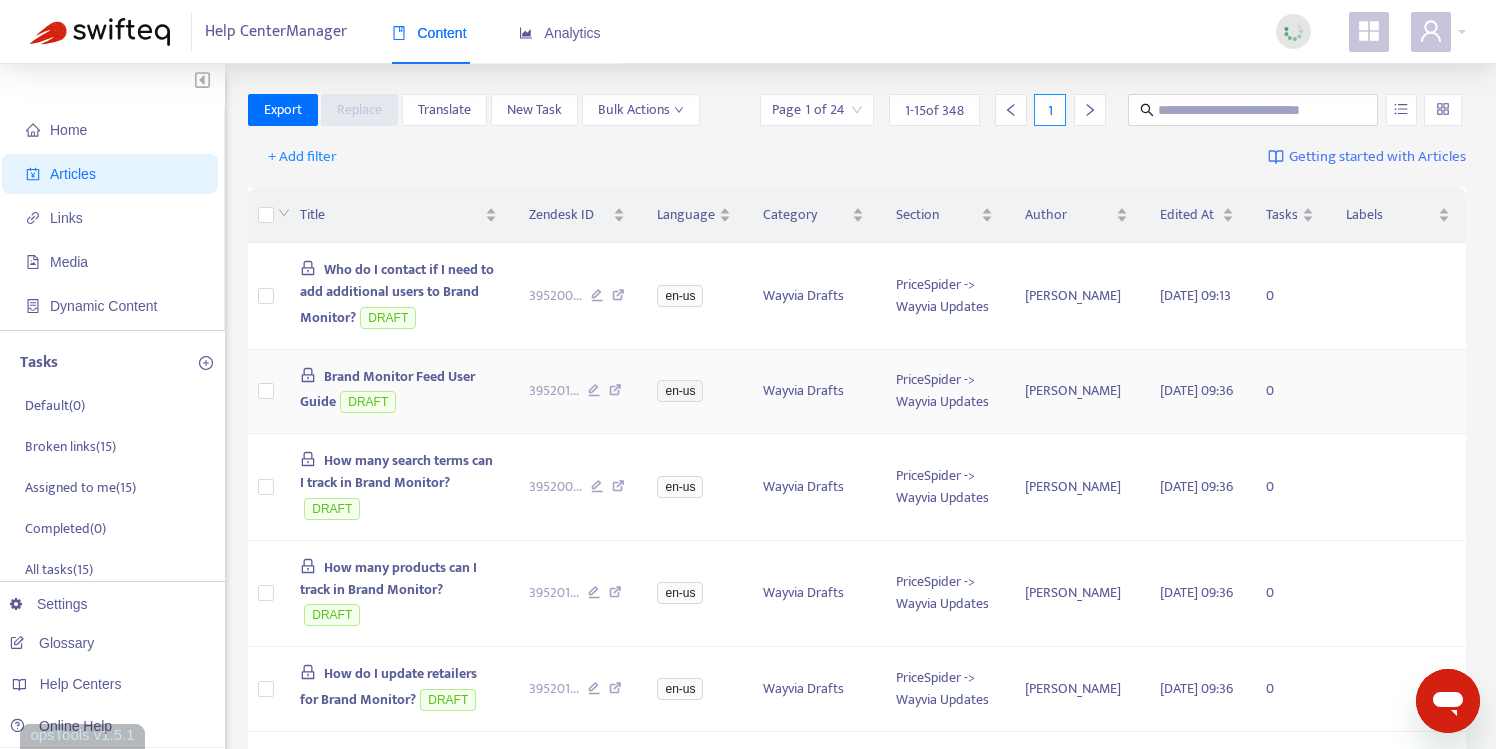 click at bounding box center (615, 393) 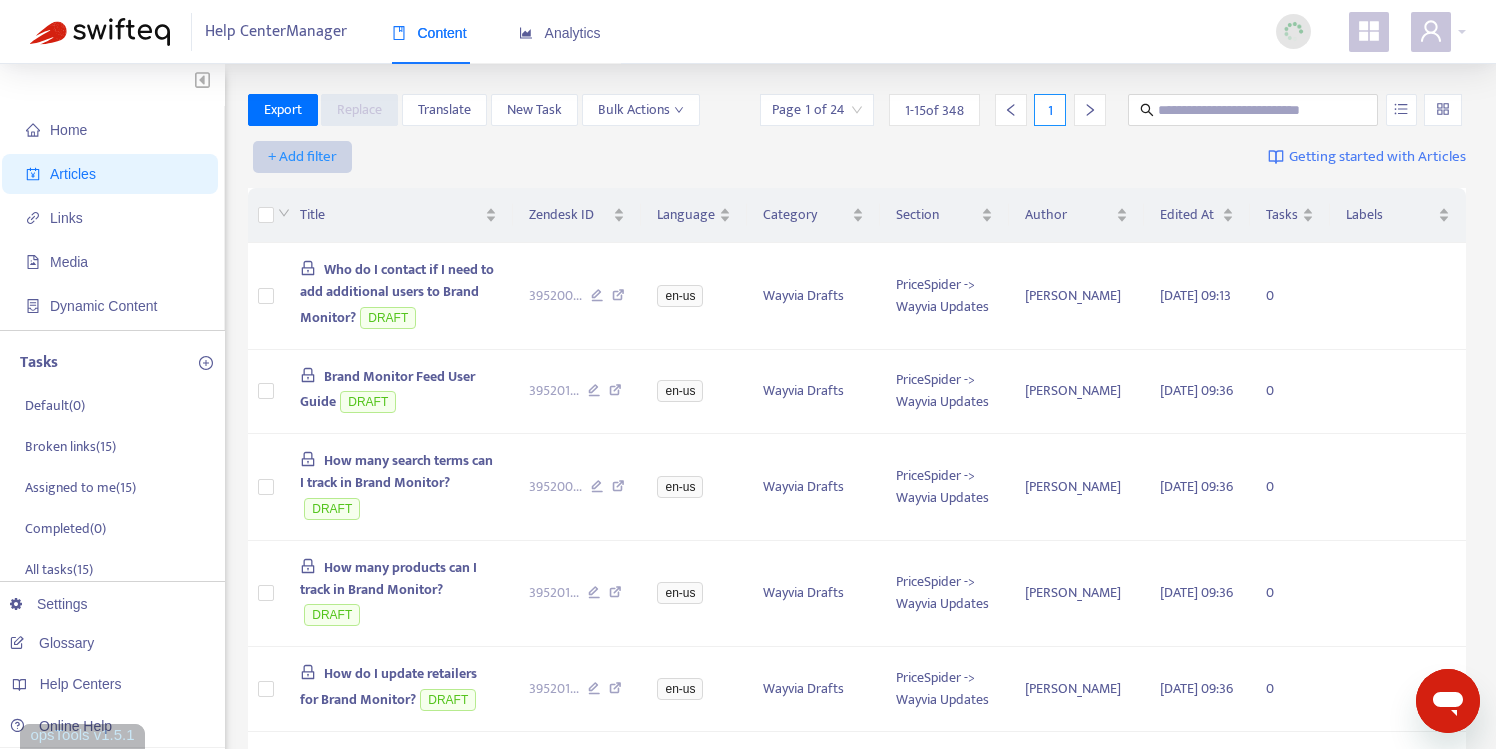 click on "+ Add filter" at bounding box center [302, 157] 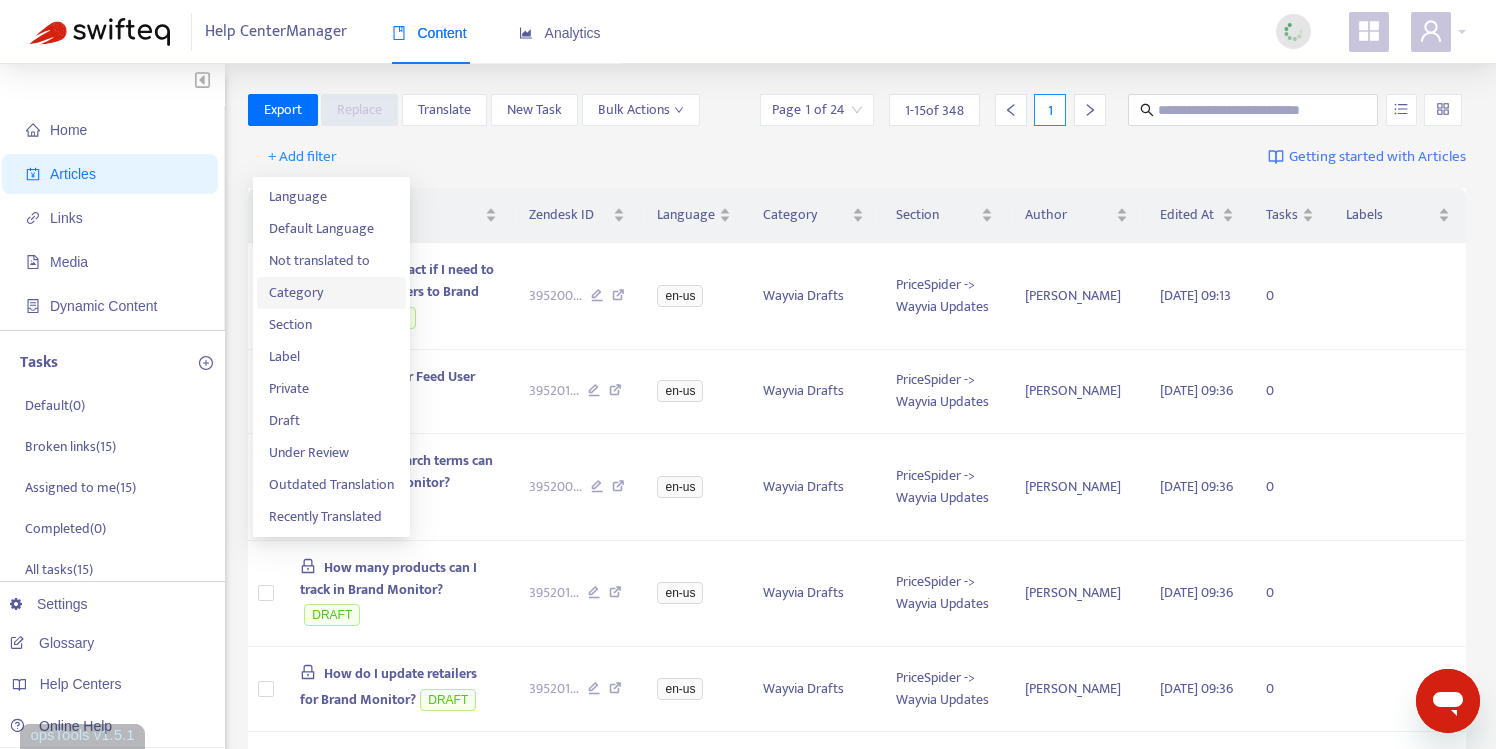 click on "Category" at bounding box center (331, 293) 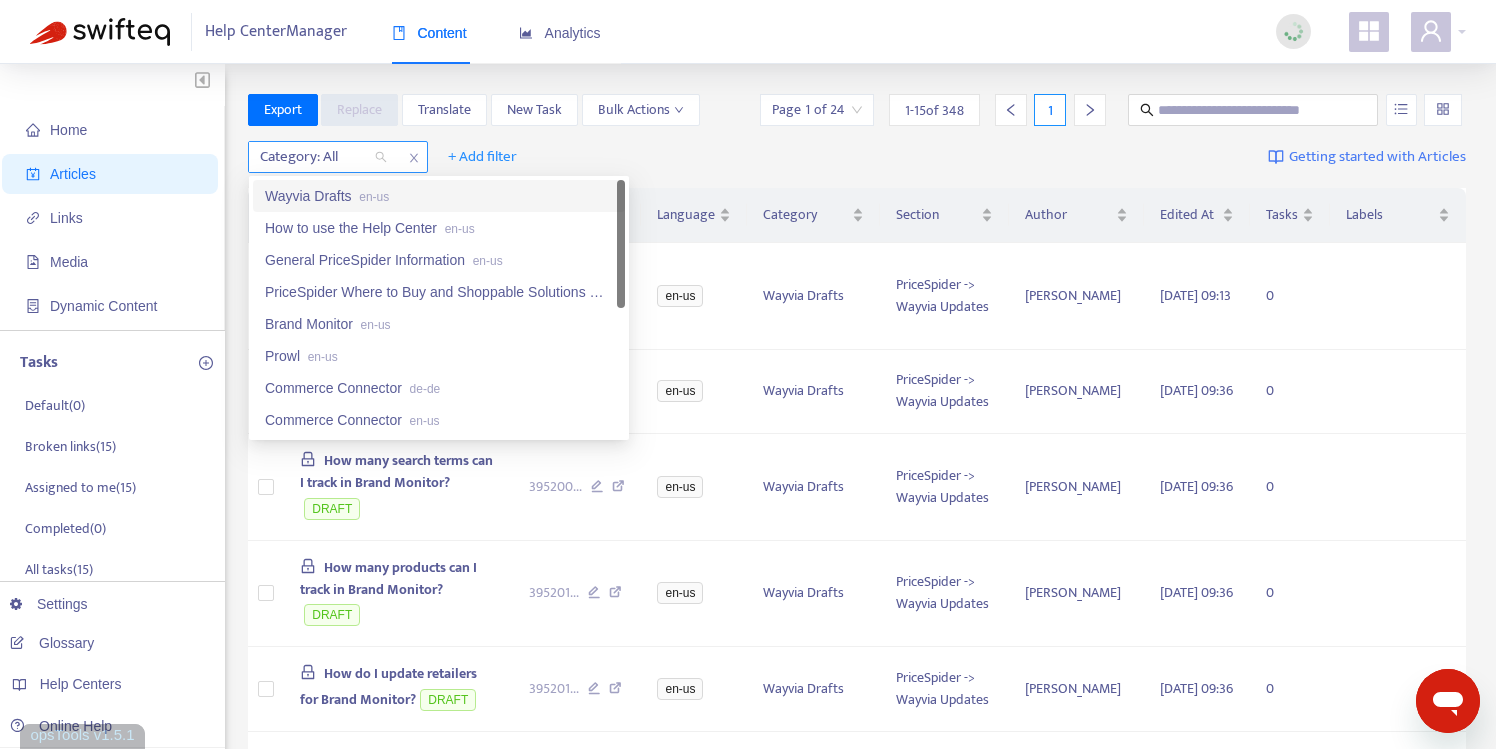 click at bounding box center [313, 157] 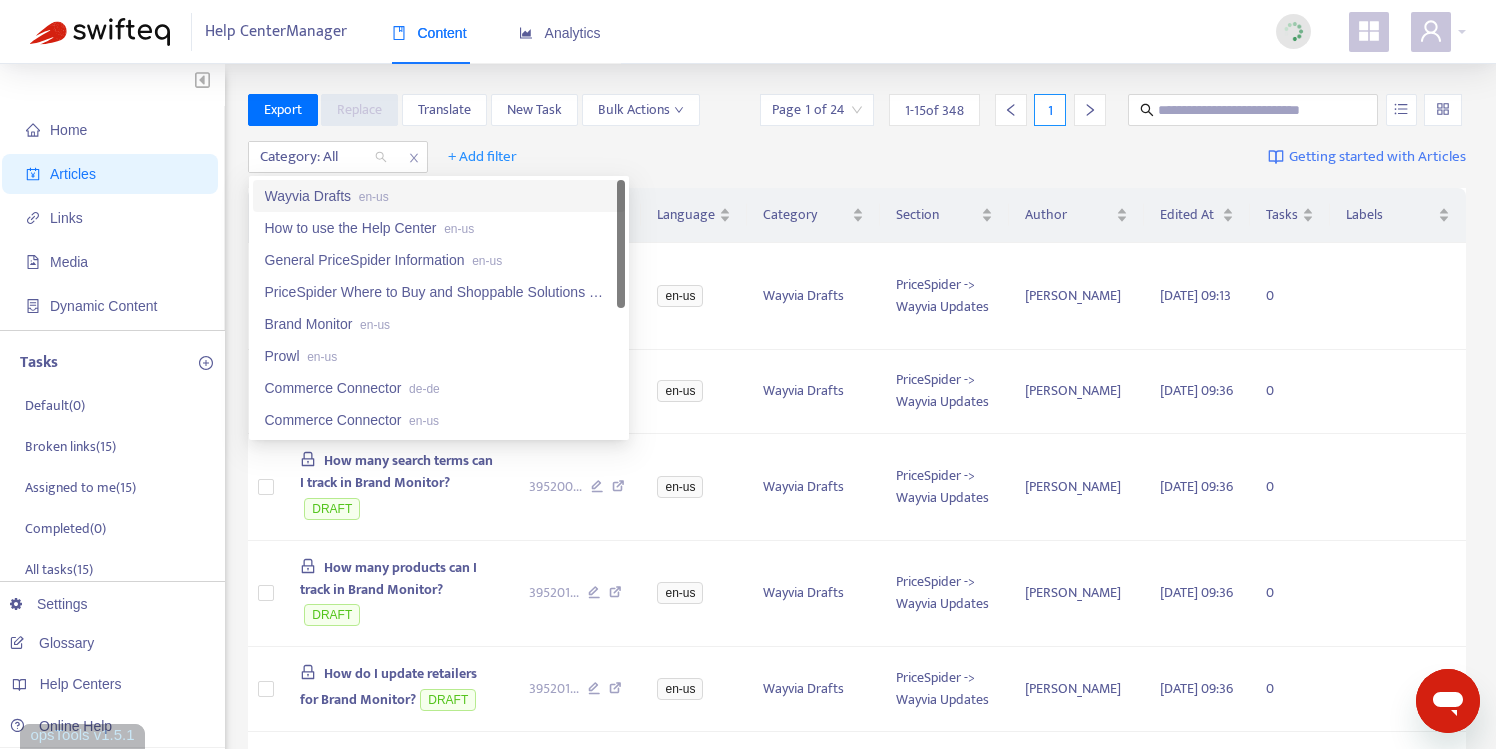 click on "Wayvia Drafts   en-us" at bounding box center [439, 196] 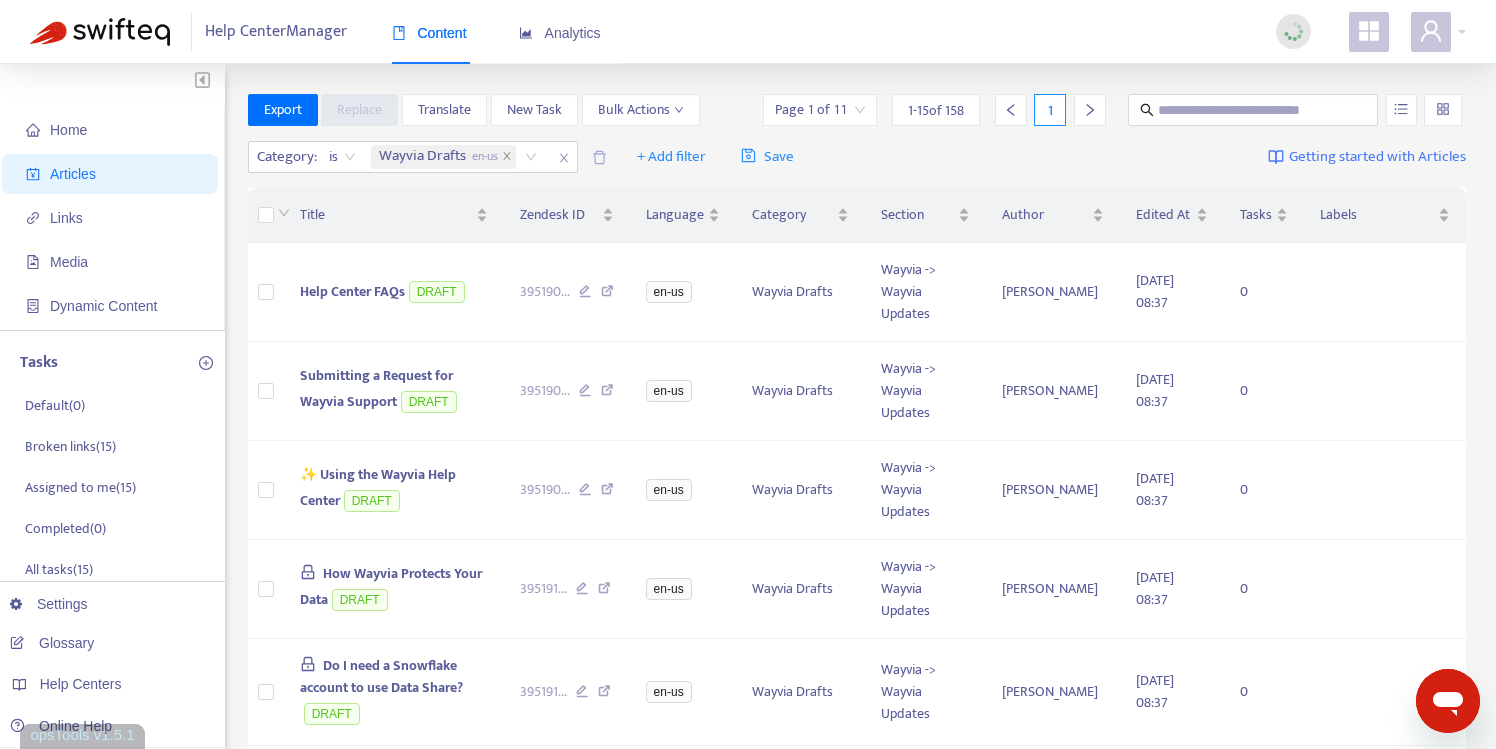 click on "Category : is Wayvia Drafts   en-us   + Add filter   Save Getting started with Articles" at bounding box center (857, 157) 